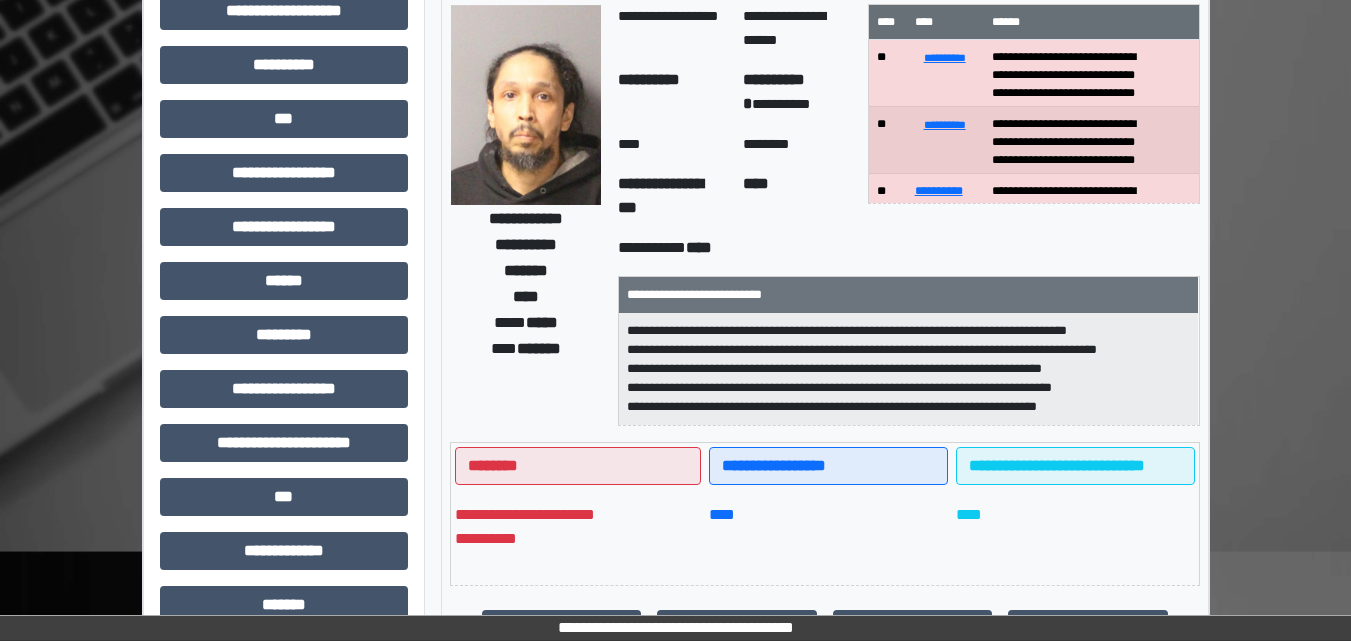 scroll, scrollTop: 0, scrollLeft: 0, axis: both 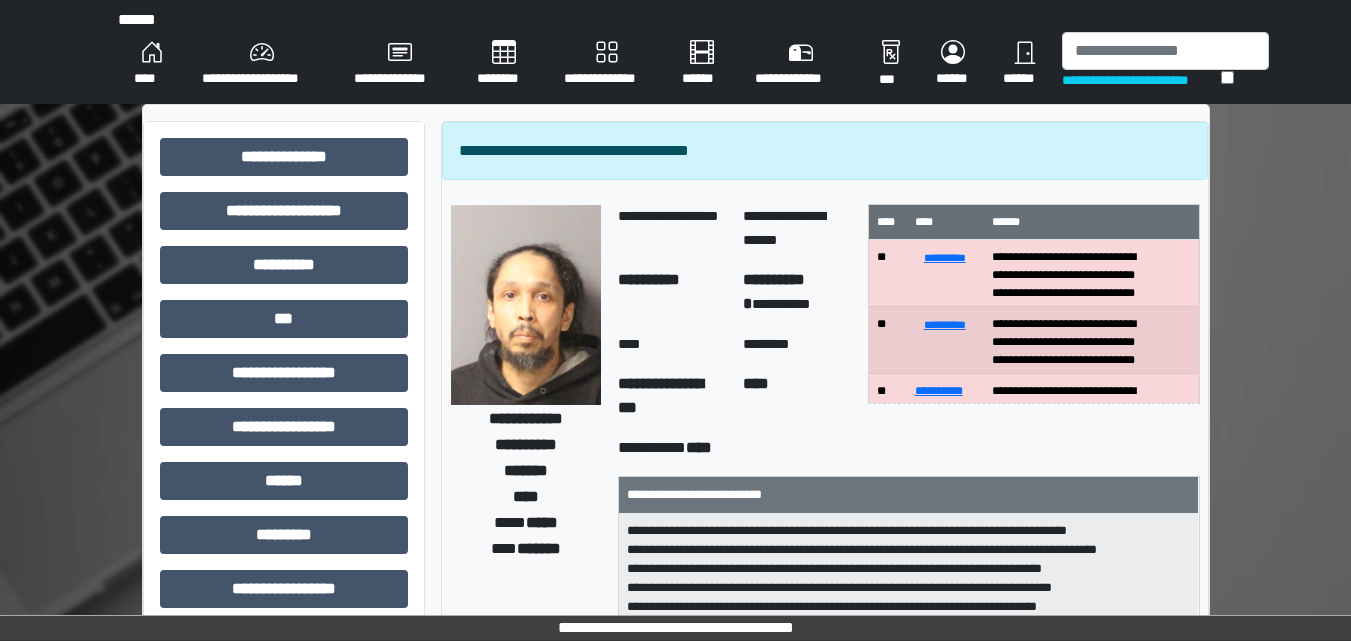 click on "****" at bounding box center (152, 64) 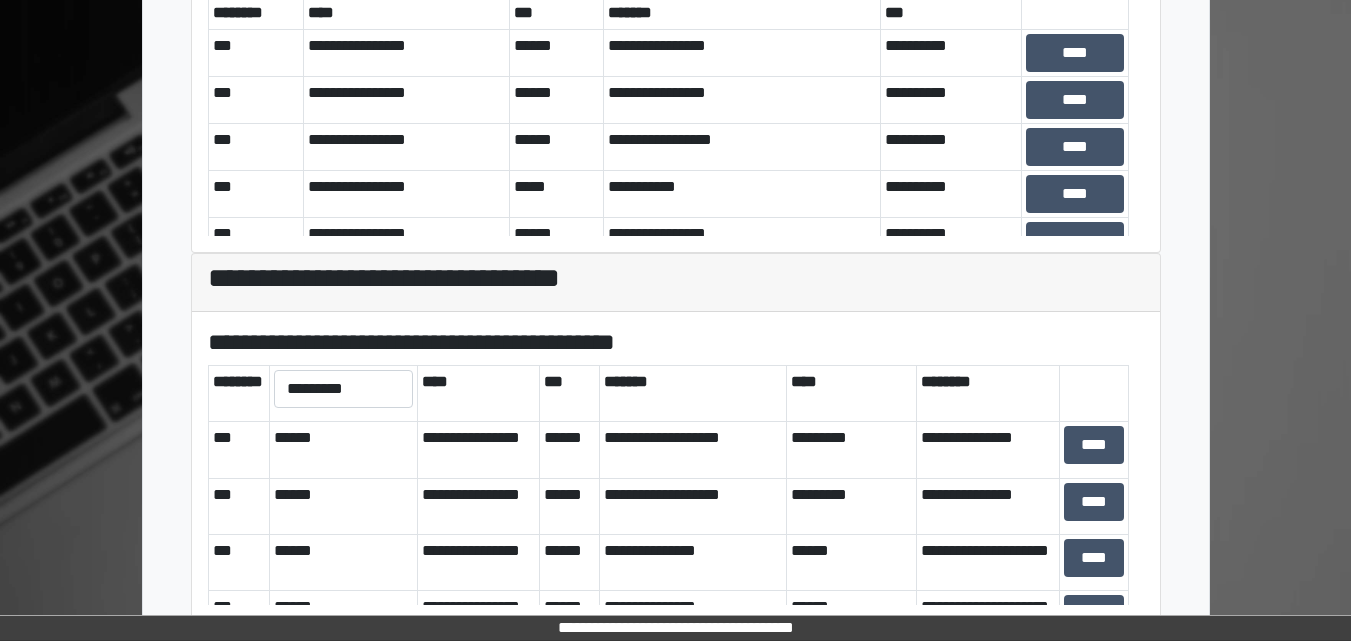 scroll, scrollTop: 784, scrollLeft: 0, axis: vertical 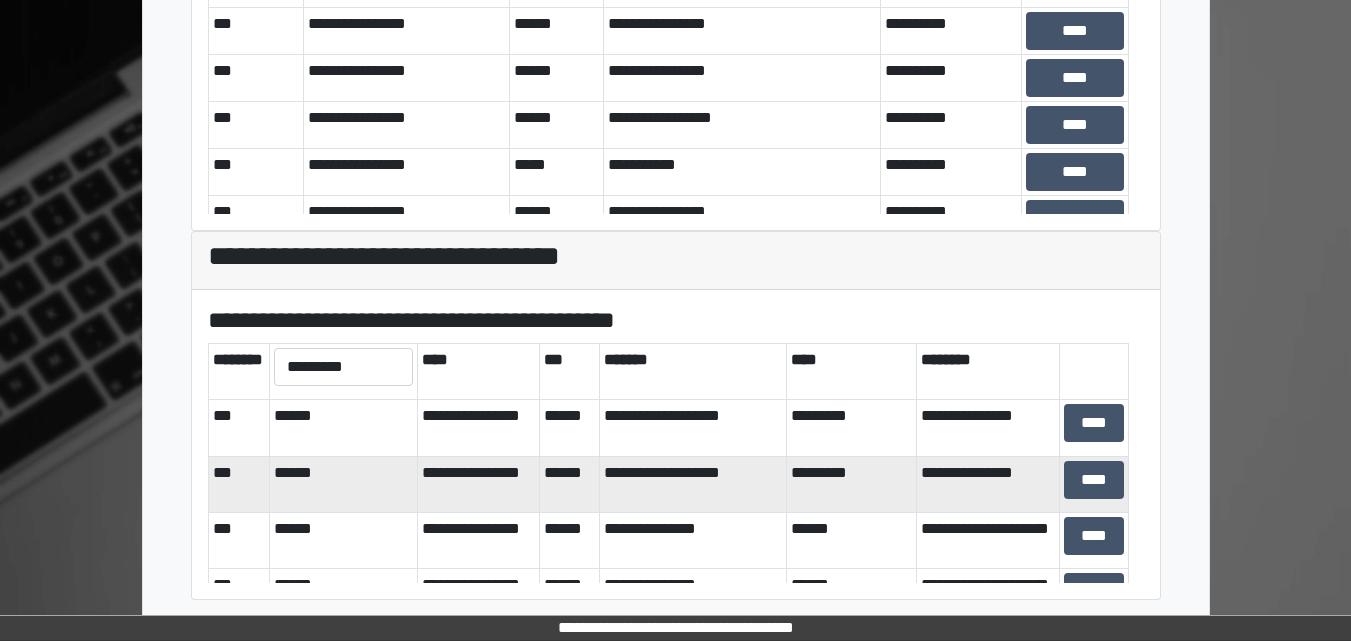 drag, startPoint x: 1354, startPoint y: 628, endPoint x: 370, endPoint y: 488, distance: 993.9094 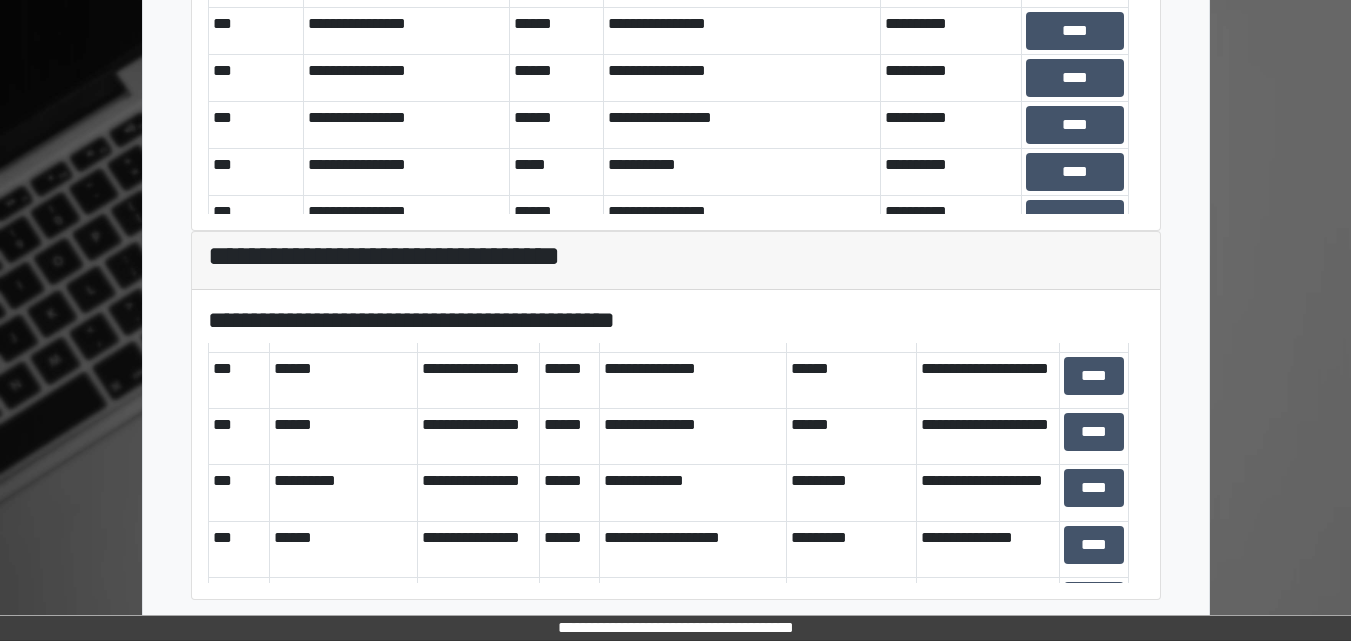 scroll, scrollTop: 173, scrollLeft: 0, axis: vertical 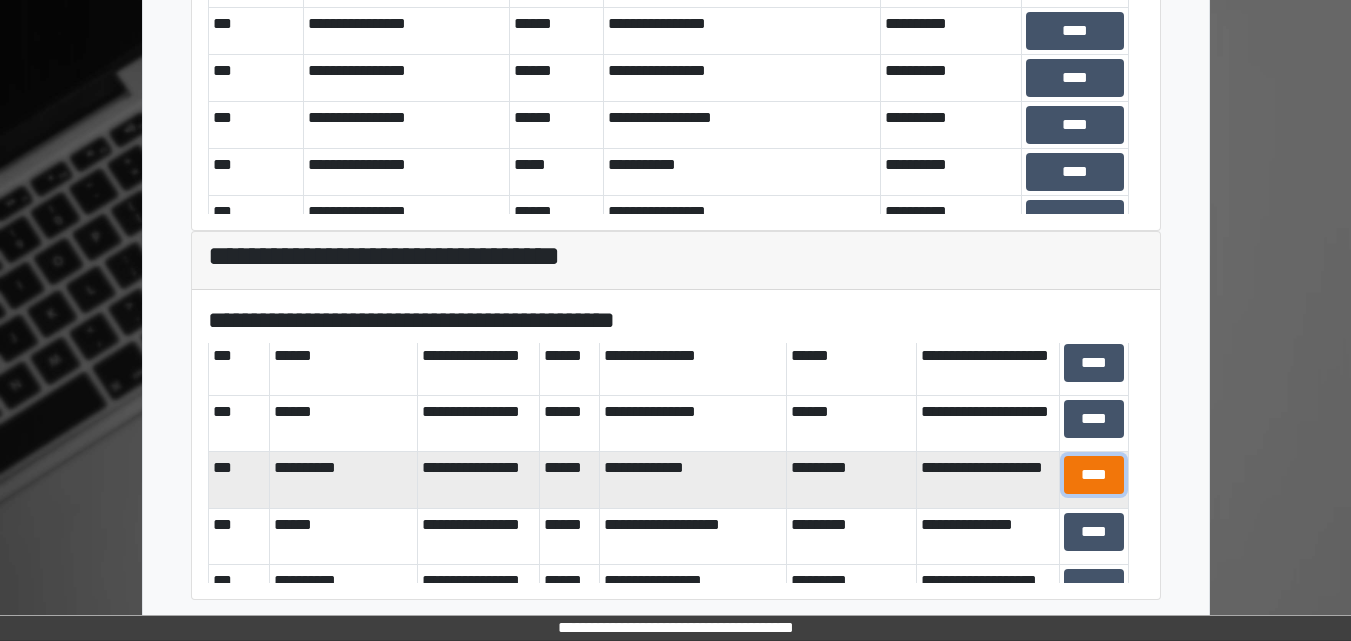 click on "****" at bounding box center [1094, 475] 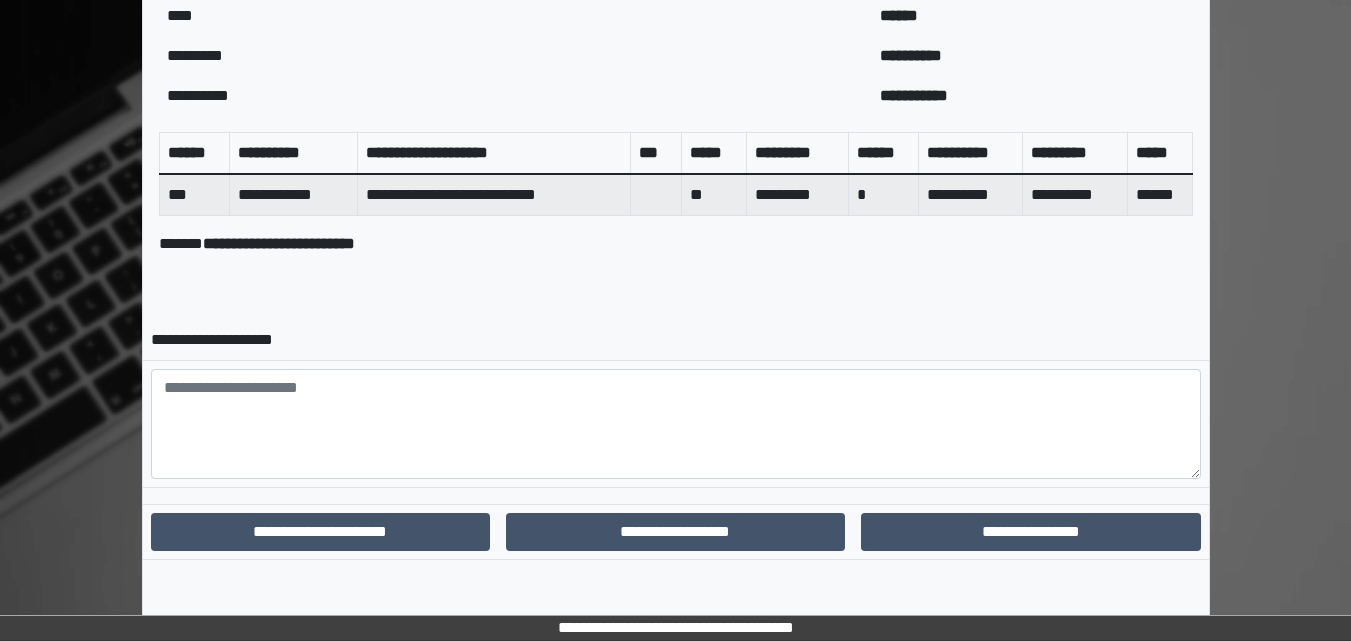 scroll, scrollTop: 770, scrollLeft: 0, axis: vertical 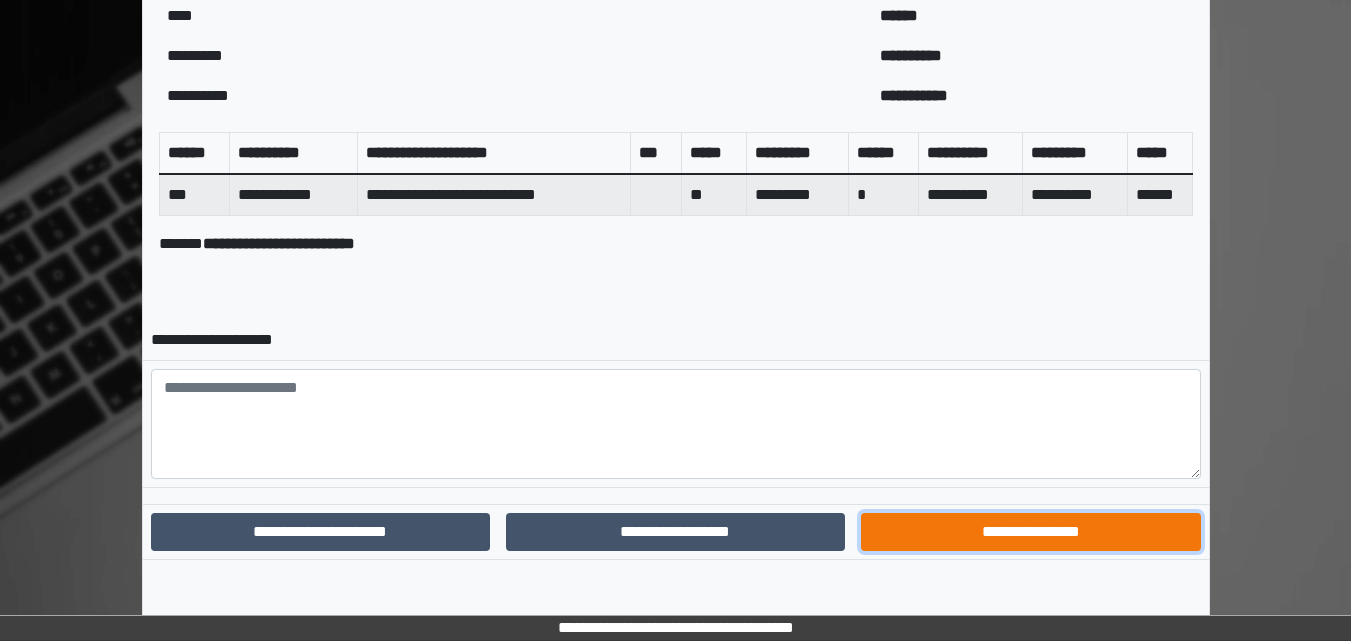 click on "**********" at bounding box center [1030, 532] 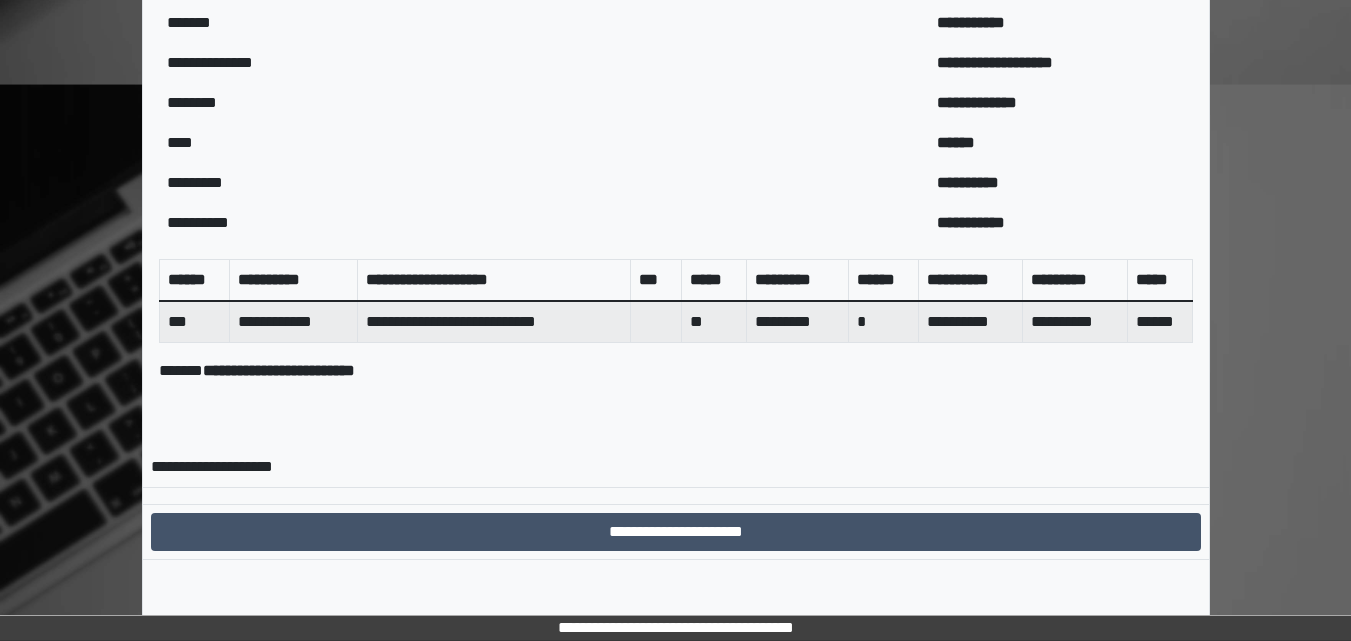 scroll, scrollTop: 667, scrollLeft: 0, axis: vertical 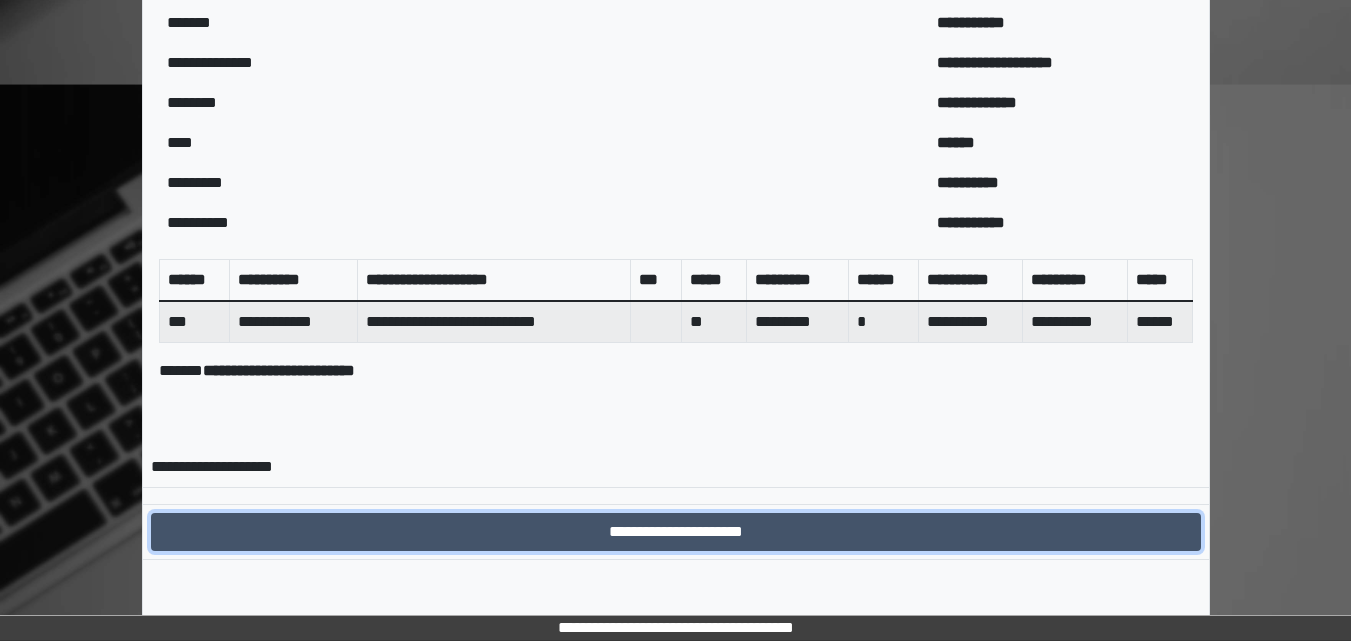 click on "**********" at bounding box center [676, 532] 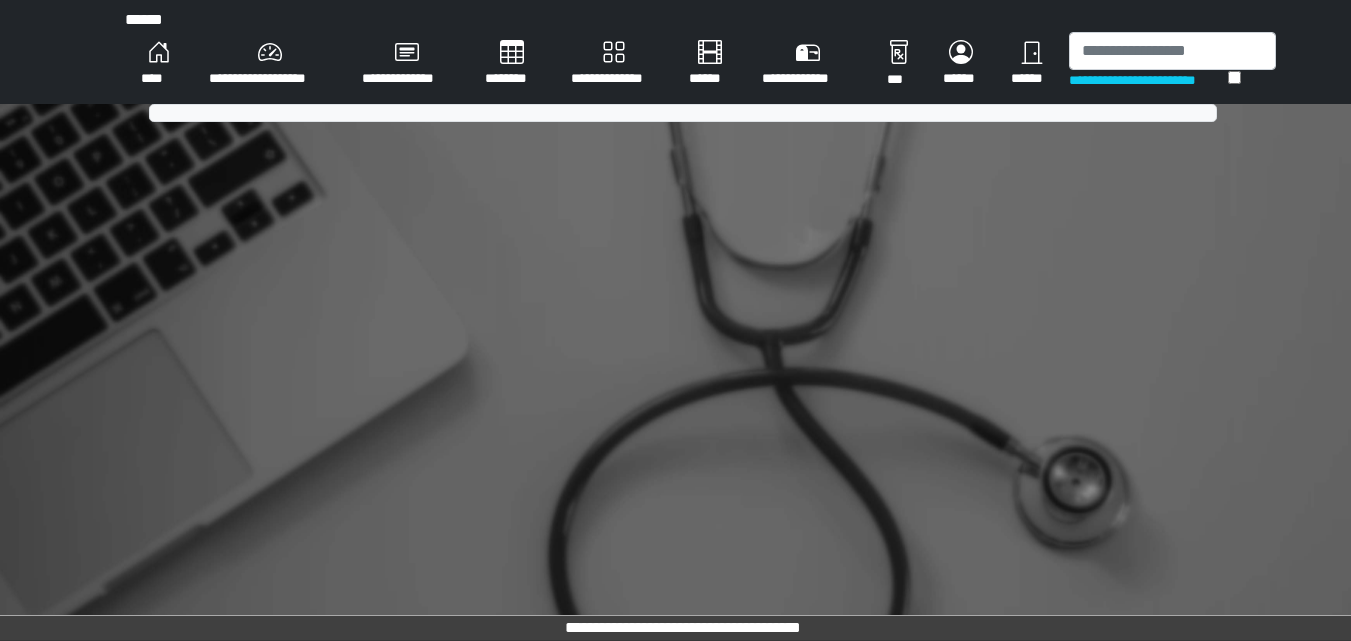 scroll, scrollTop: 0, scrollLeft: 0, axis: both 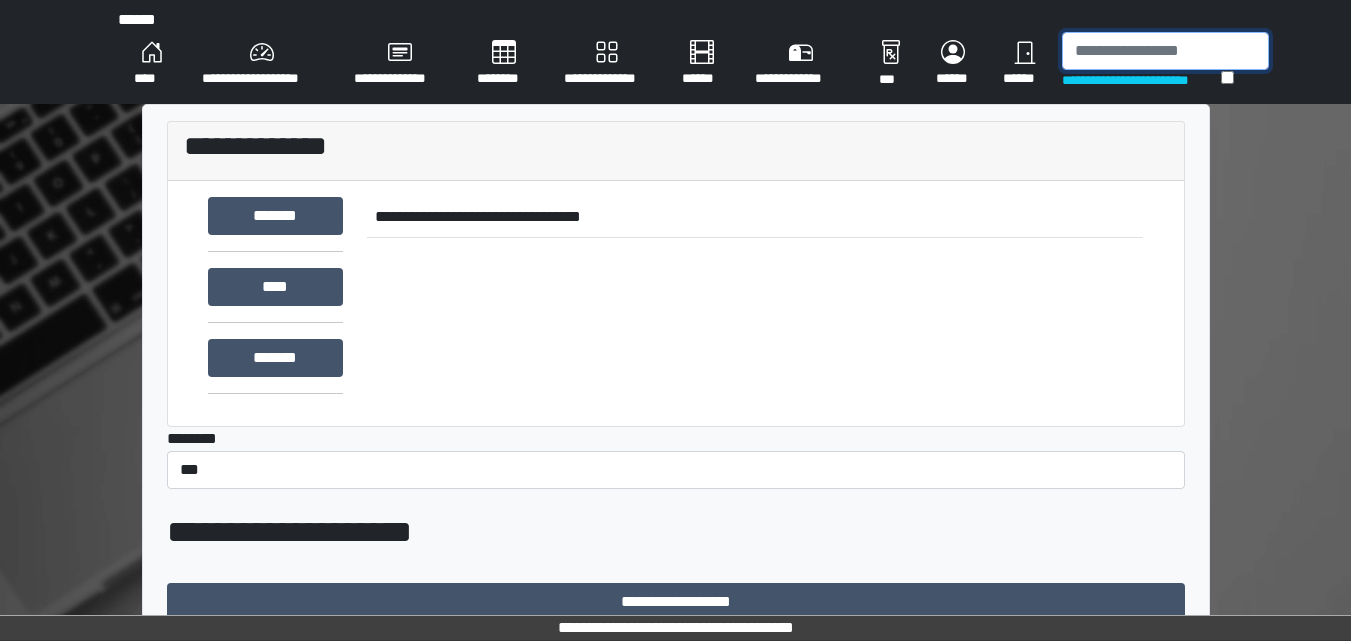 click at bounding box center (1165, 51) 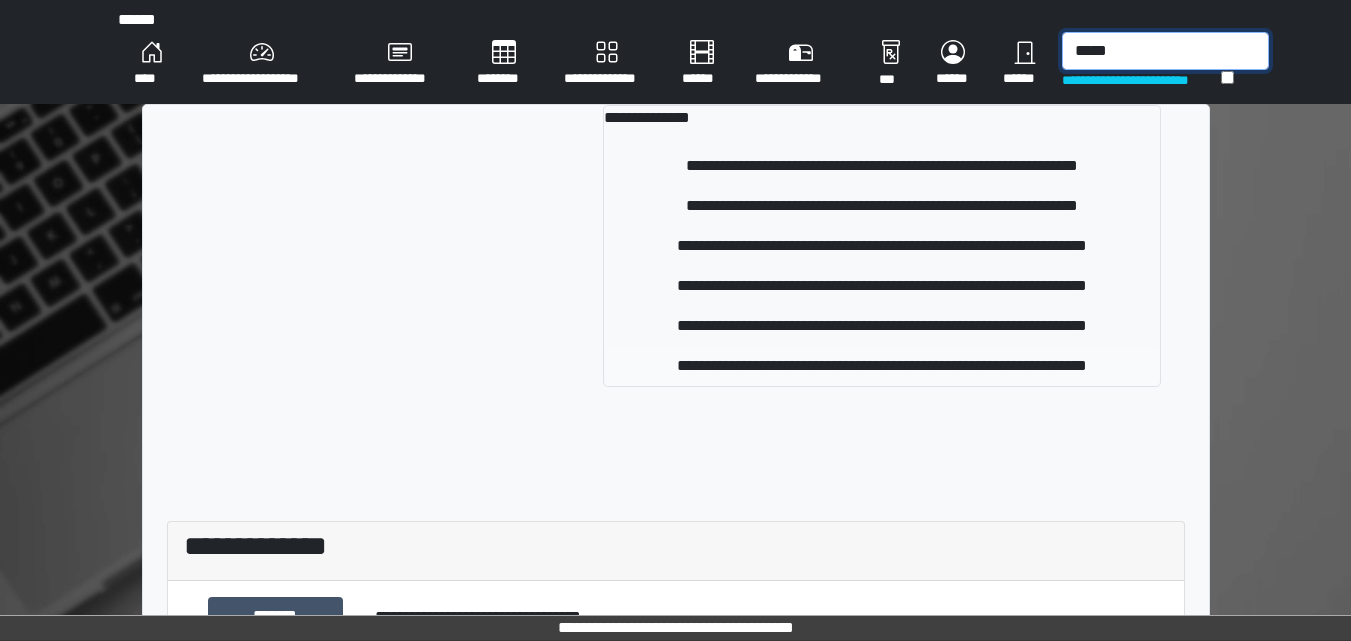 type on "*****" 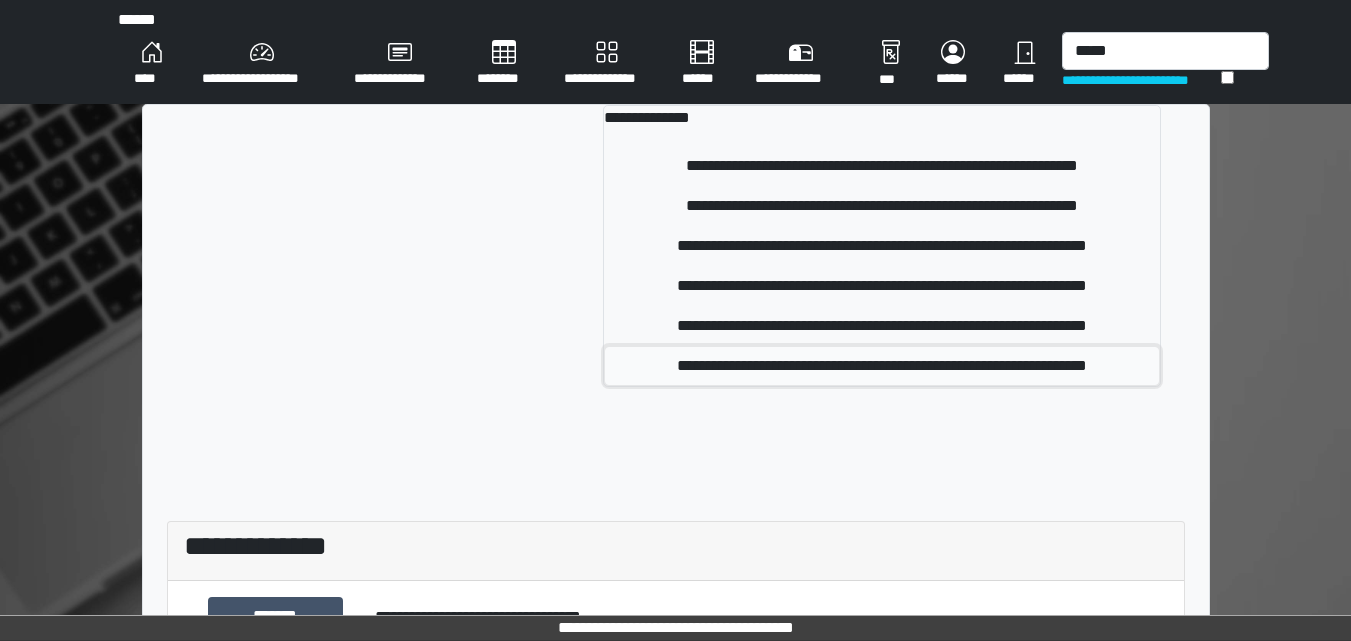click on "**********" at bounding box center [881, 366] 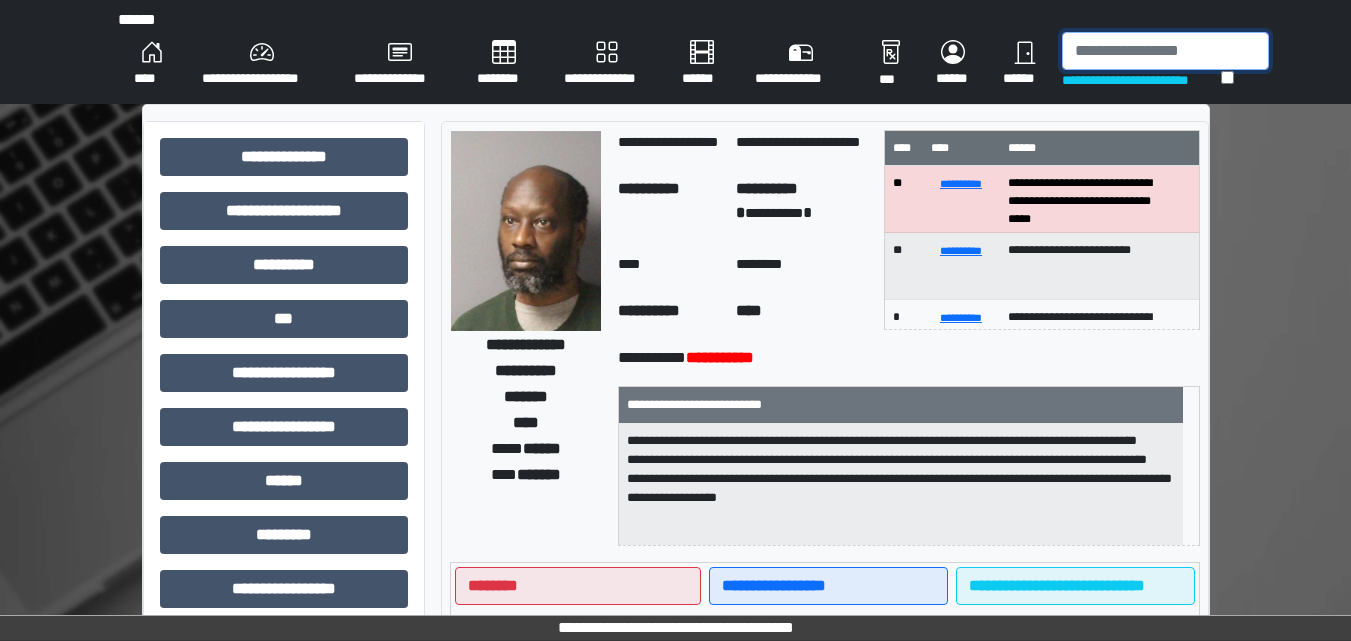 click at bounding box center (1165, 51) 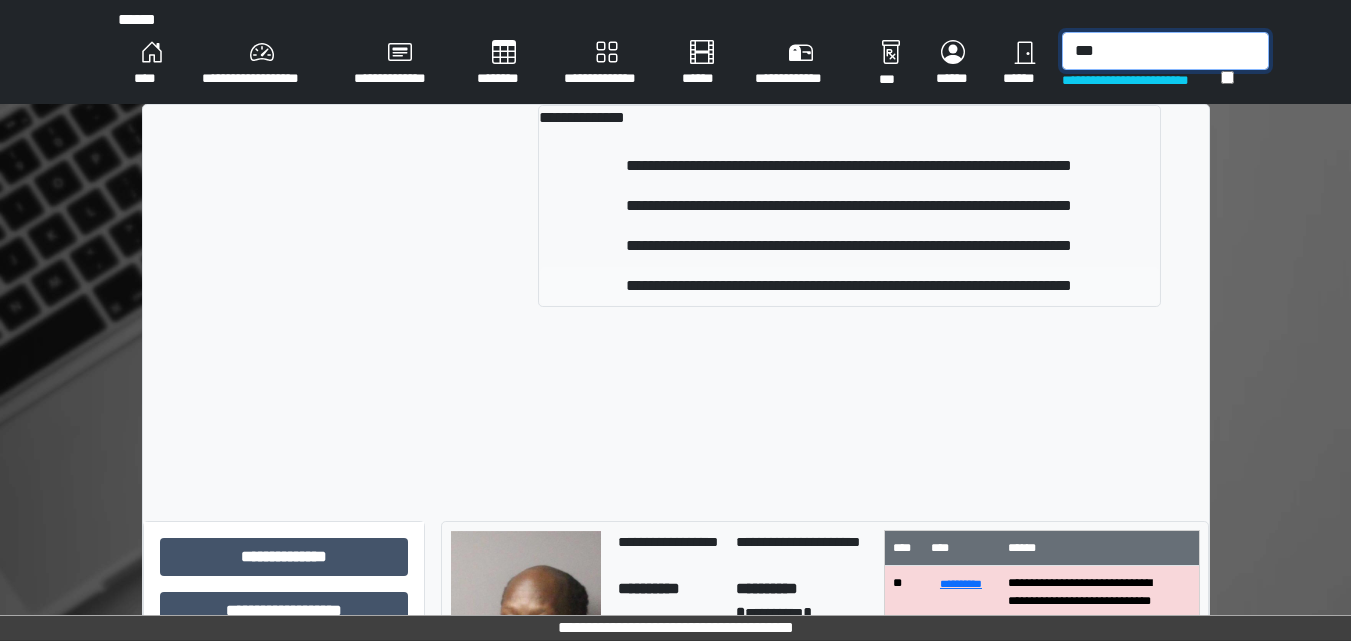 type on "***" 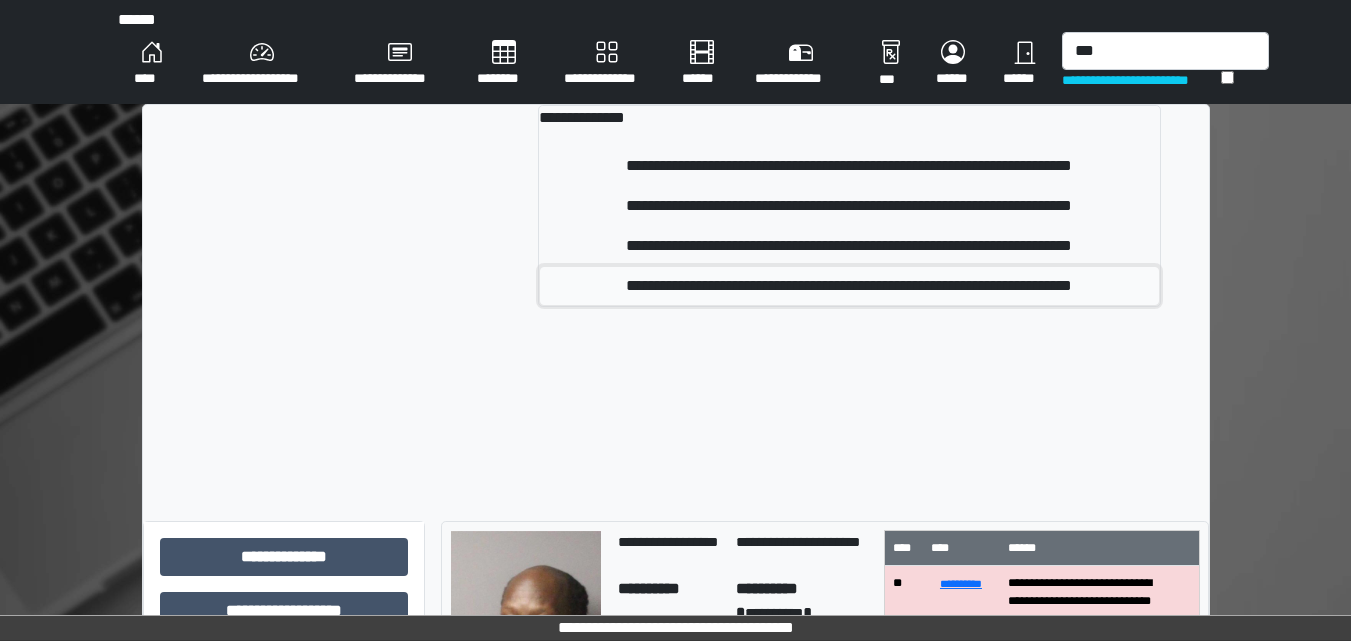 click on "**********" at bounding box center (849, 286) 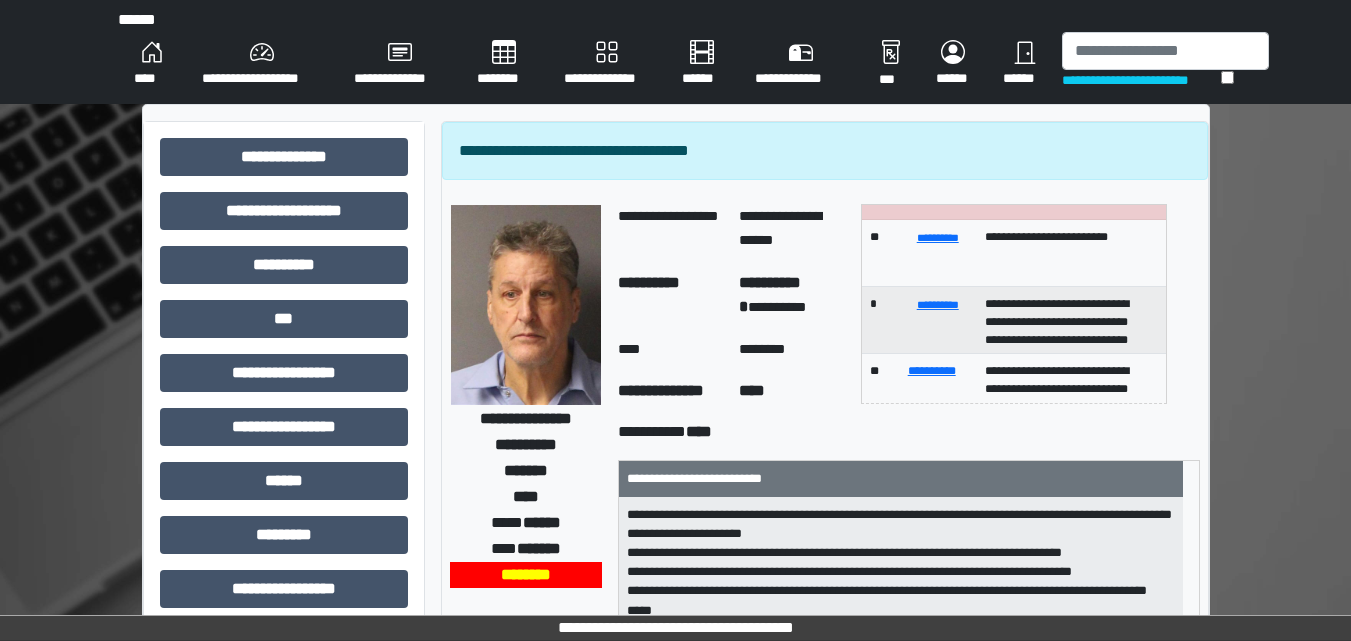 scroll, scrollTop: 200, scrollLeft: 0, axis: vertical 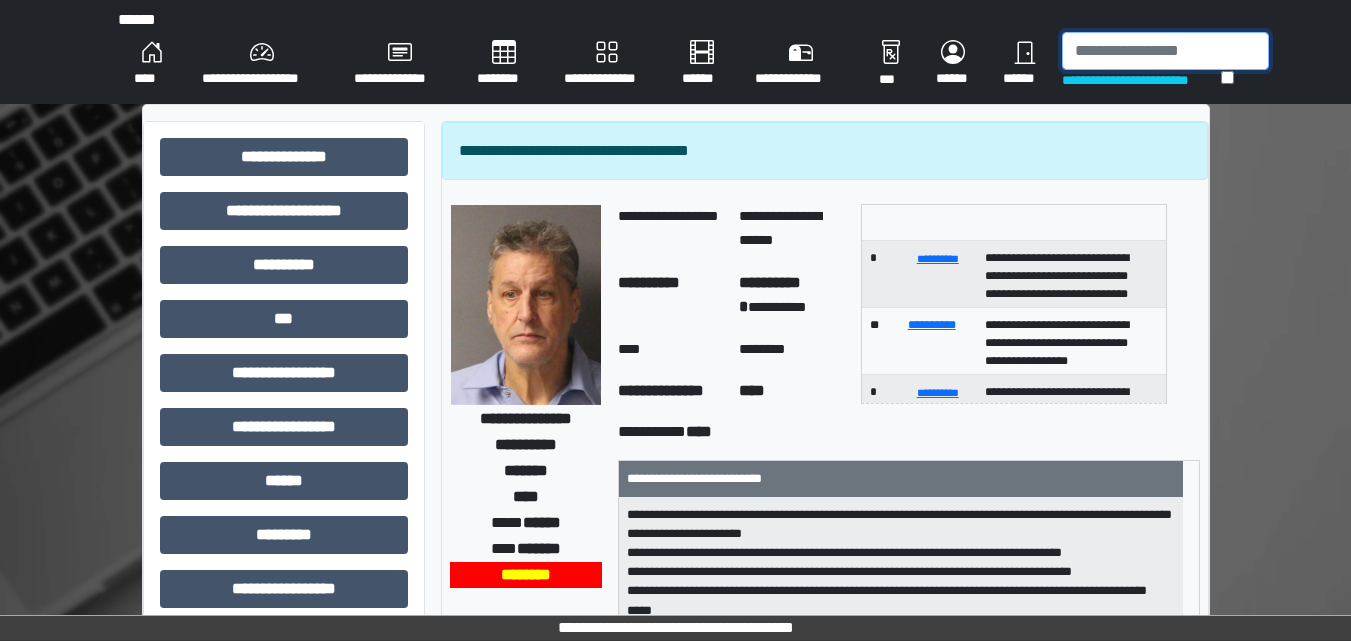 click at bounding box center (1165, 51) 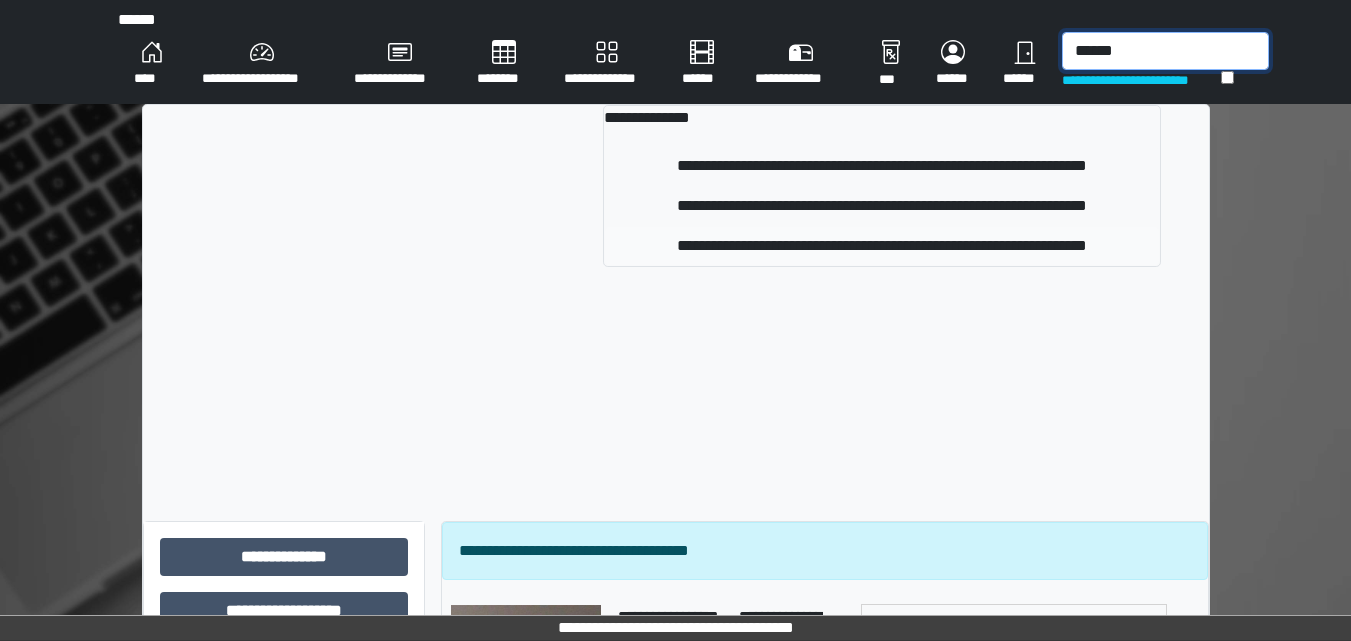 type on "******" 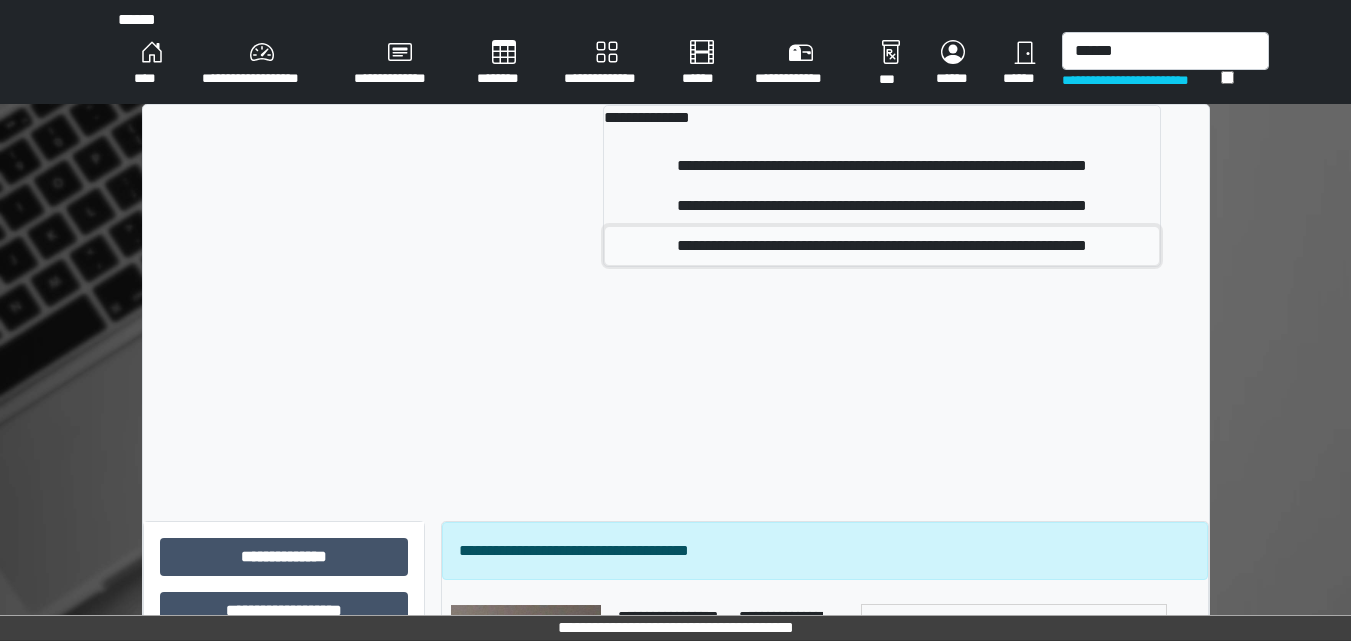 click on "**********" at bounding box center [881, 246] 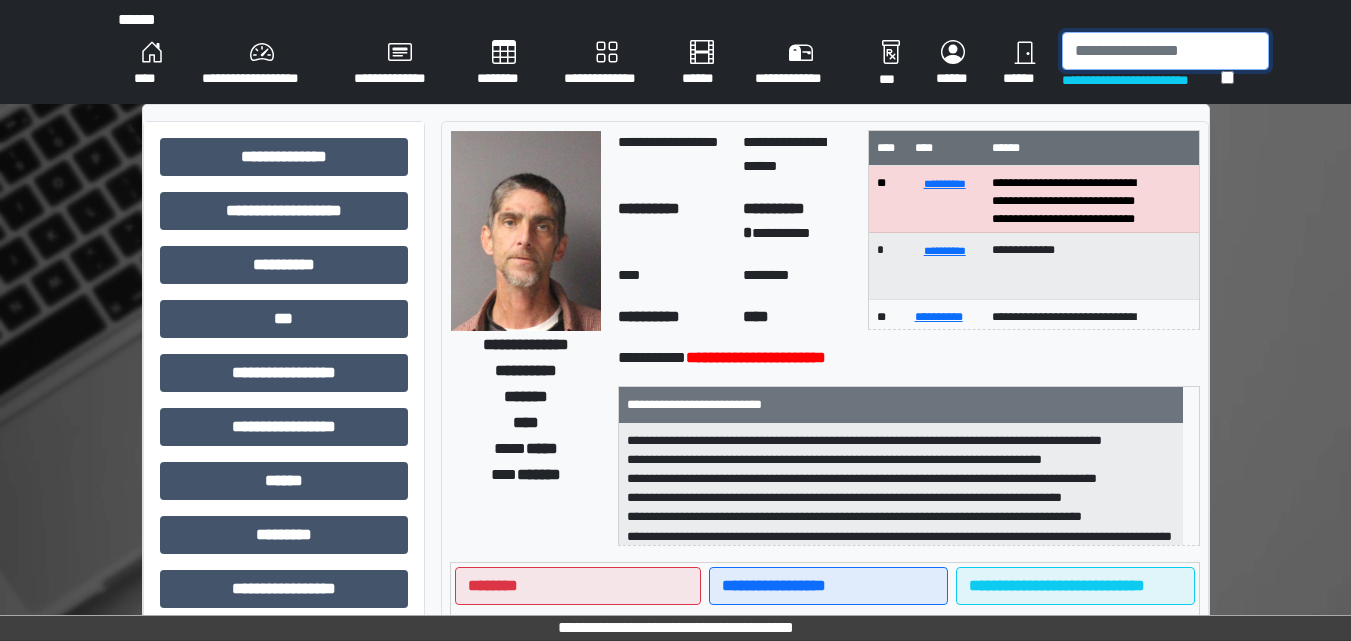 click at bounding box center [1165, 51] 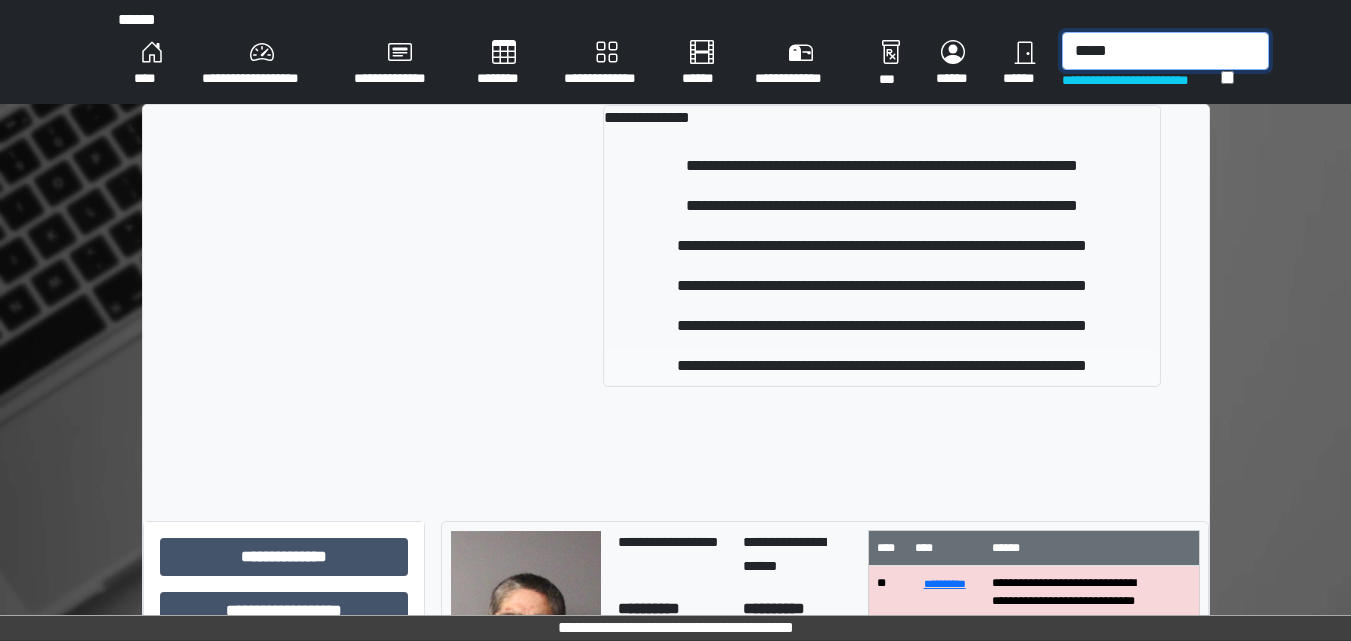 type on "*****" 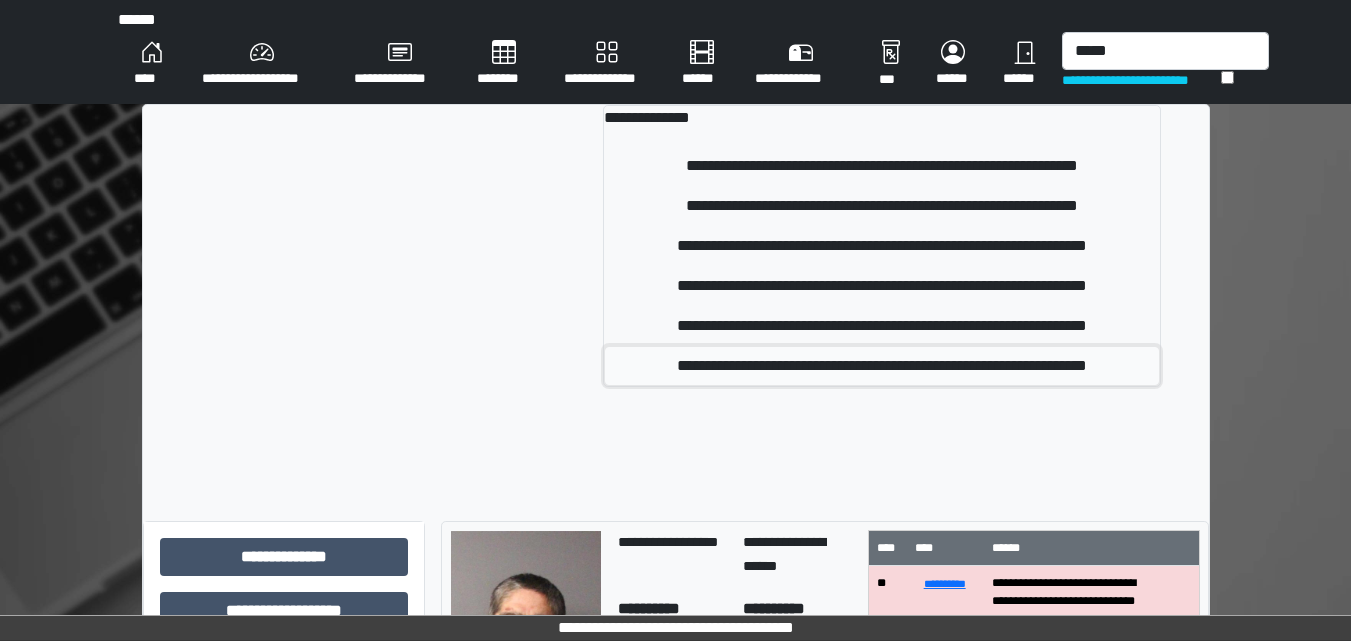 click on "**********" at bounding box center [881, 366] 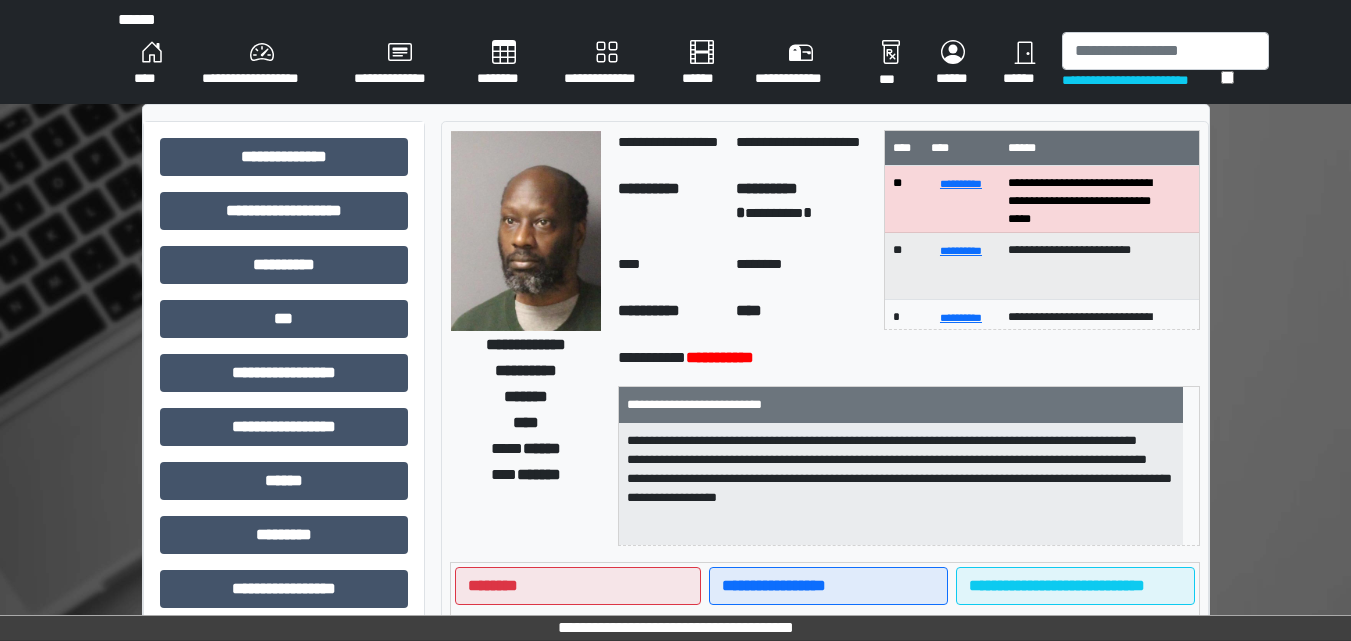 scroll, scrollTop: 6, scrollLeft: 0, axis: vertical 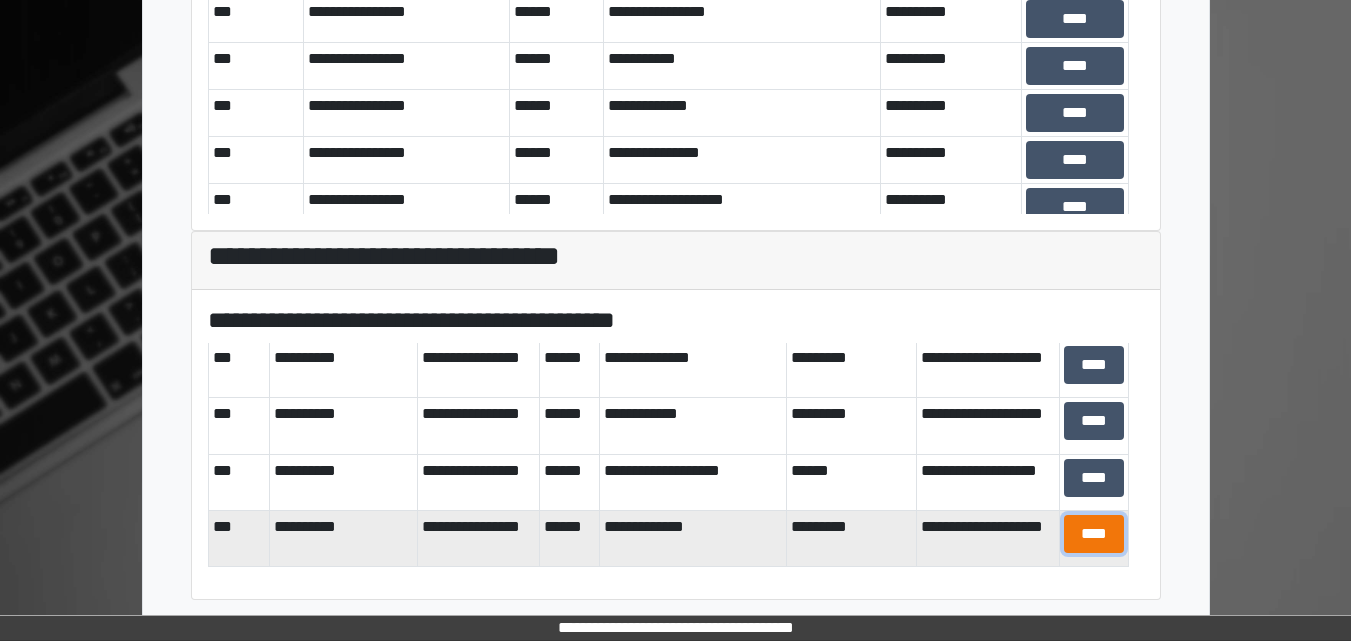 click on "****" at bounding box center (1094, 534) 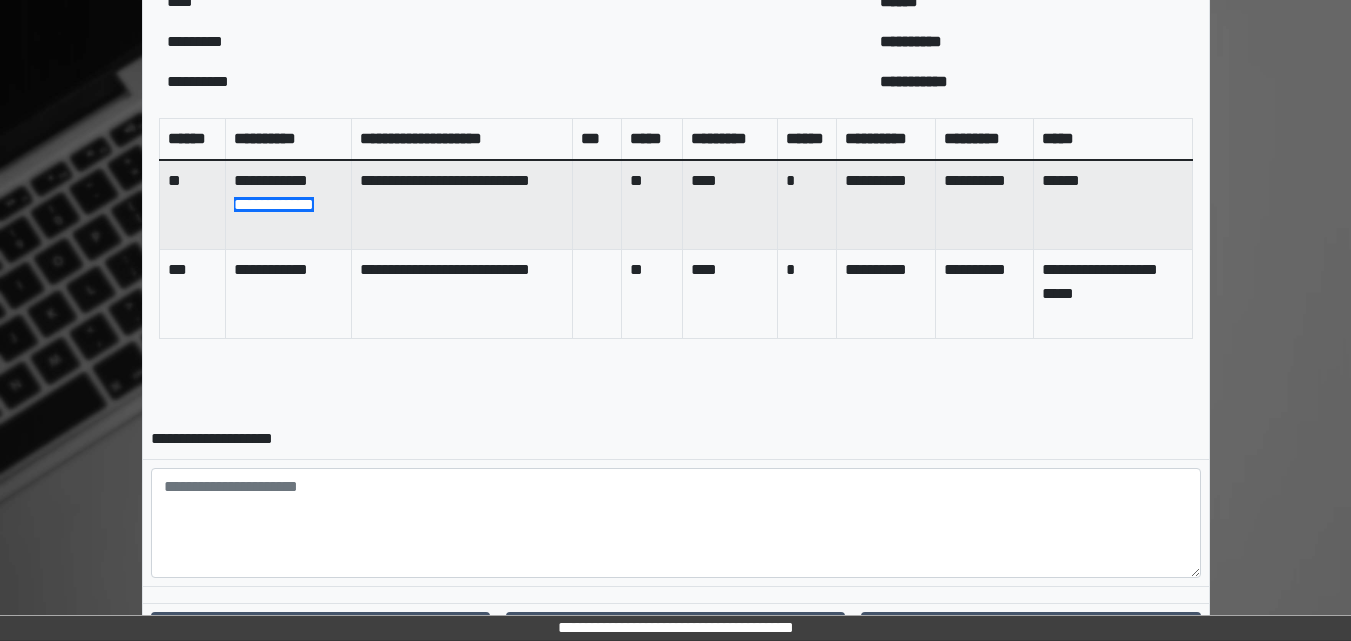scroll, scrollTop: 883, scrollLeft: 0, axis: vertical 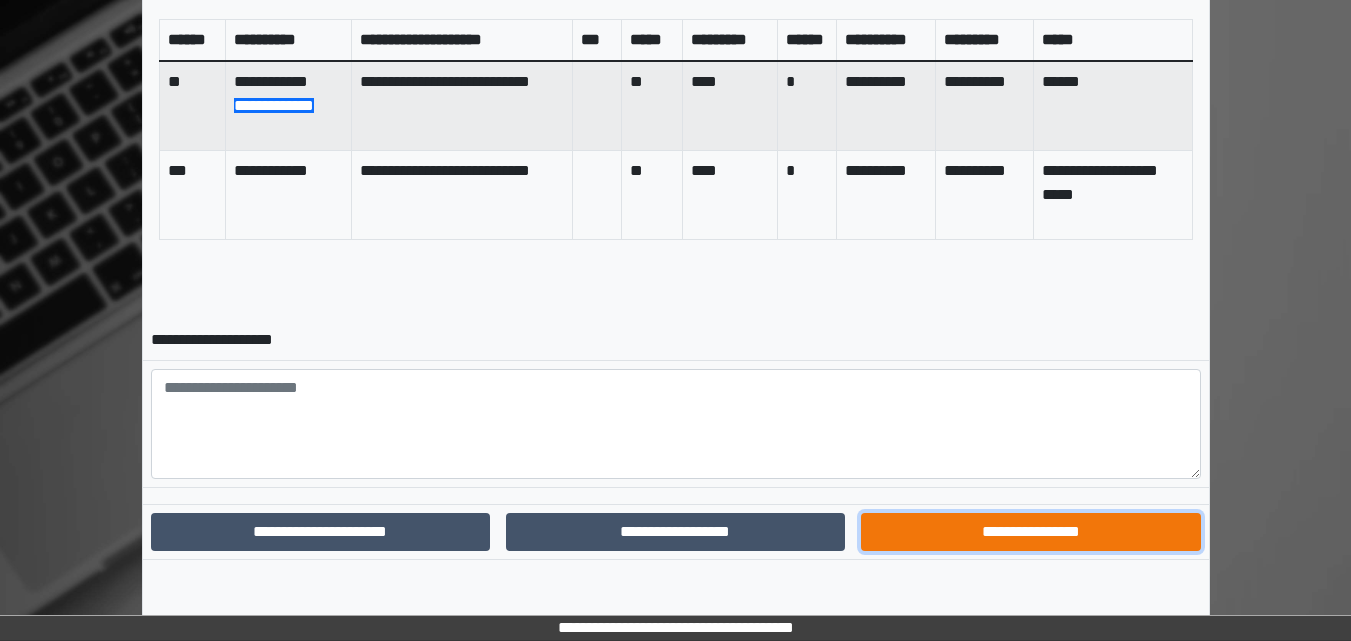 click on "**********" at bounding box center (1030, 532) 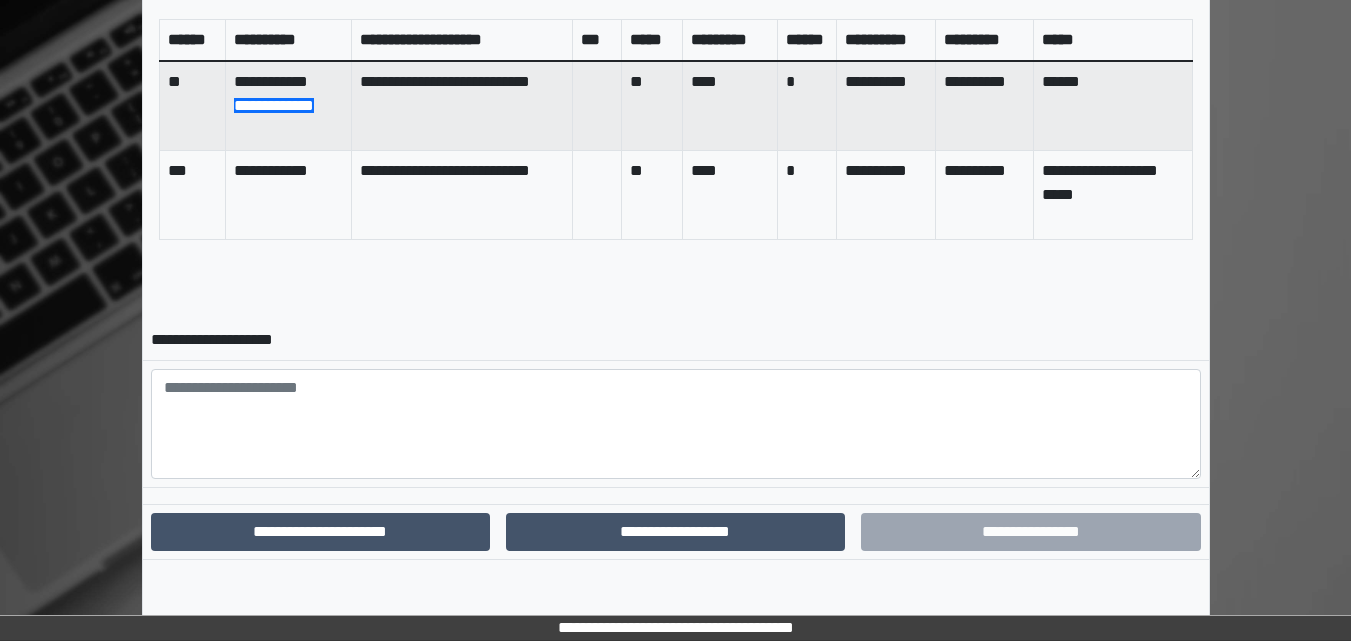 scroll, scrollTop: 780, scrollLeft: 0, axis: vertical 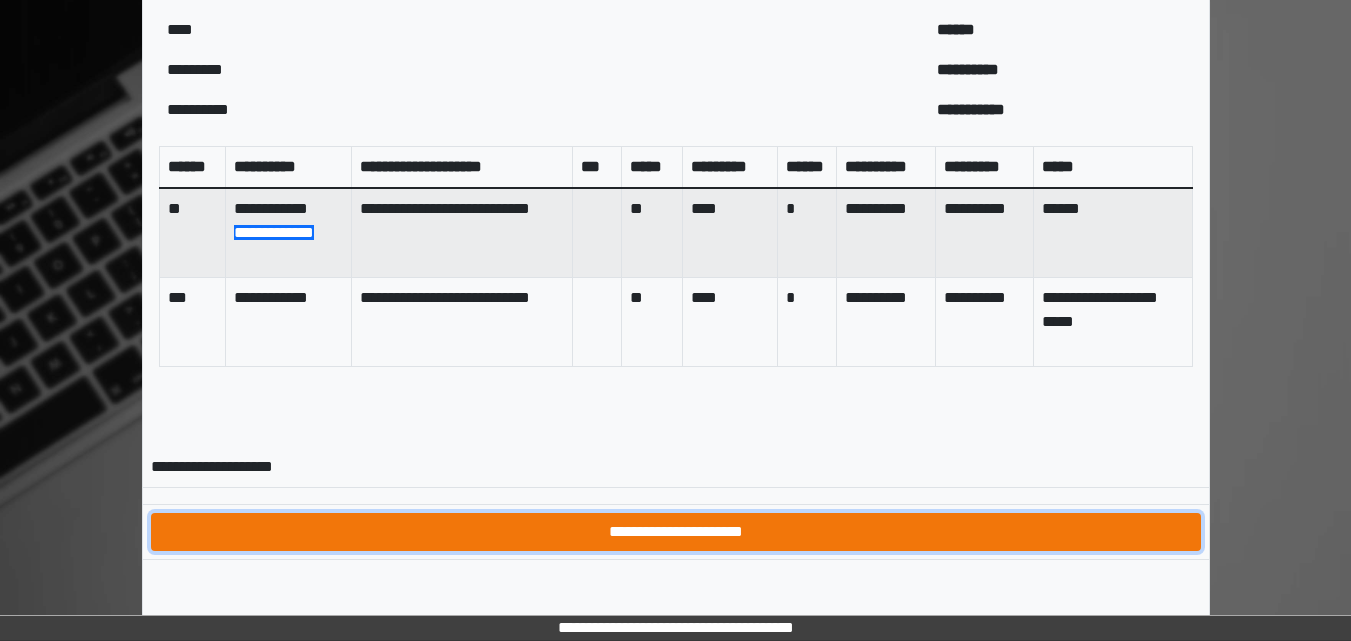 click on "**********" at bounding box center [676, 532] 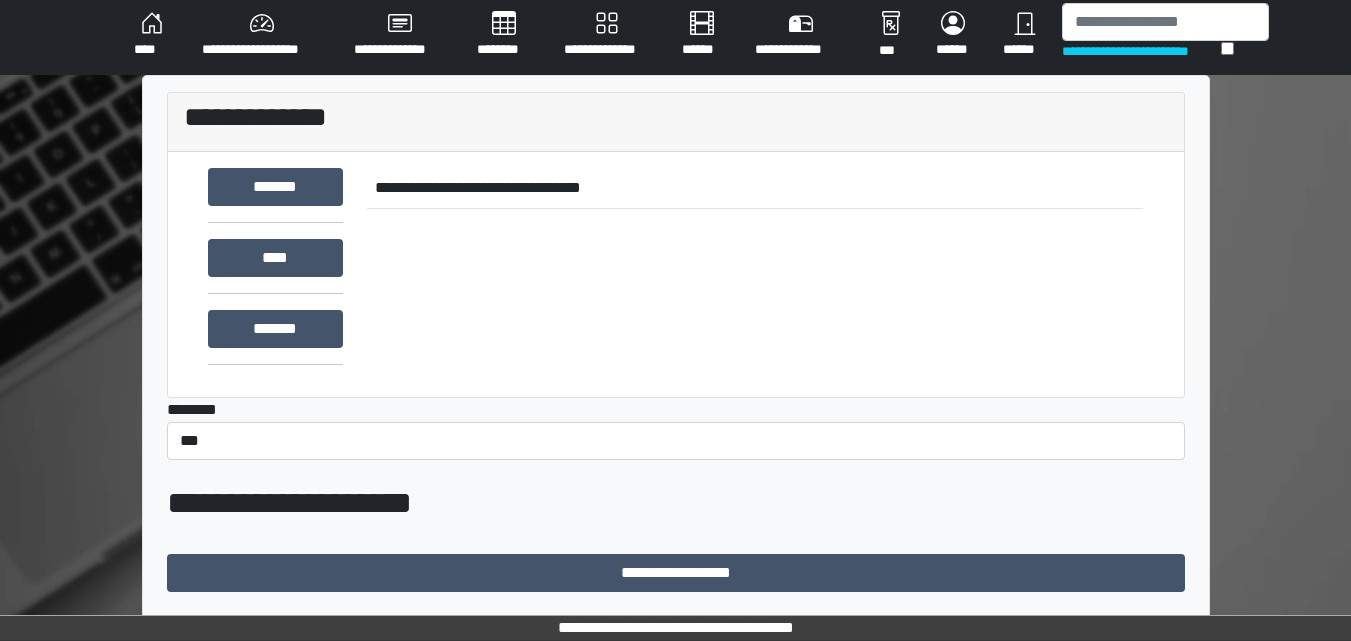 scroll, scrollTop: 0, scrollLeft: 0, axis: both 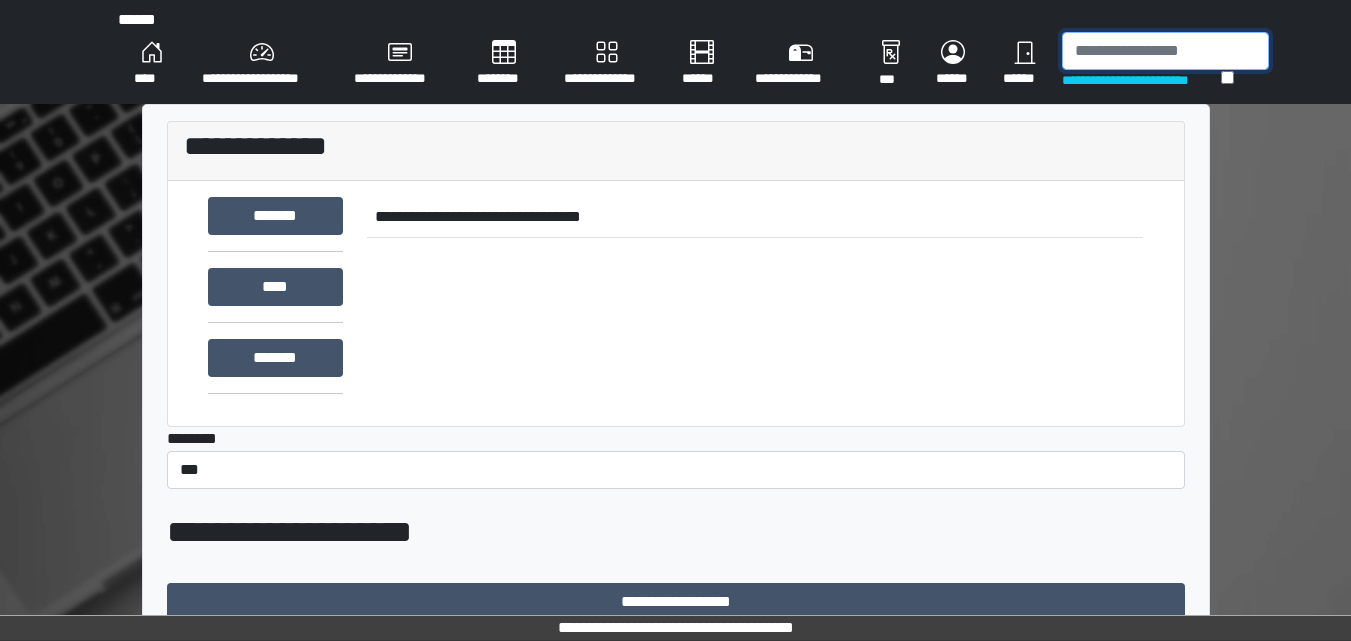 click at bounding box center (1165, 51) 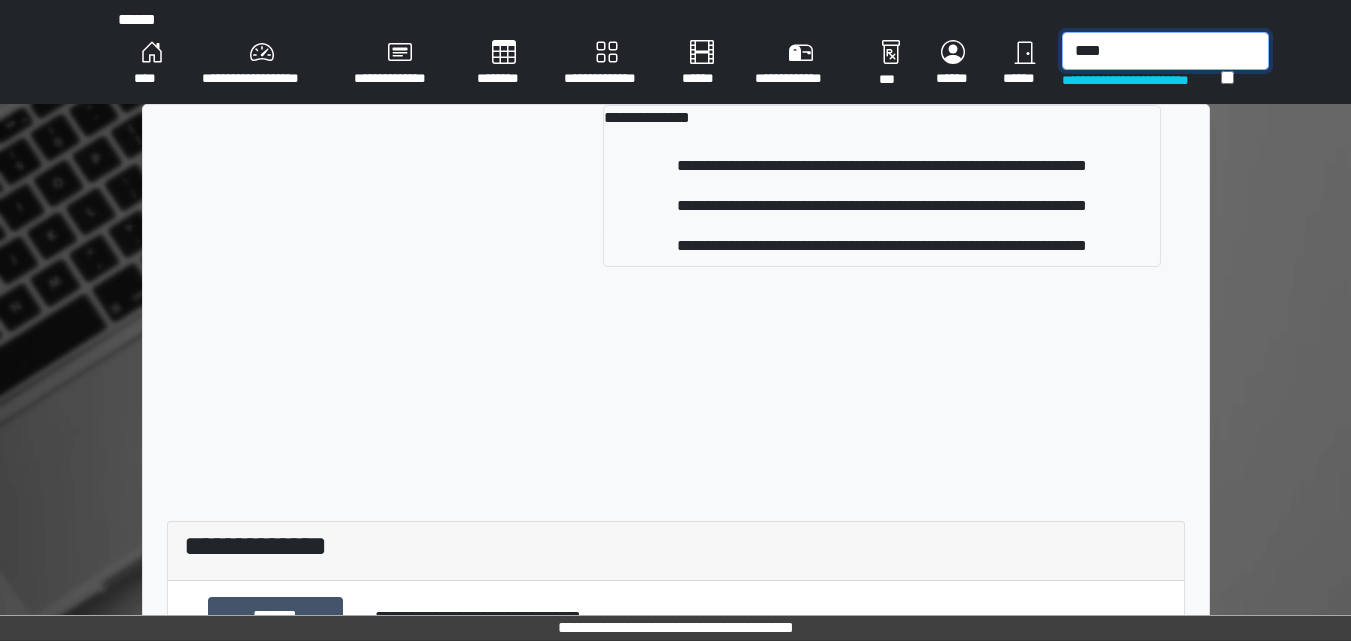 type on "****" 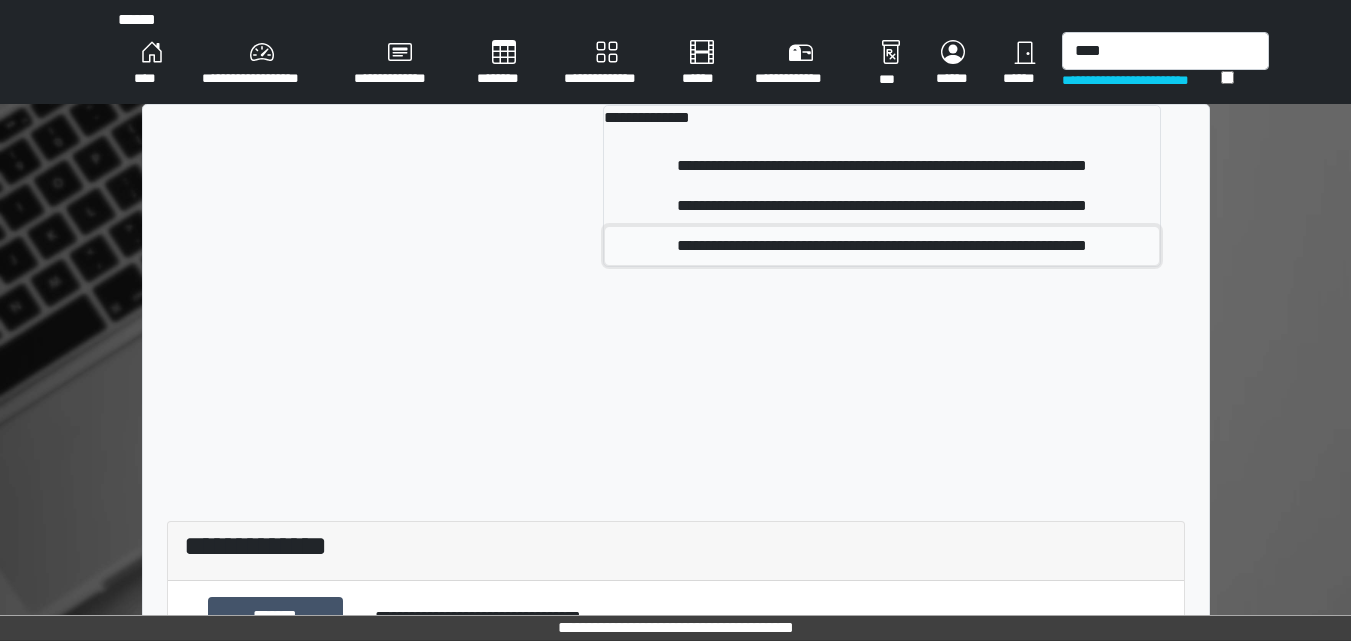 click on "**********" at bounding box center (881, 246) 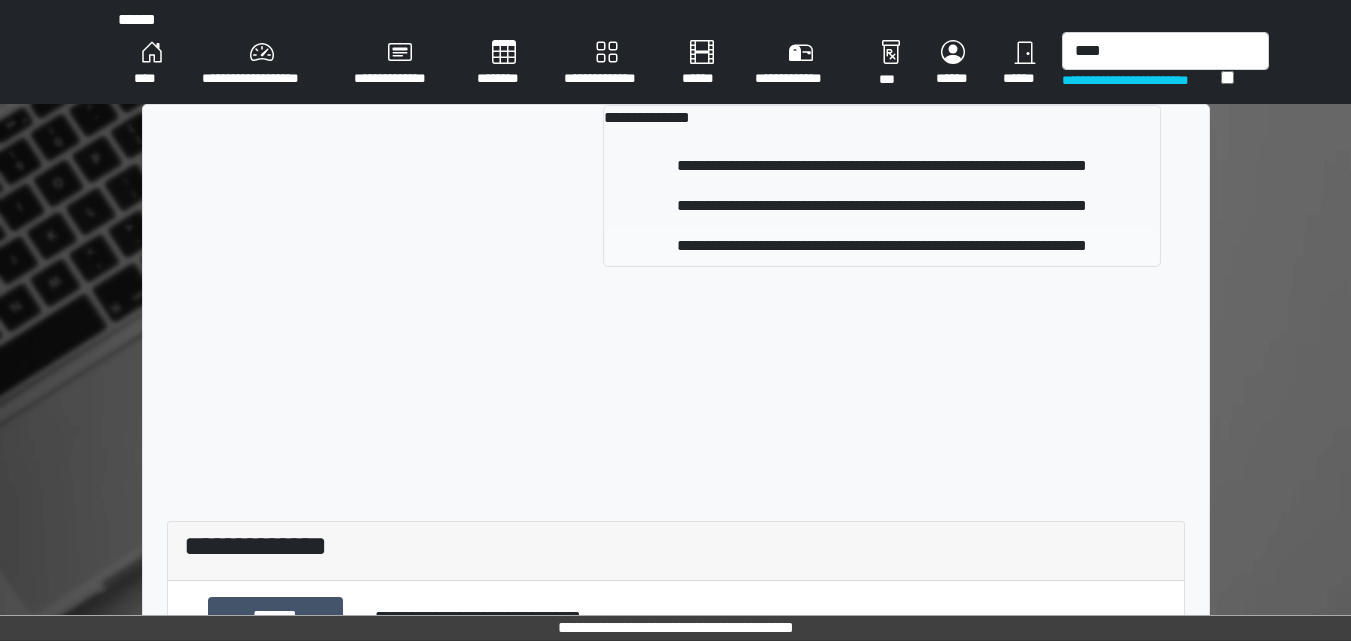 type 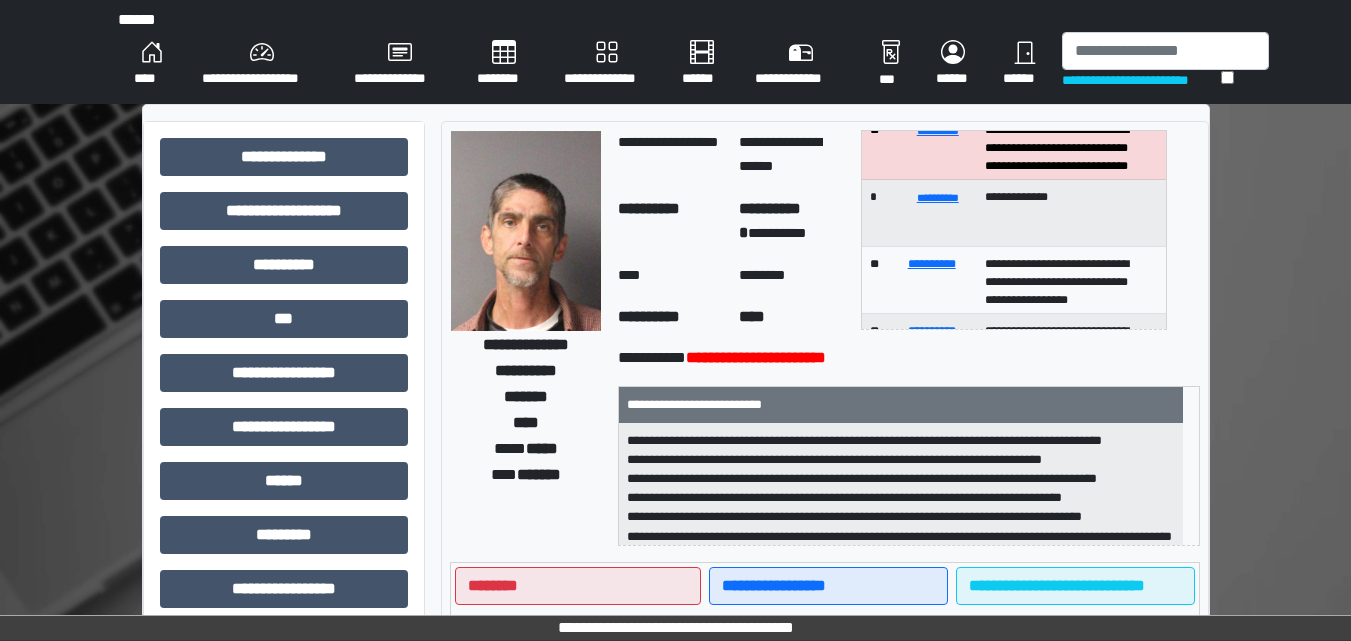 scroll, scrollTop: 188, scrollLeft: 0, axis: vertical 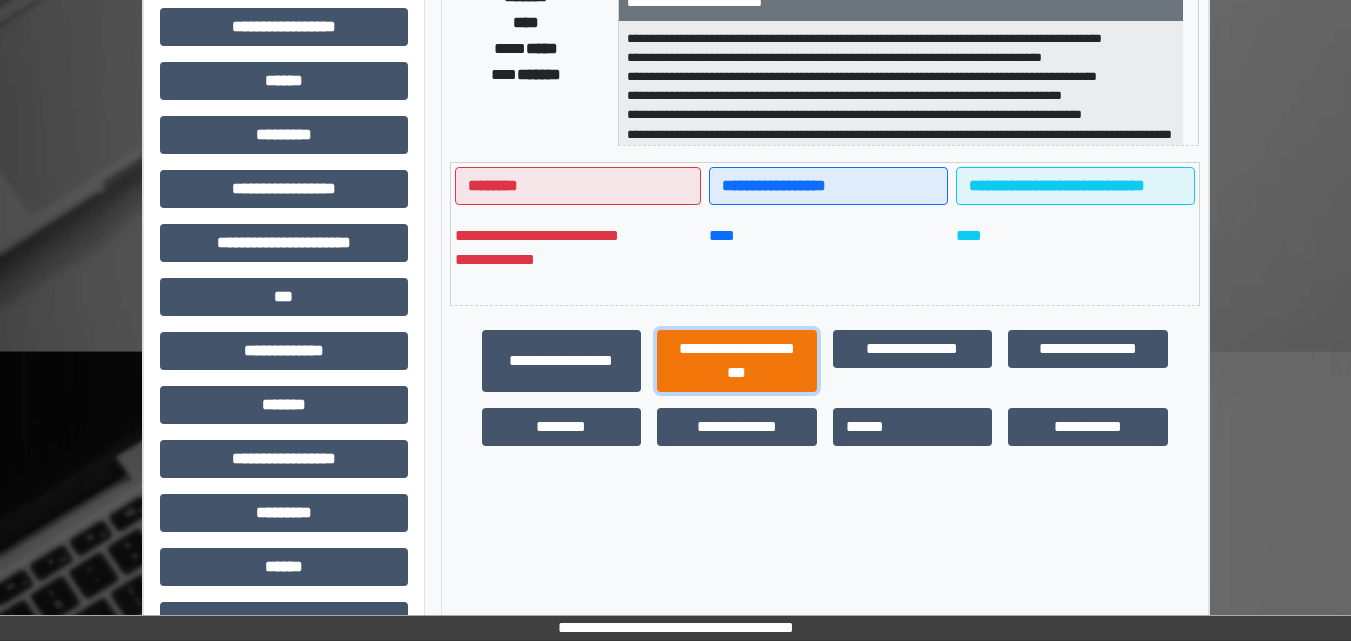 click on "**********" at bounding box center (737, 361) 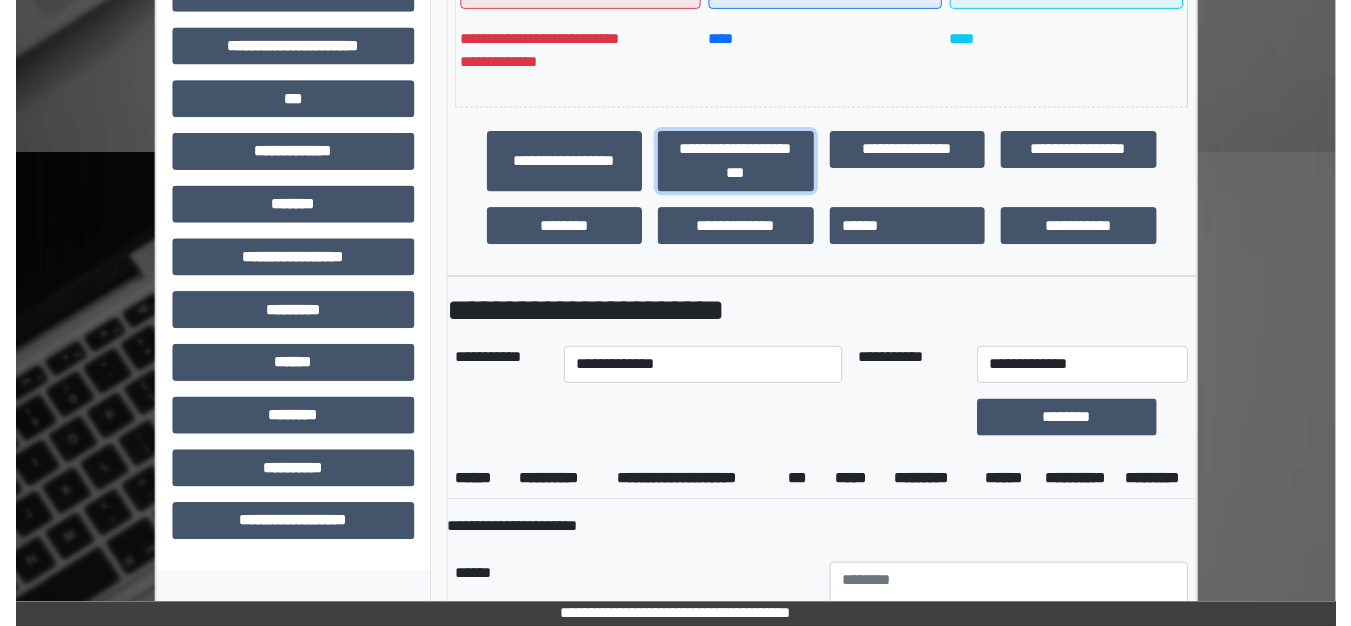 scroll, scrollTop: 600, scrollLeft: 0, axis: vertical 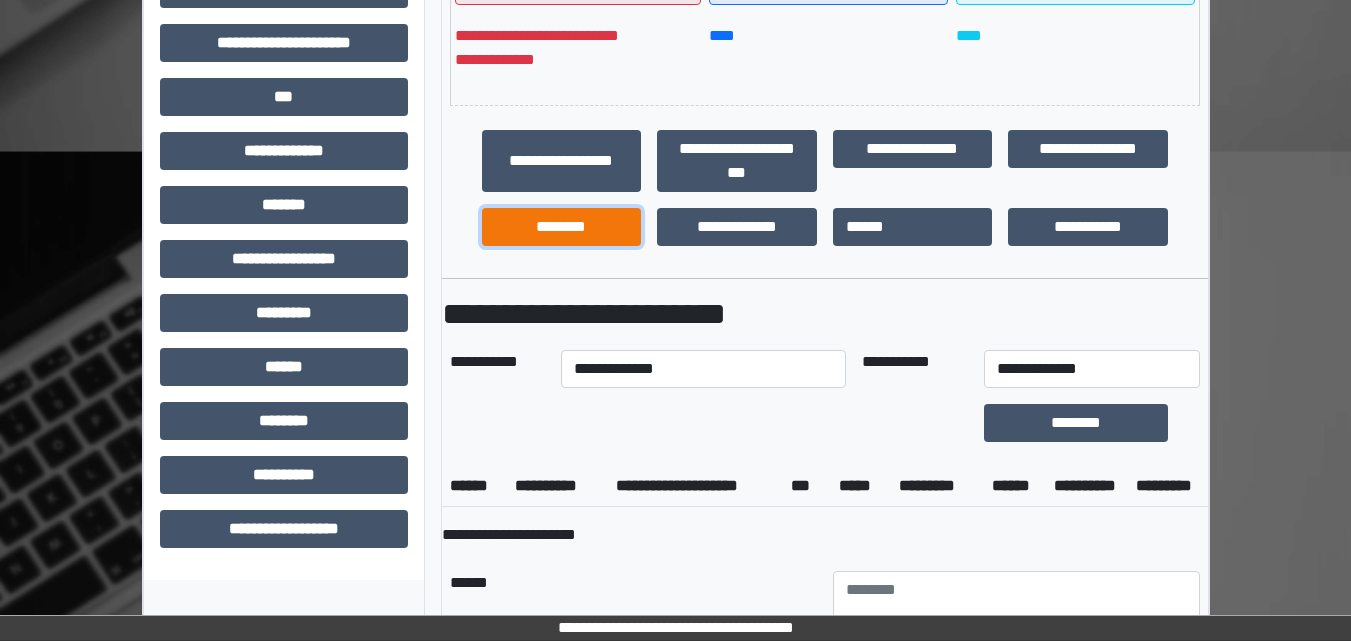 click on "********" at bounding box center (562, 227) 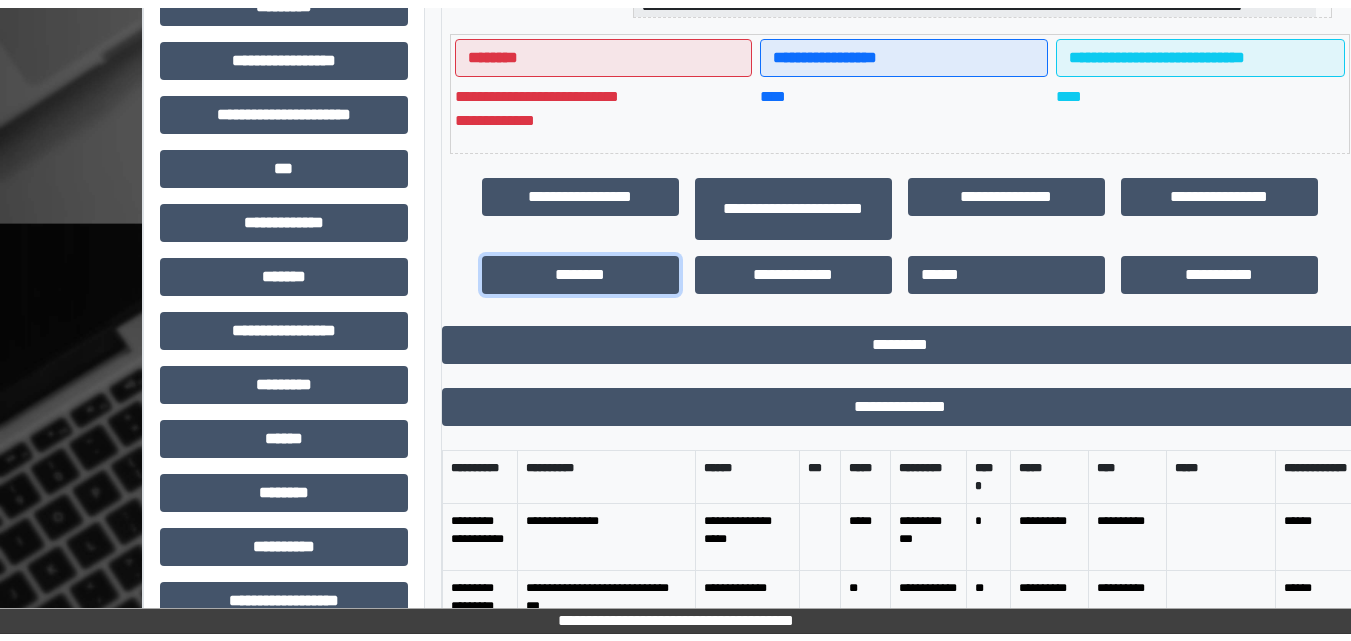 scroll, scrollTop: 400, scrollLeft: 0, axis: vertical 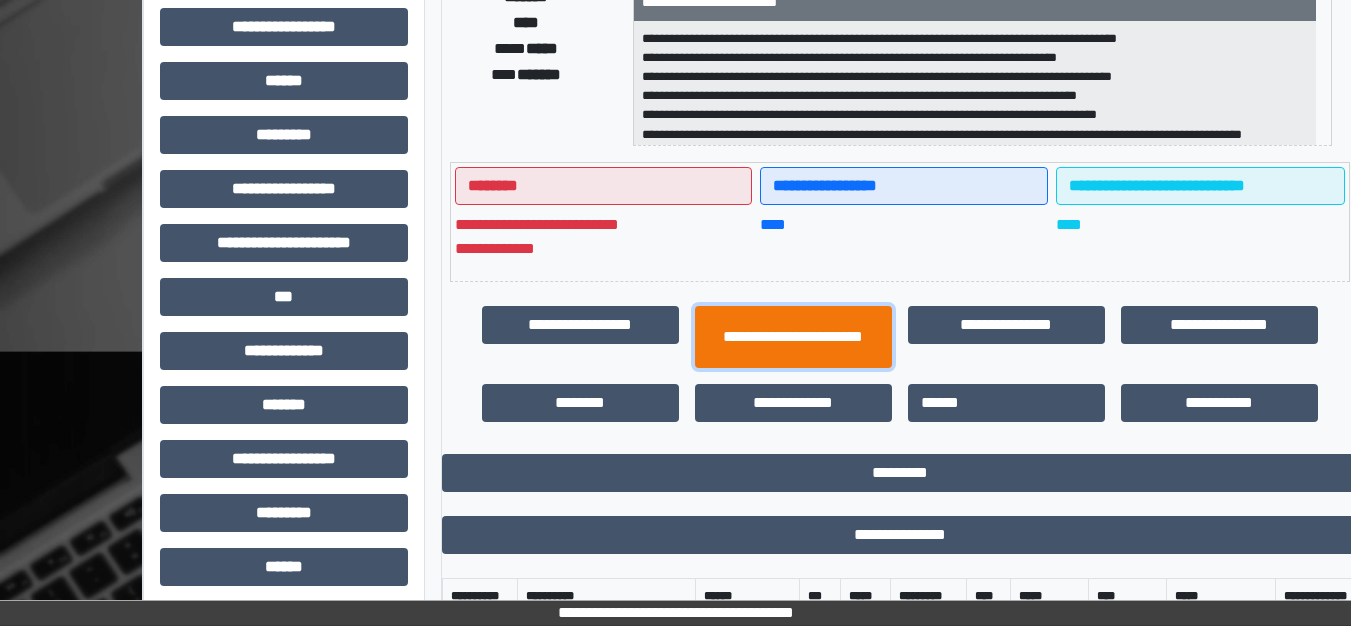 click on "**********" at bounding box center [793, 337] 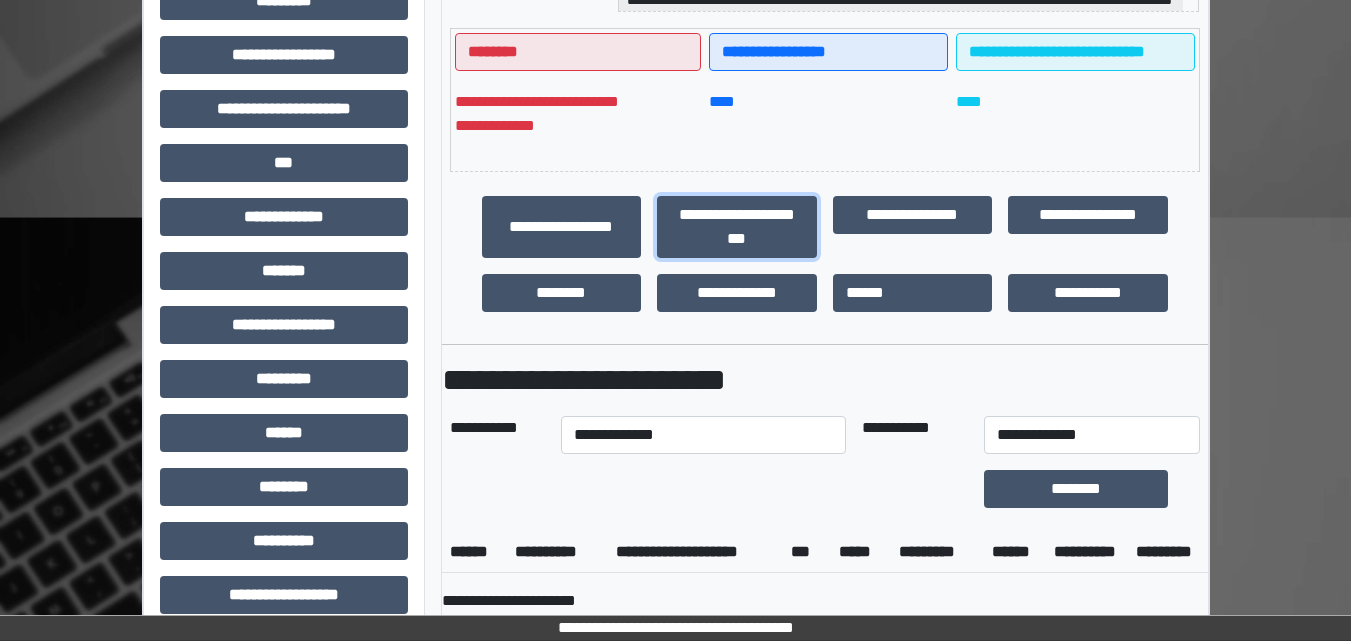 scroll, scrollTop: 694, scrollLeft: 0, axis: vertical 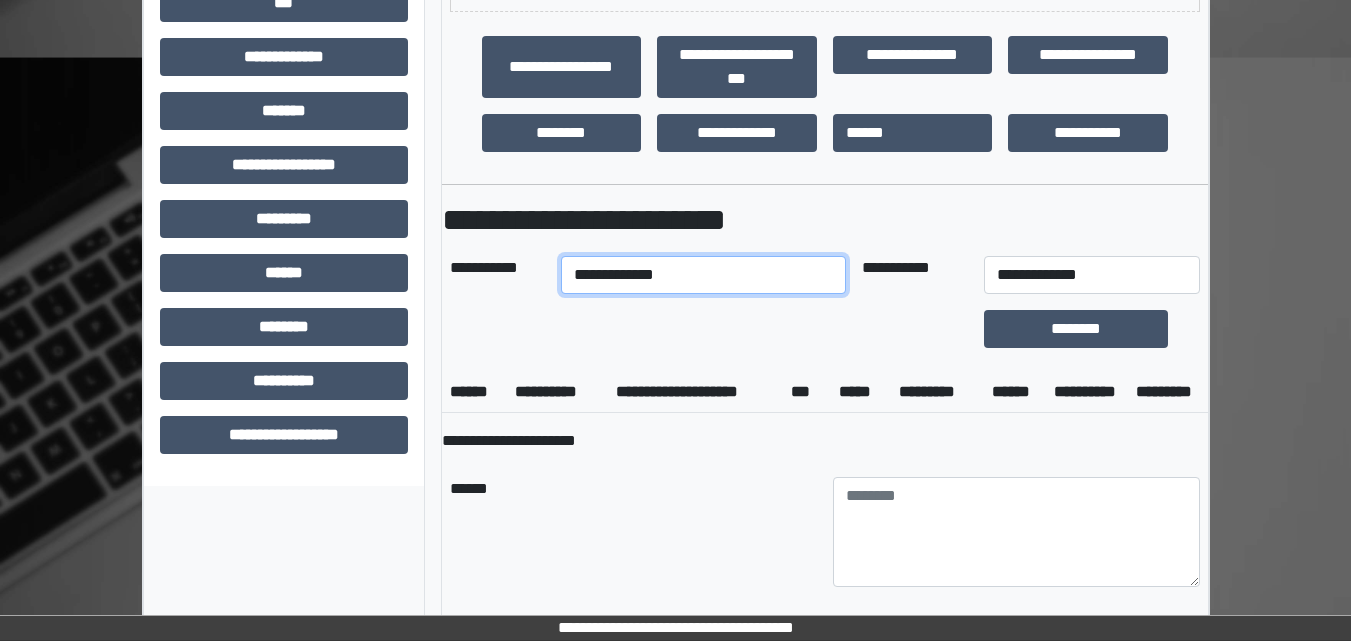 click on "**********" at bounding box center [703, 275] 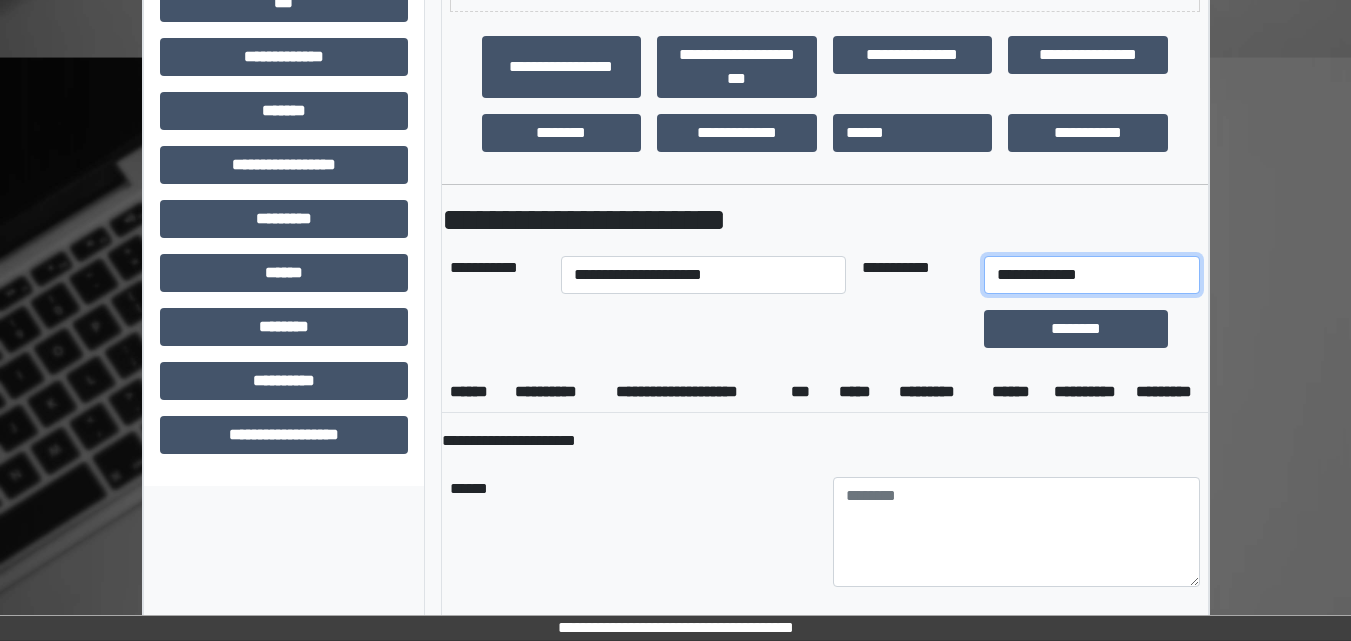 click on "**********" at bounding box center [1092, 275] 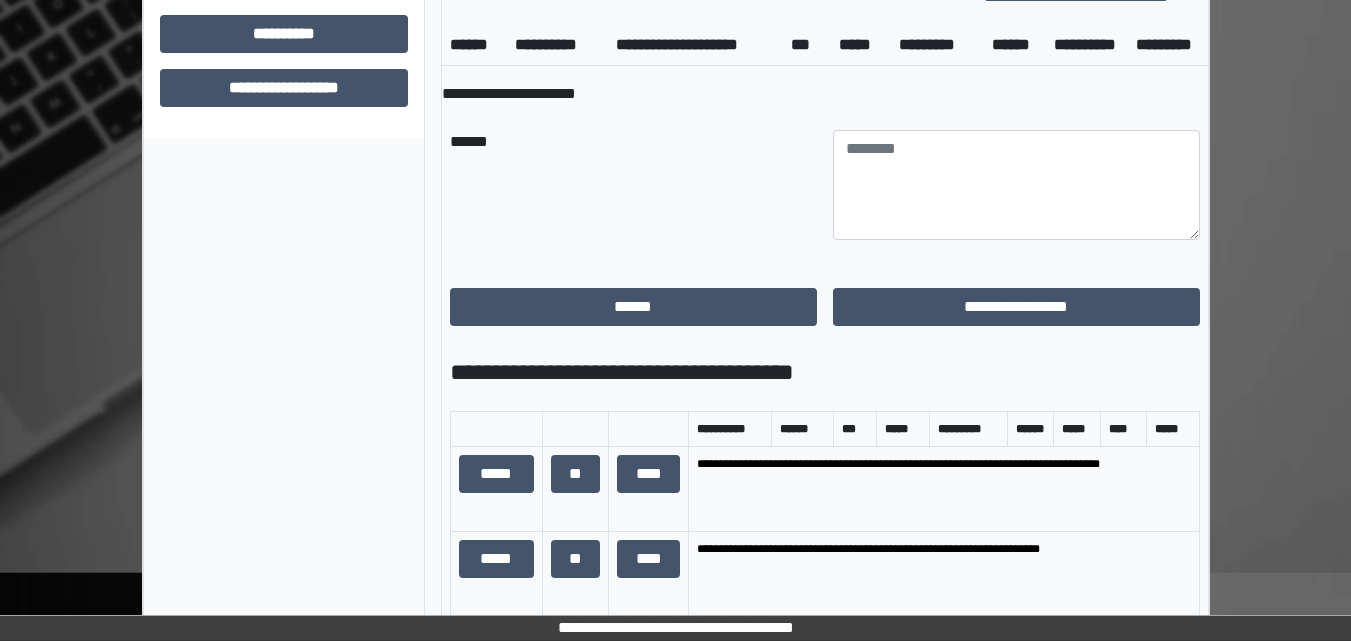 scroll, scrollTop: 1094, scrollLeft: 0, axis: vertical 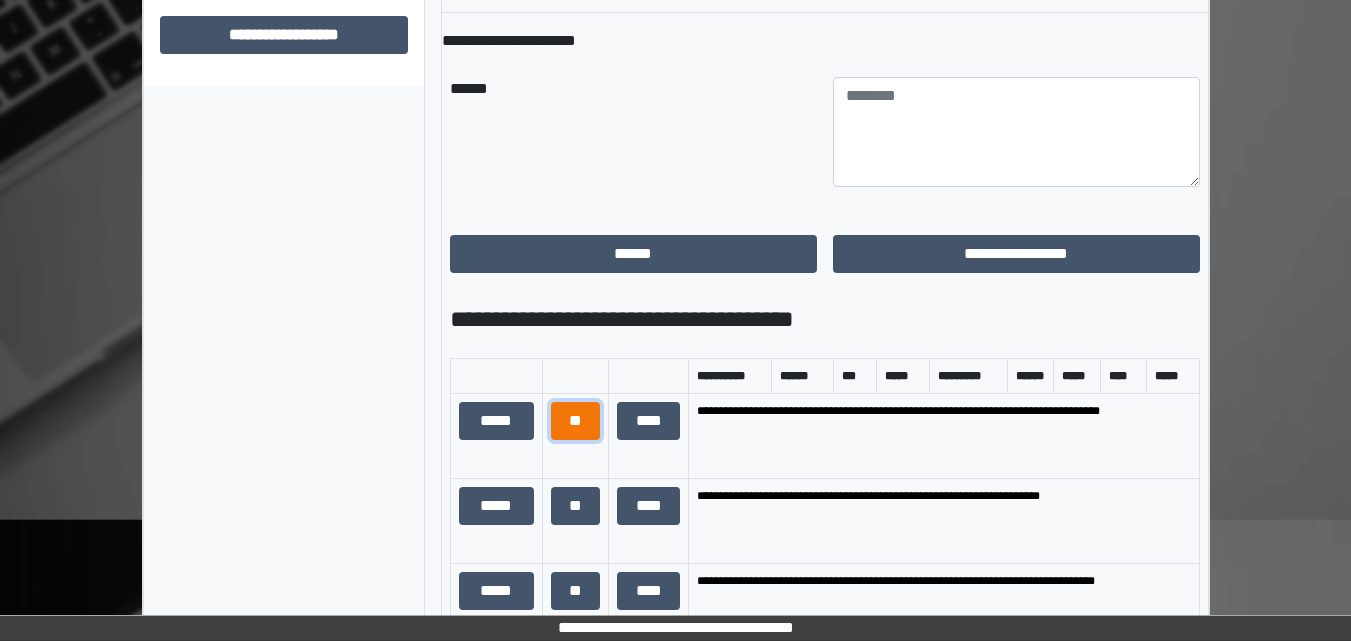 click on "**" at bounding box center [576, 421] 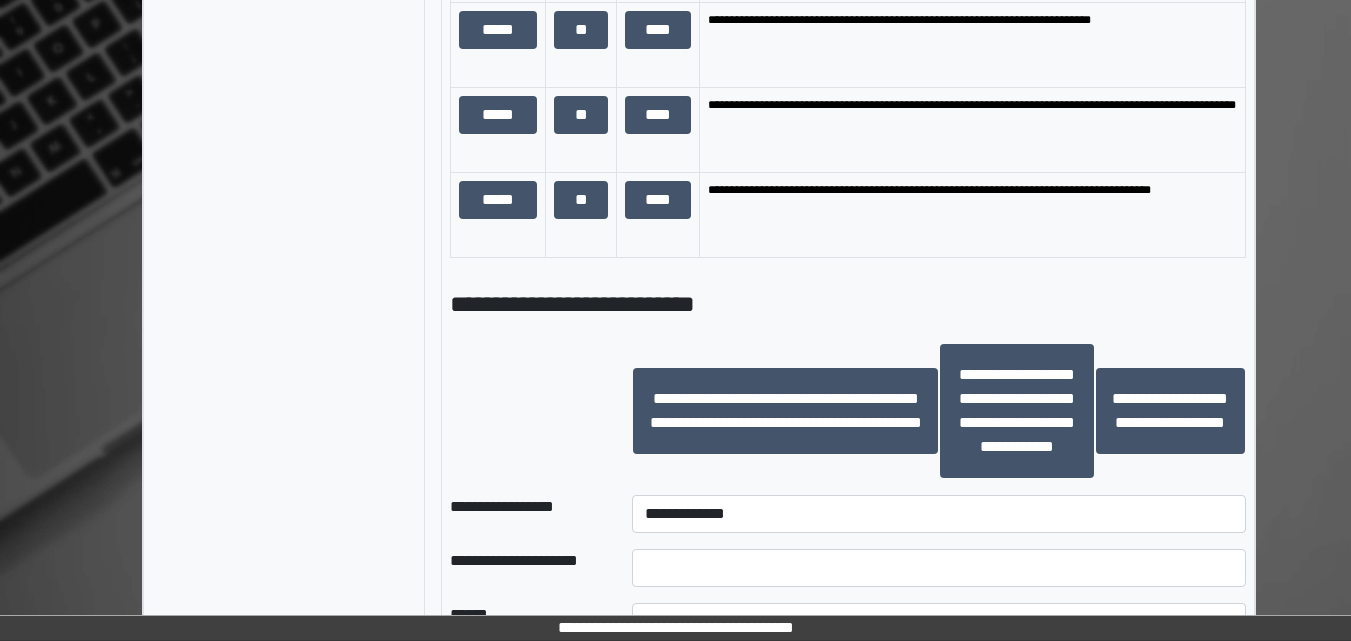 scroll, scrollTop: 1894, scrollLeft: 0, axis: vertical 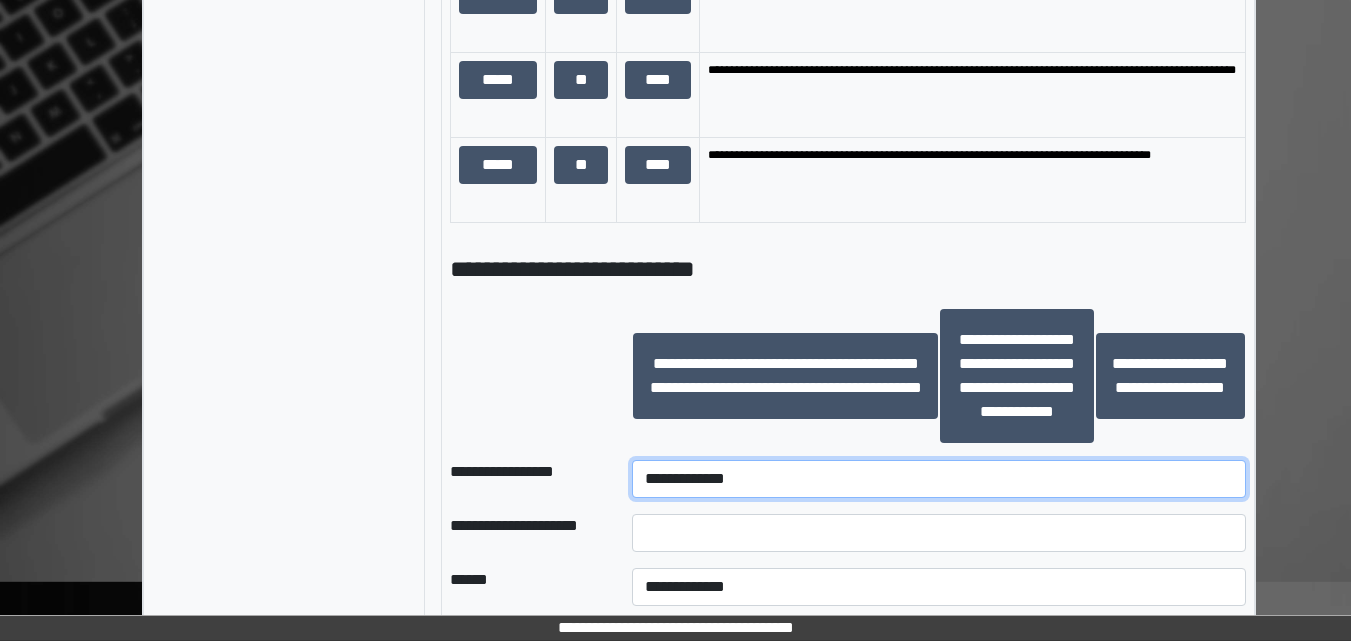 click on "**********" at bounding box center (939, 479) 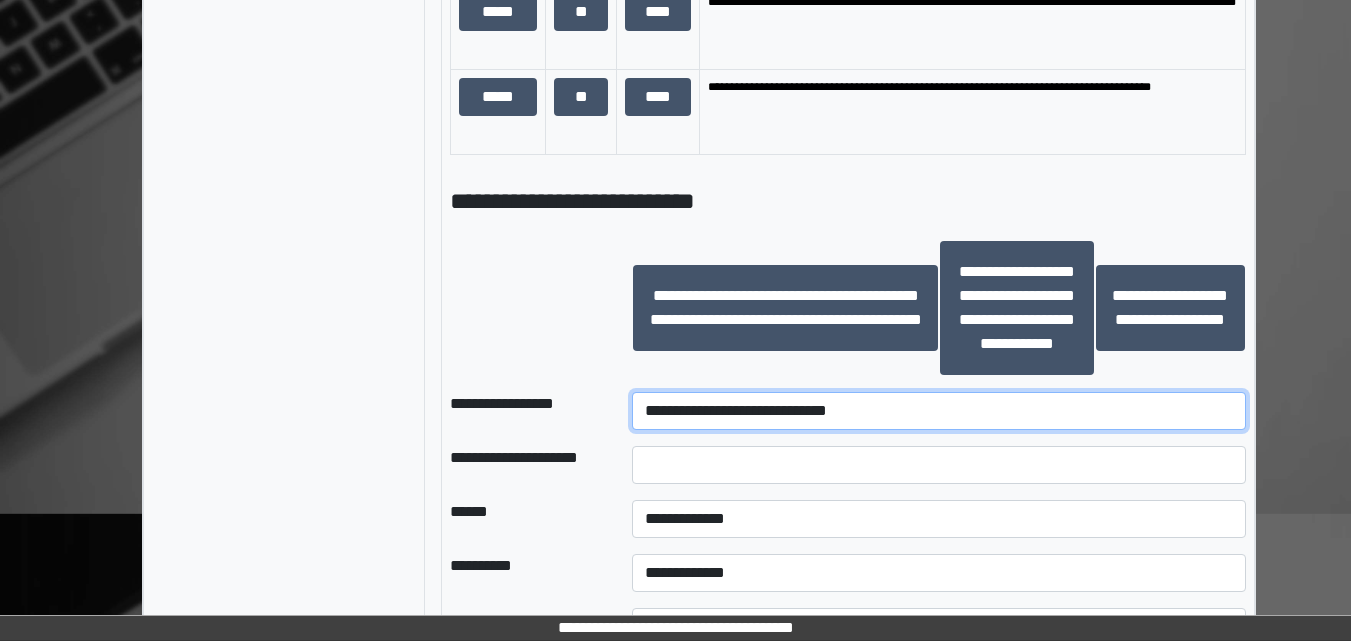 scroll, scrollTop: 1994, scrollLeft: 0, axis: vertical 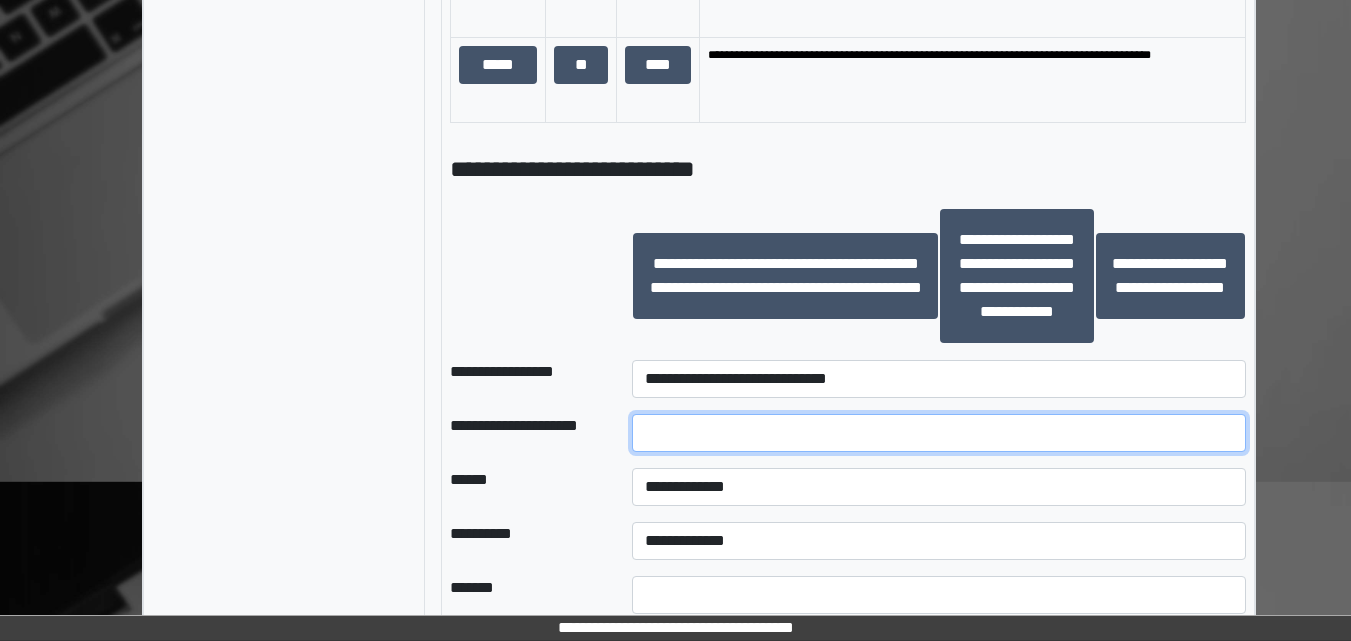 click at bounding box center [939, 433] 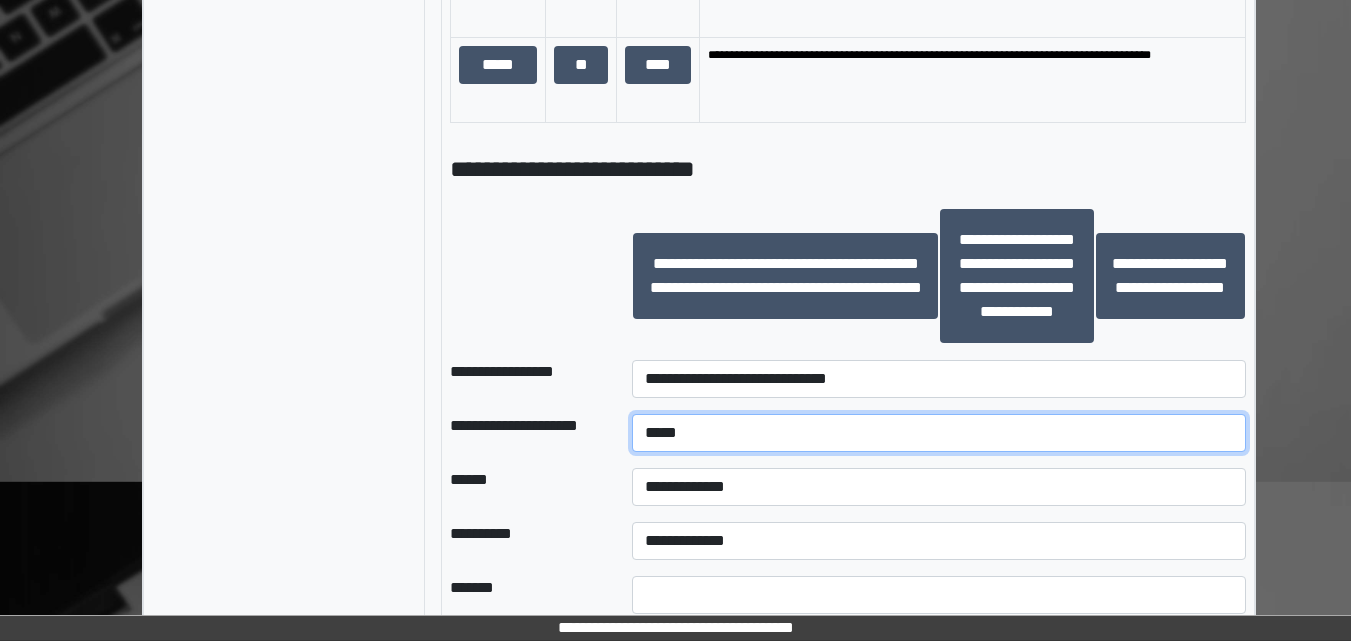 type on "*****" 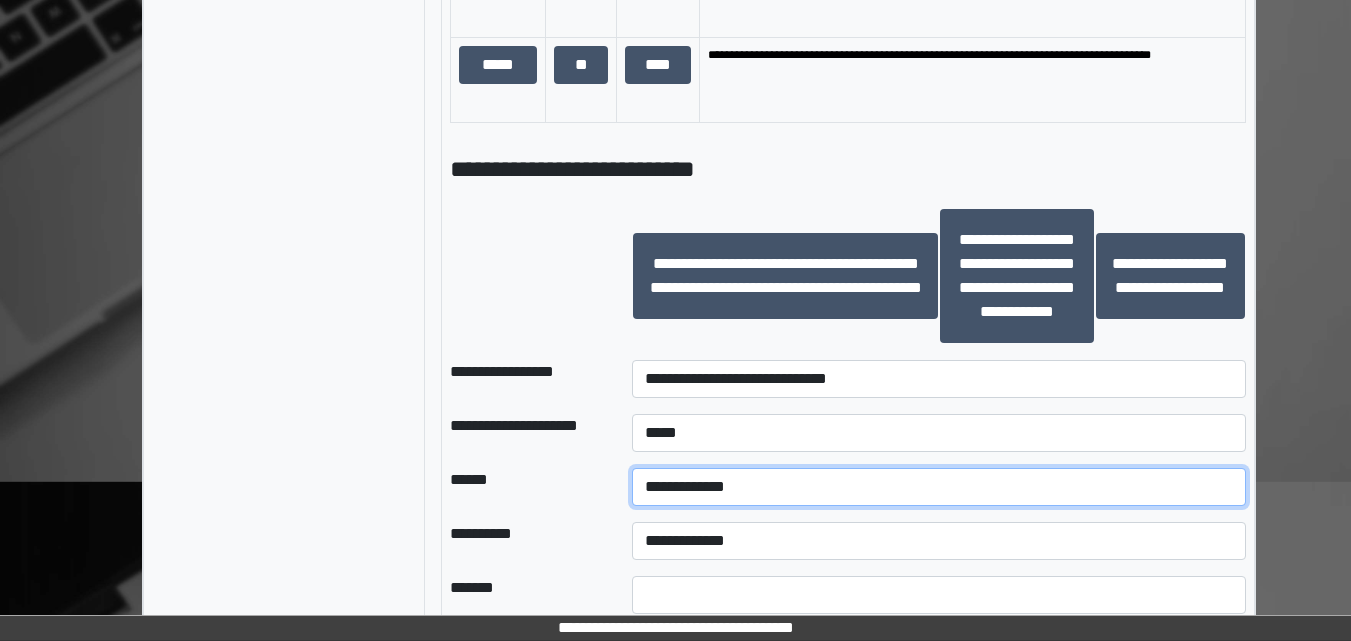 click on "**********" at bounding box center (939, 487) 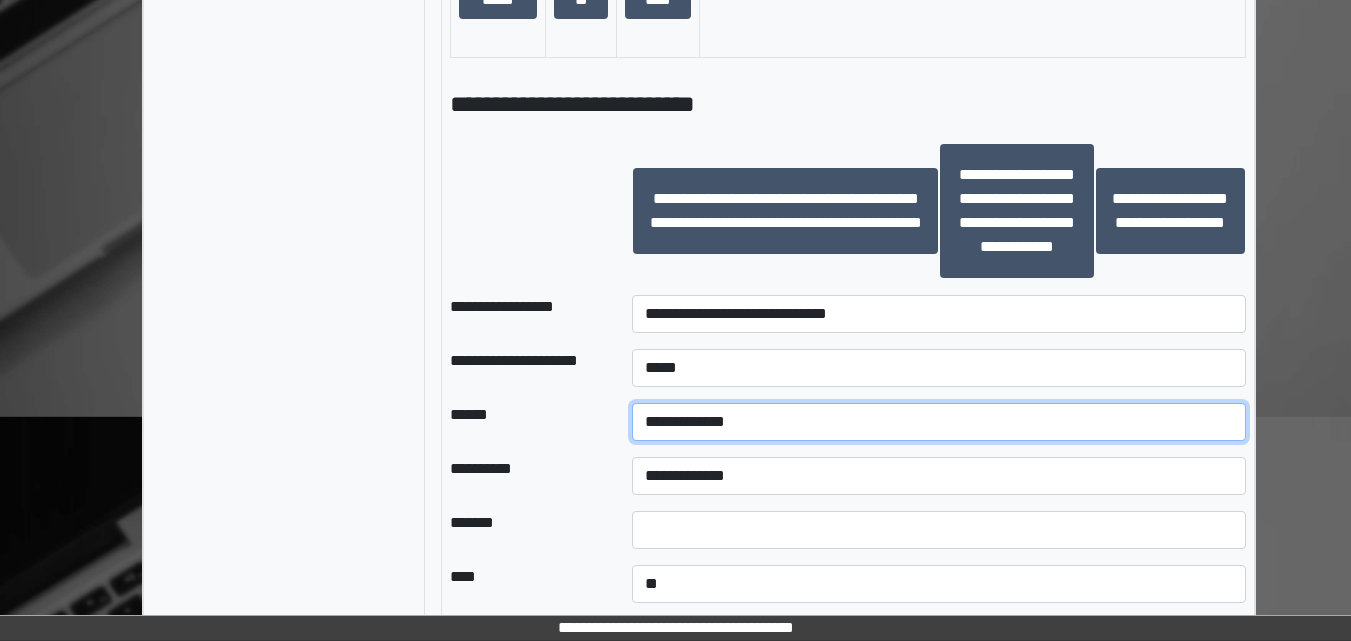 scroll, scrollTop: 2094, scrollLeft: 0, axis: vertical 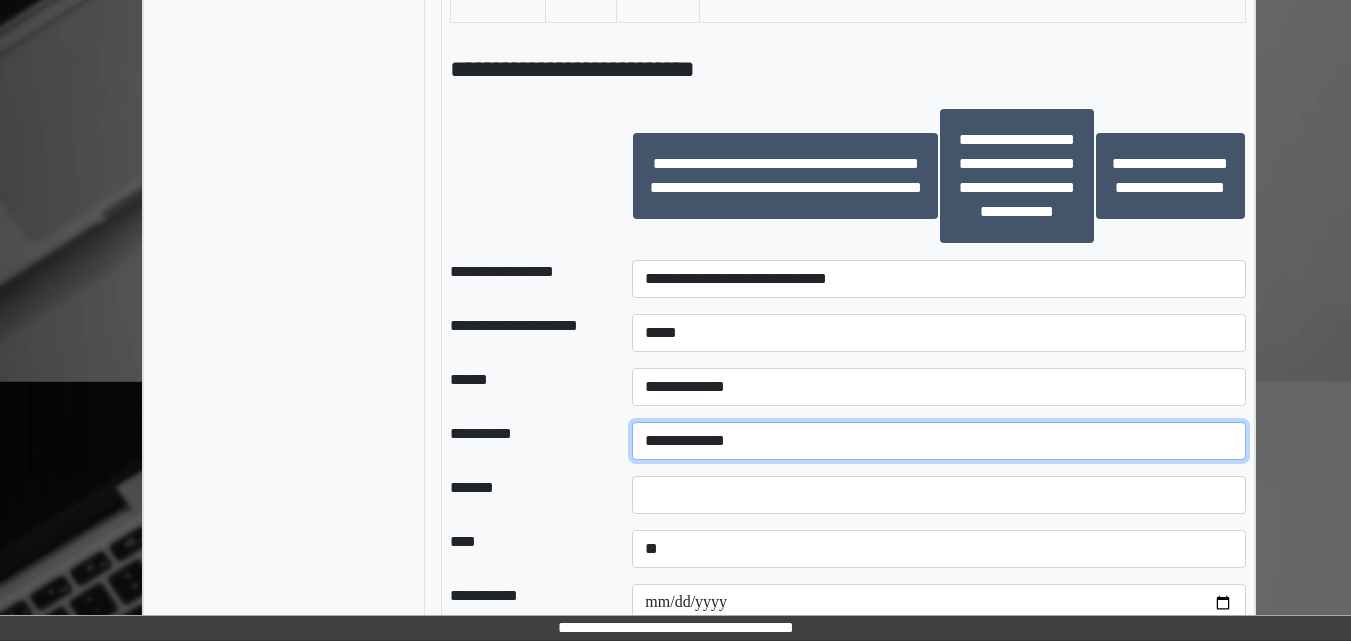 click on "**********" at bounding box center (939, 441) 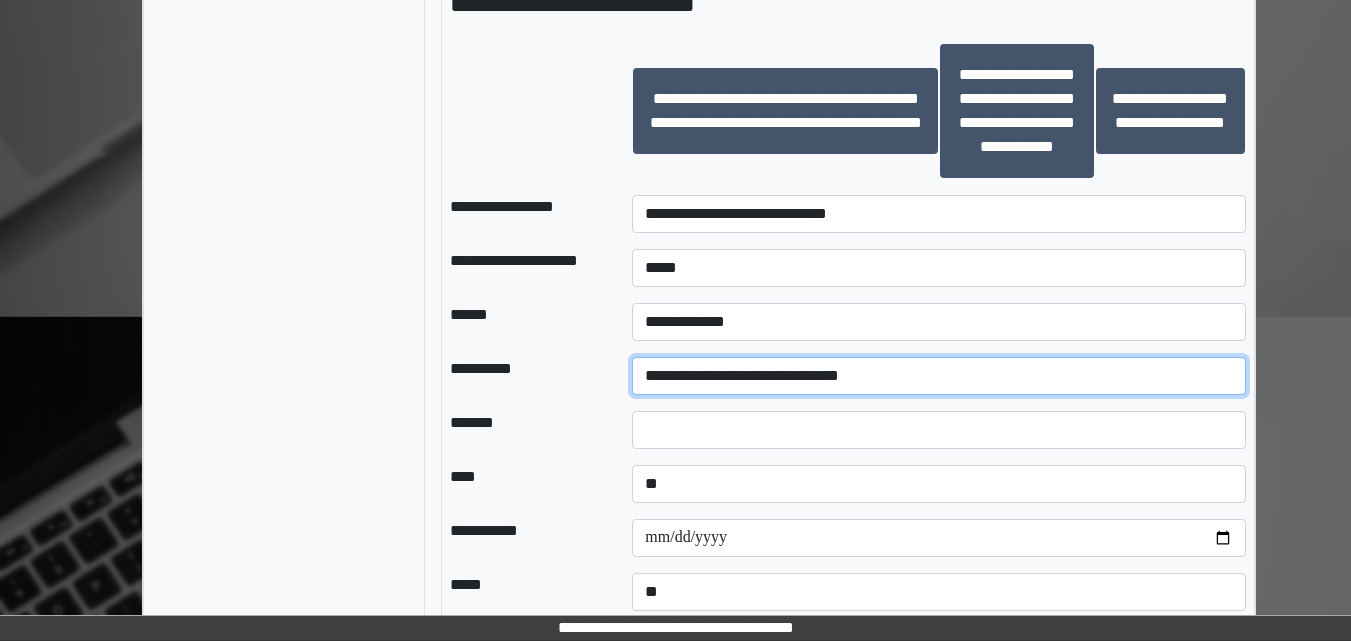 scroll, scrollTop: 2194, scrollLeft: 0, axis: vertical 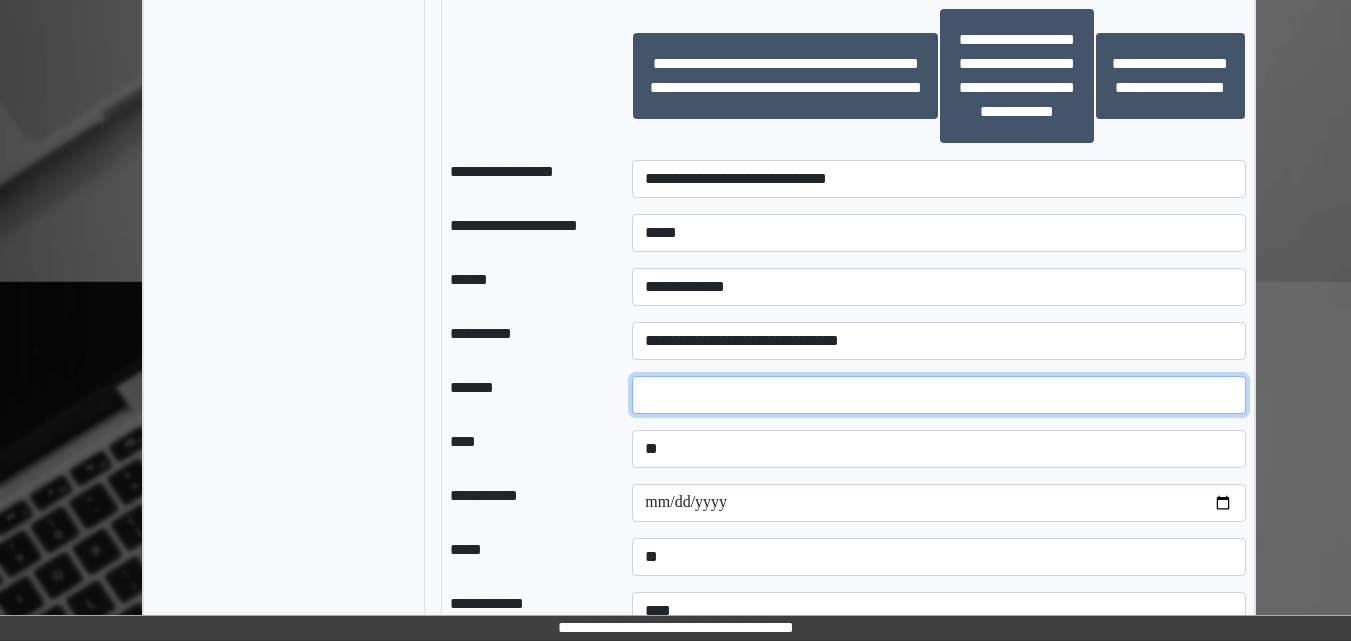 click at bounding box center [939, 395] 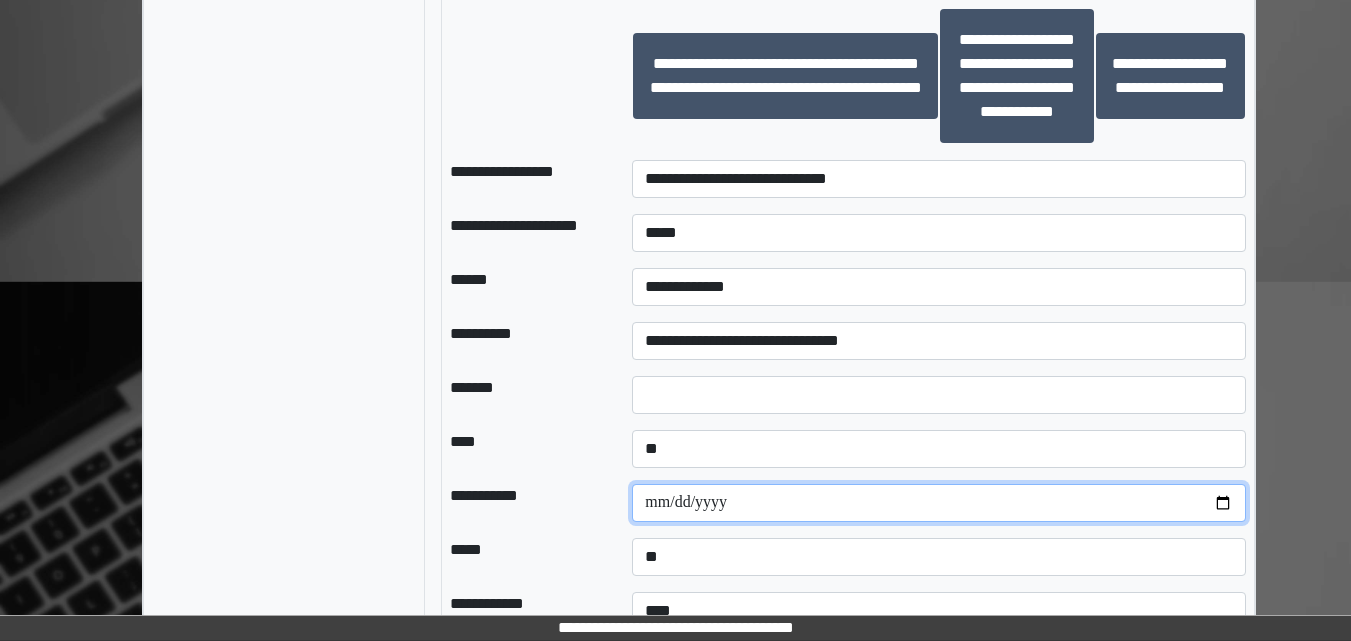 click at bounding box center [939, 503] 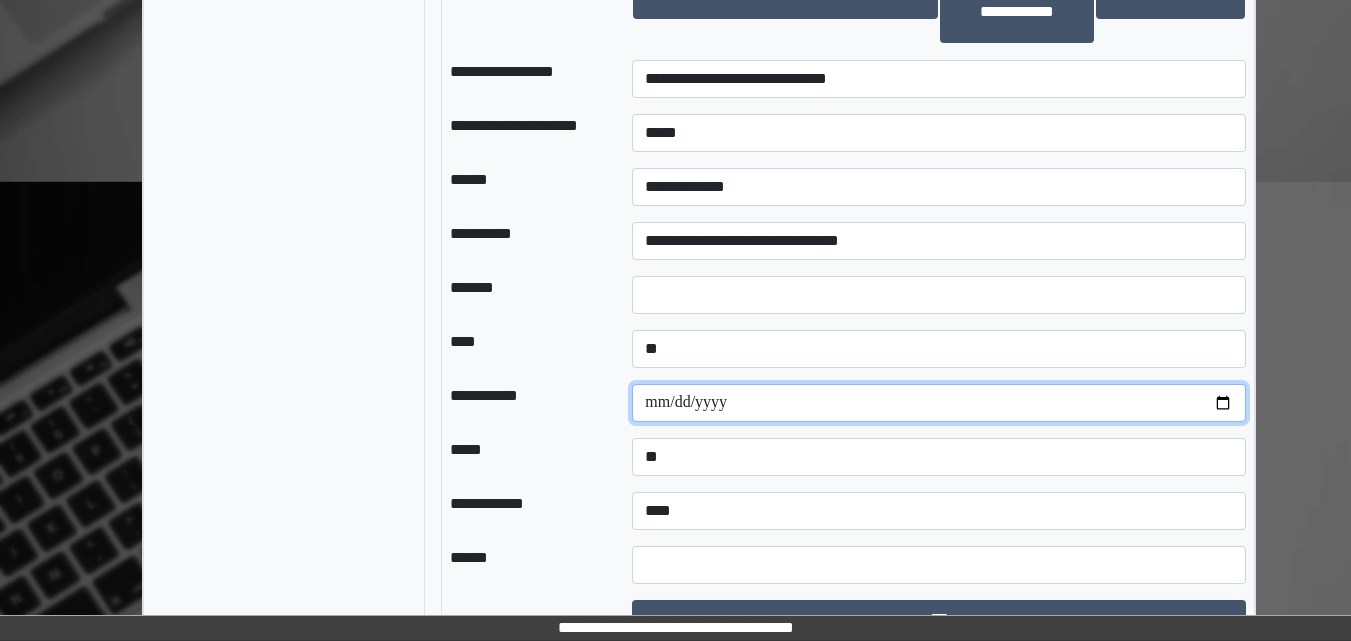scroll, scrollTop: 2407, scrollLeft: 0, axis: vertical 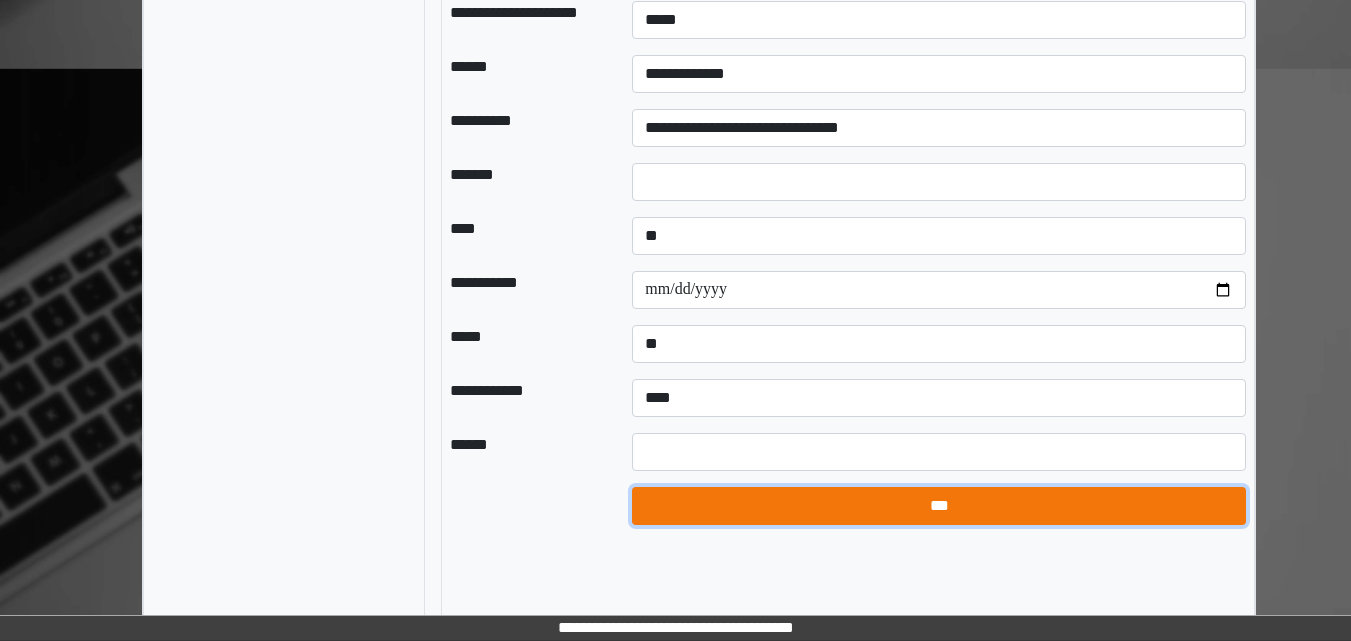 click on "***" at bounding box center (939, 506) 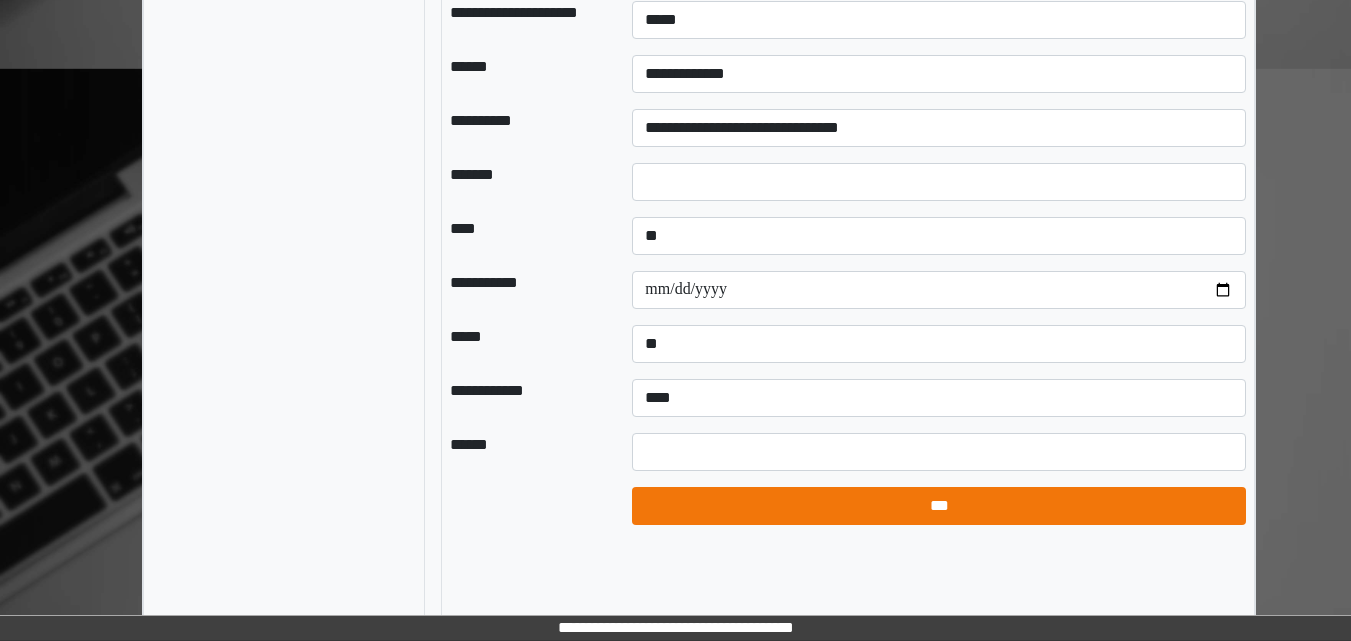select on "*" 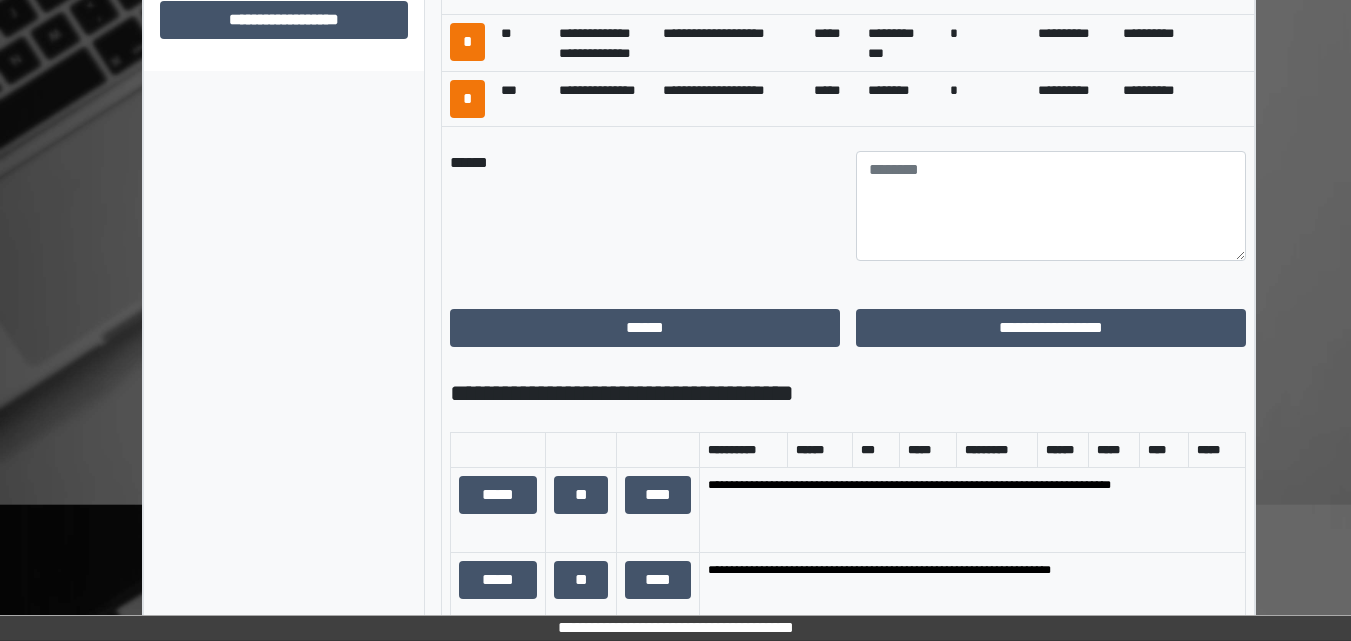 scroll, scrollTop: 1107, scrollLeft: 0, axis: vertical 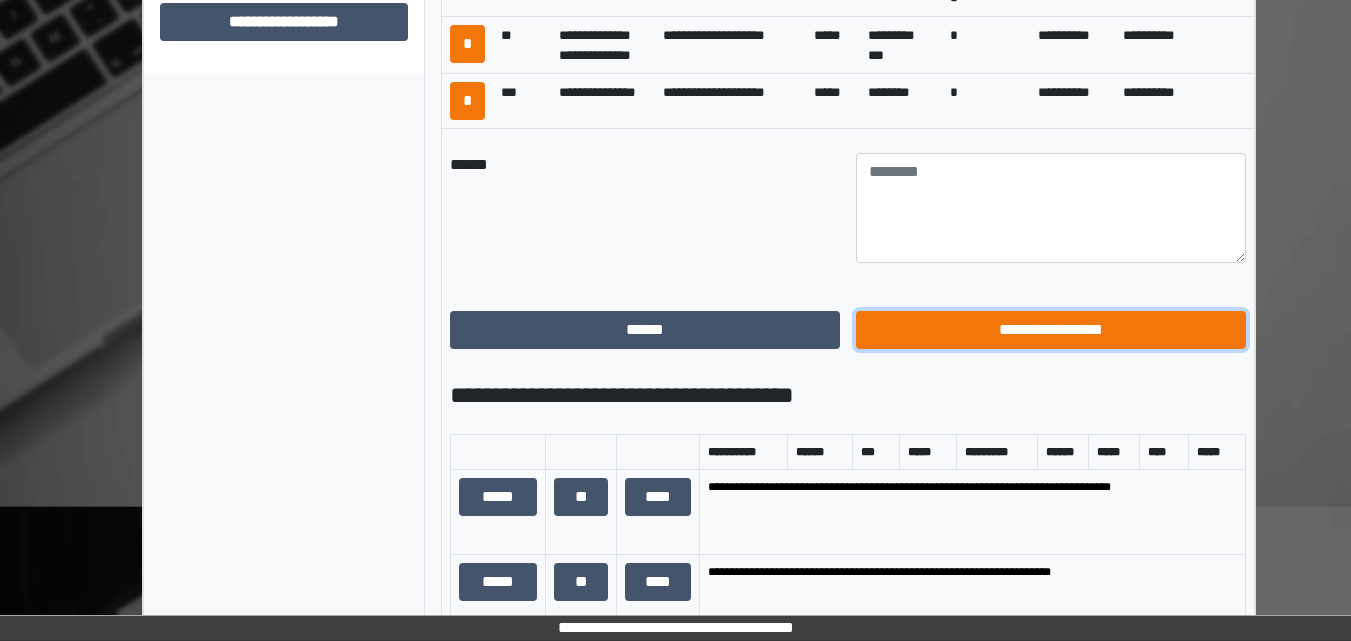 click on "**********" at bounding box center [1051, 330] 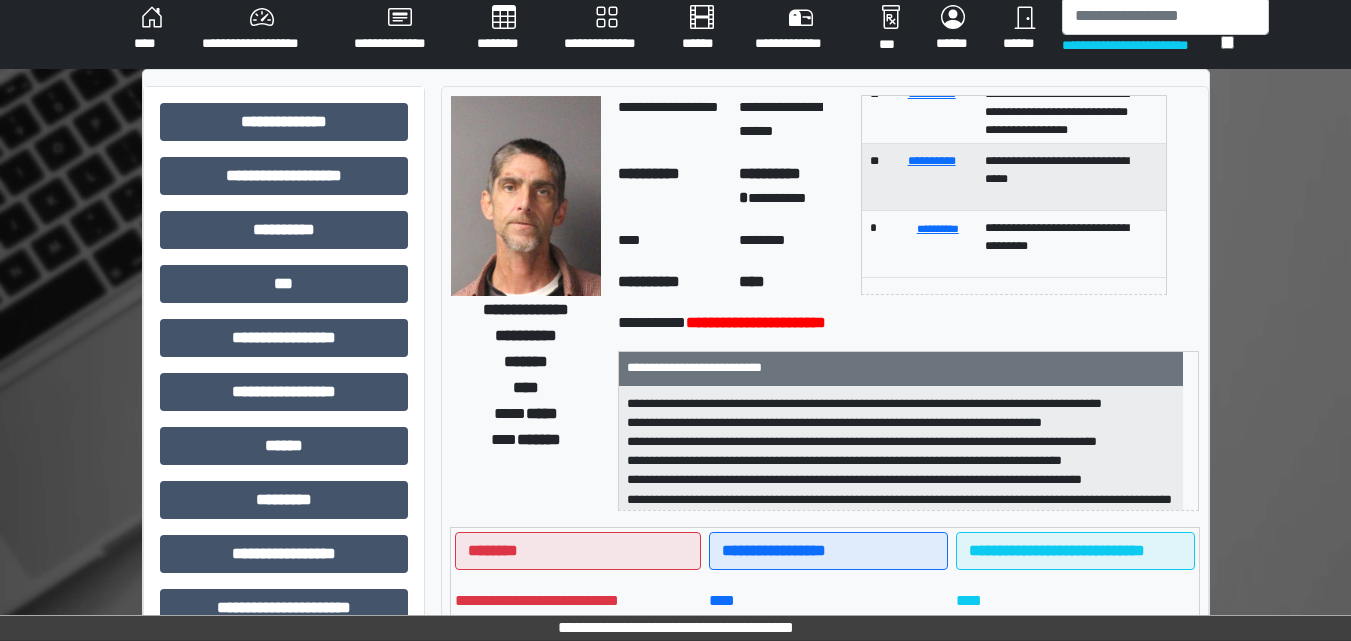 scroll, scrollTop: 0, scrollLeft: 0, axis: both 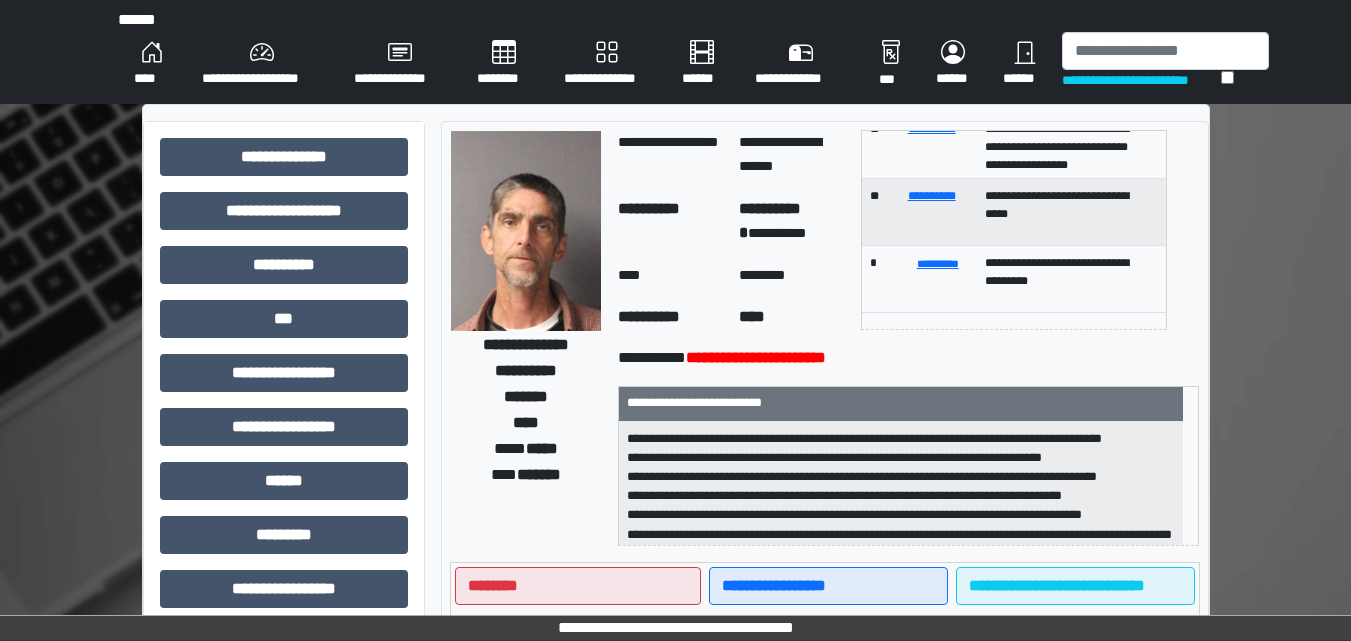 click on "****" at bounding box center (152, 64) 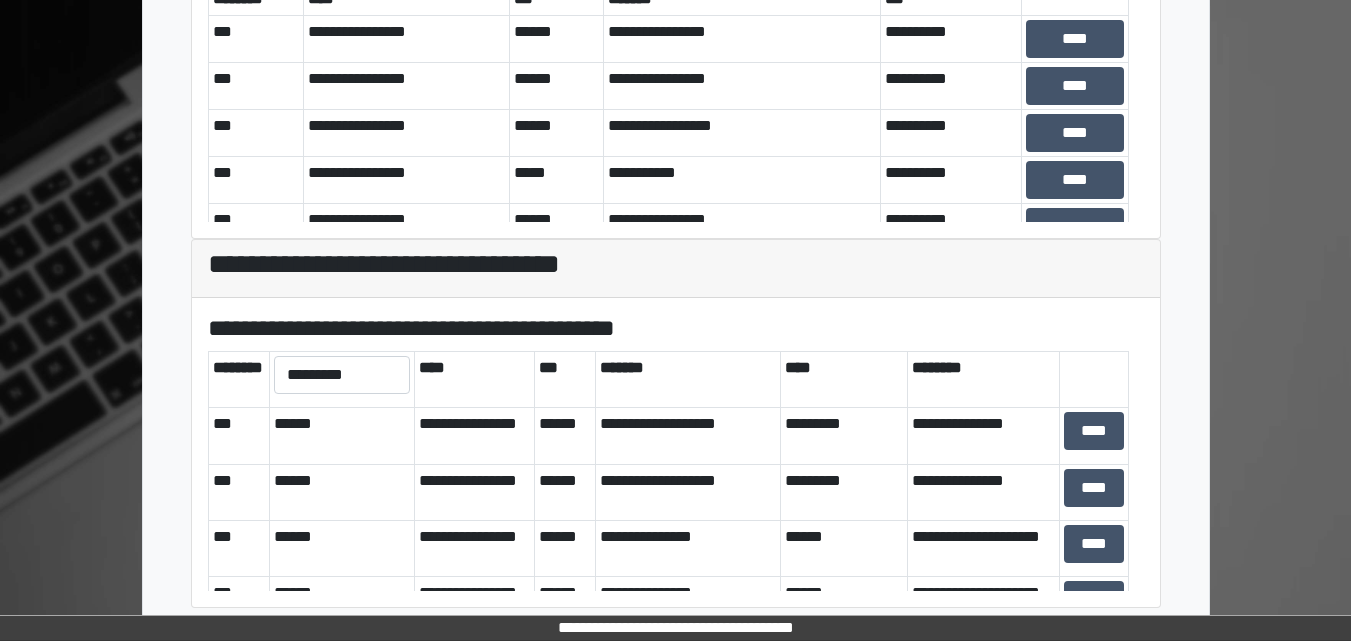 scroll, scrollTop: 784, scrollLeft: 0, axis: vertical 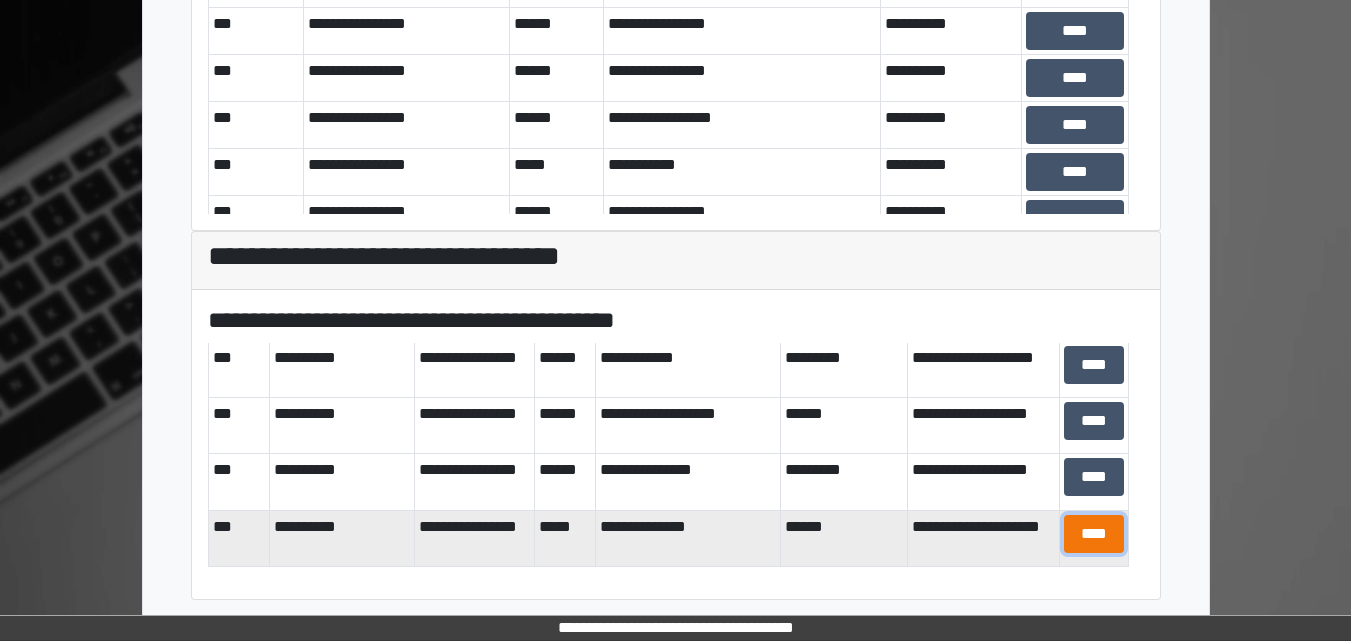 click on "****" at bounding box center [1094, 534] 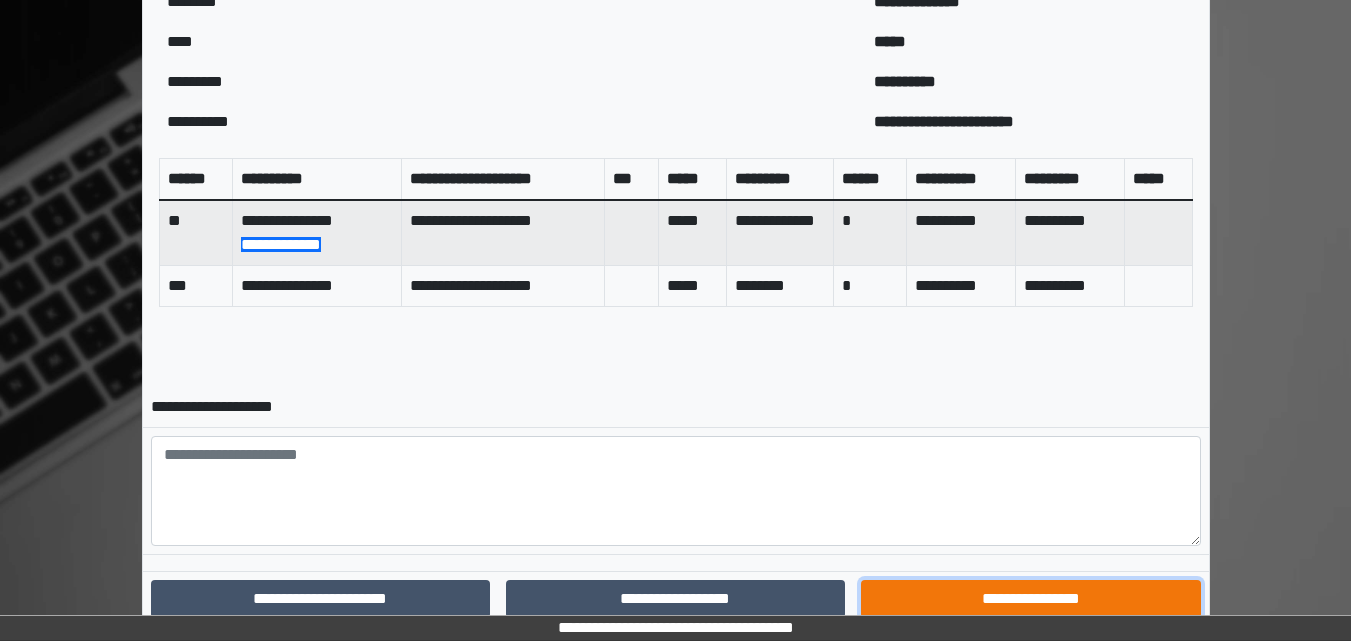 click on "**********" at bounding box center [1030, 599] 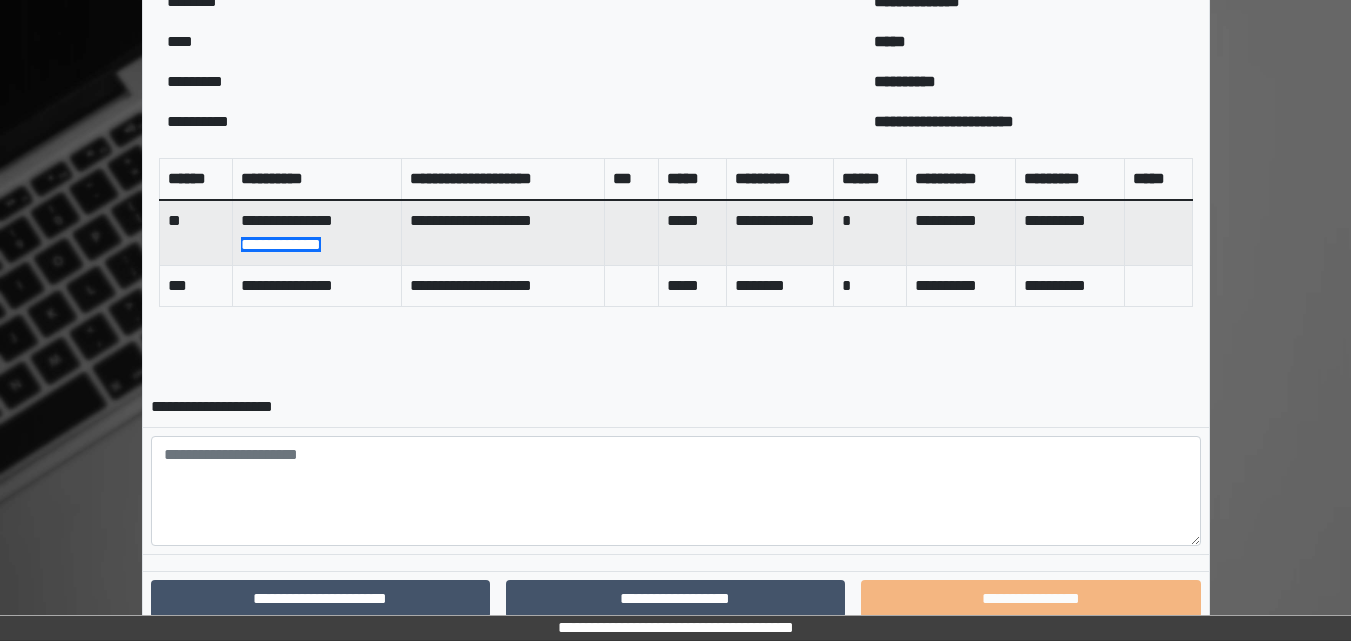 scroll, scrollTop: 748, scrollLeft: 0, axis: vertical 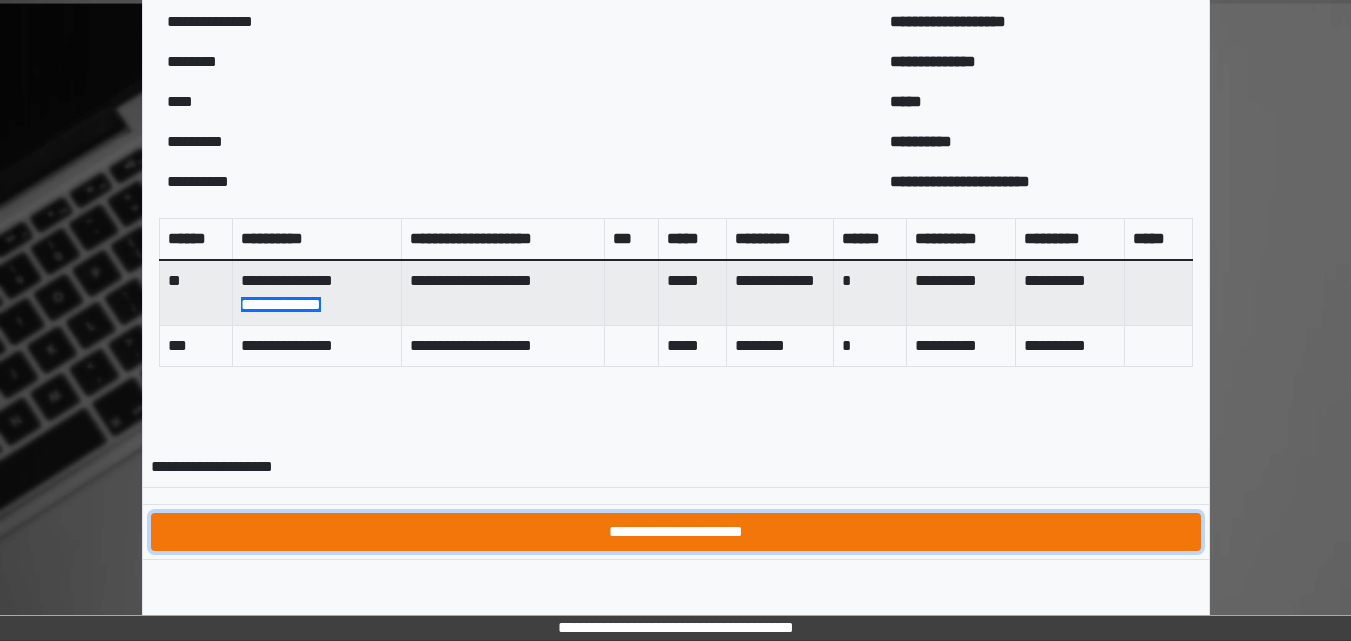 click on "**********" at bounding box center (676, 532) 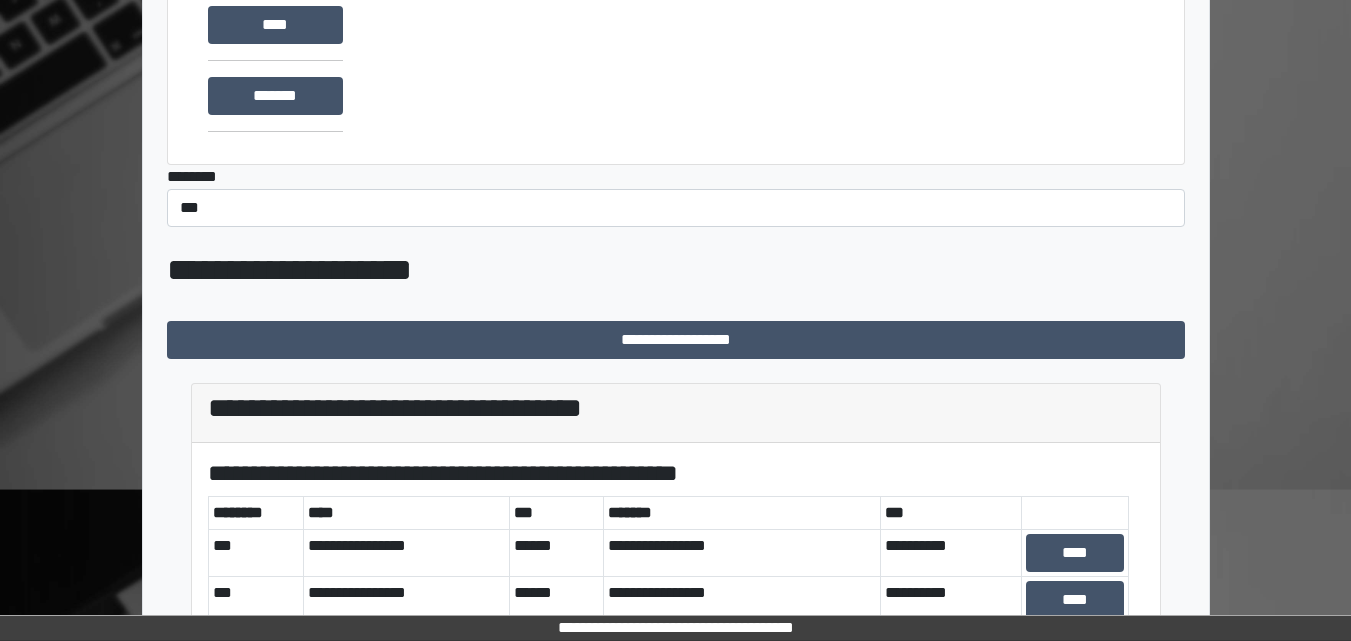 scroll, scrollTop: 300, scrollLeft: 0, axis: vertical 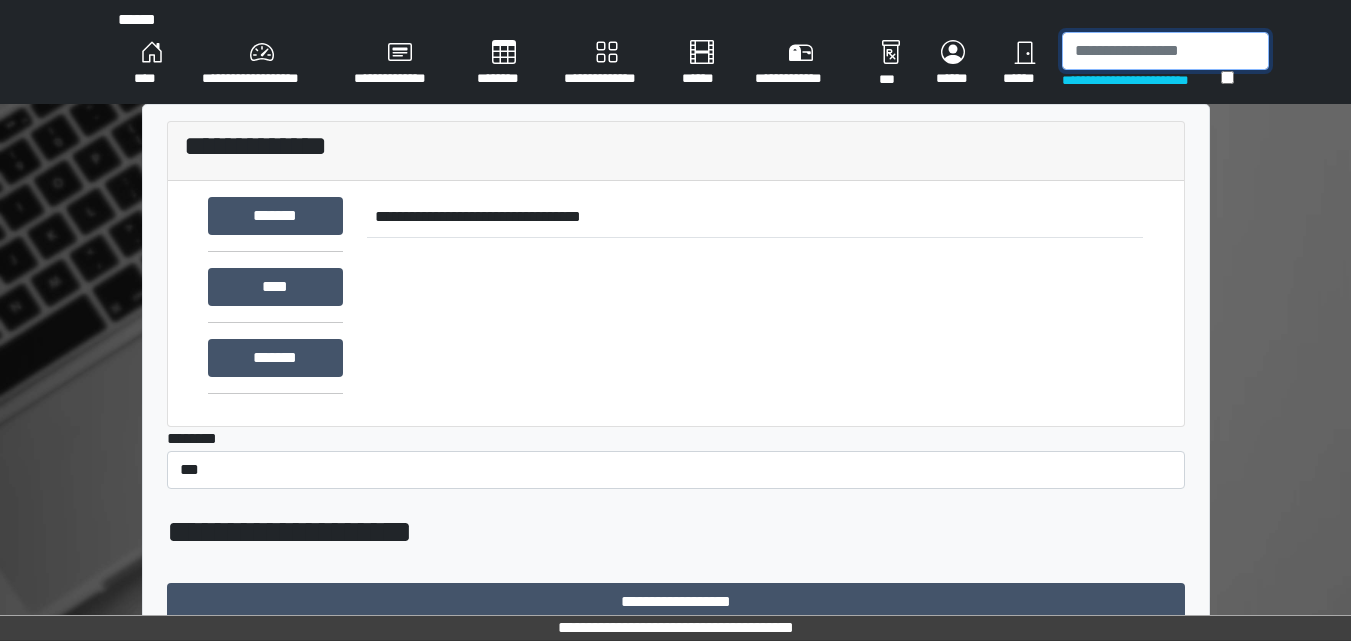 click at bounding box center (1165, 51) 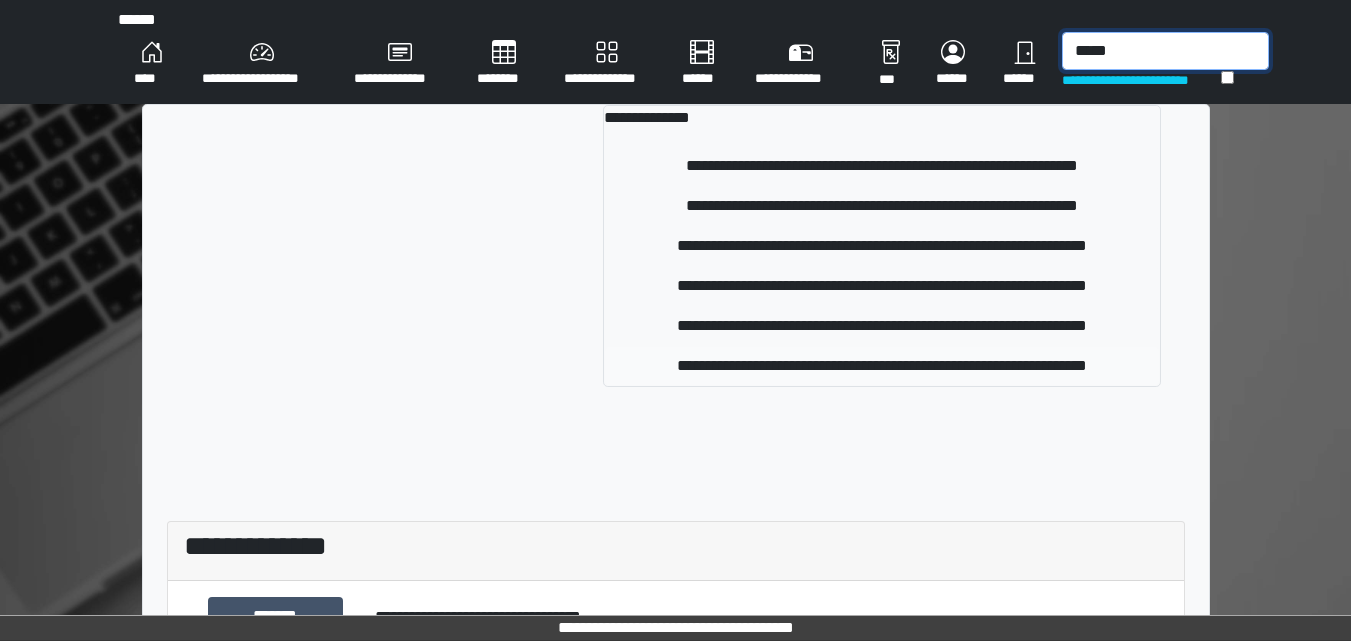 type on "*****" 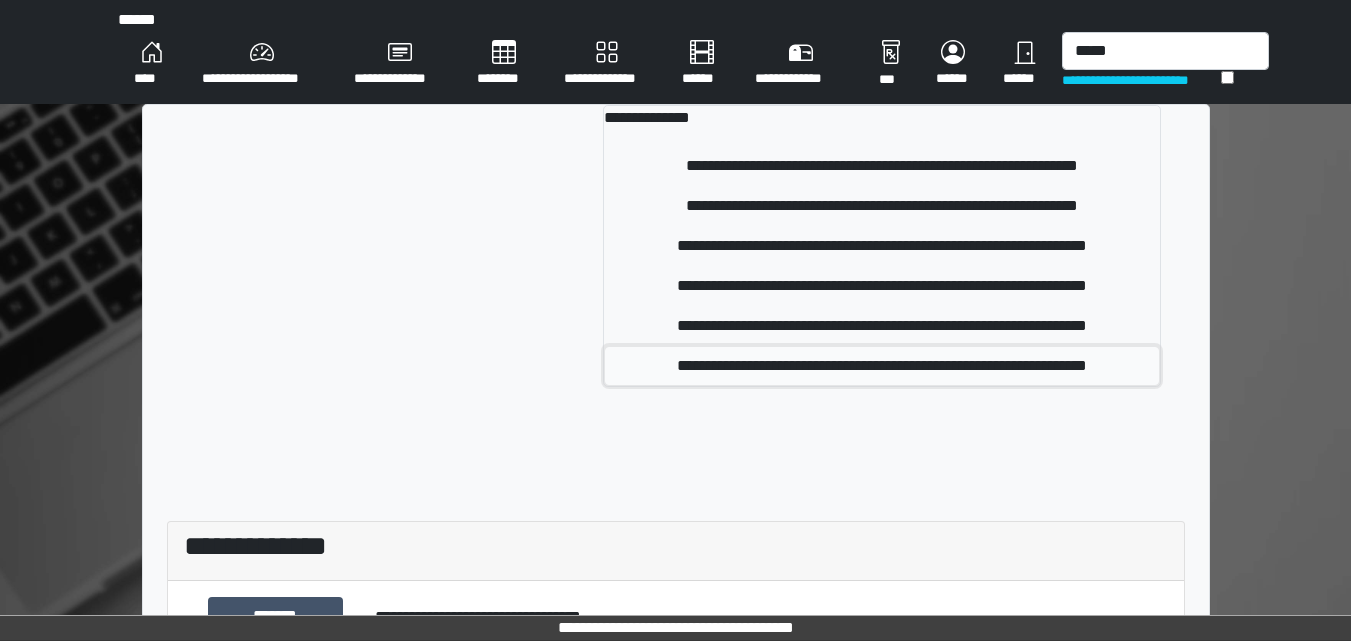 click on "**********" at bounding box center [881, 366] 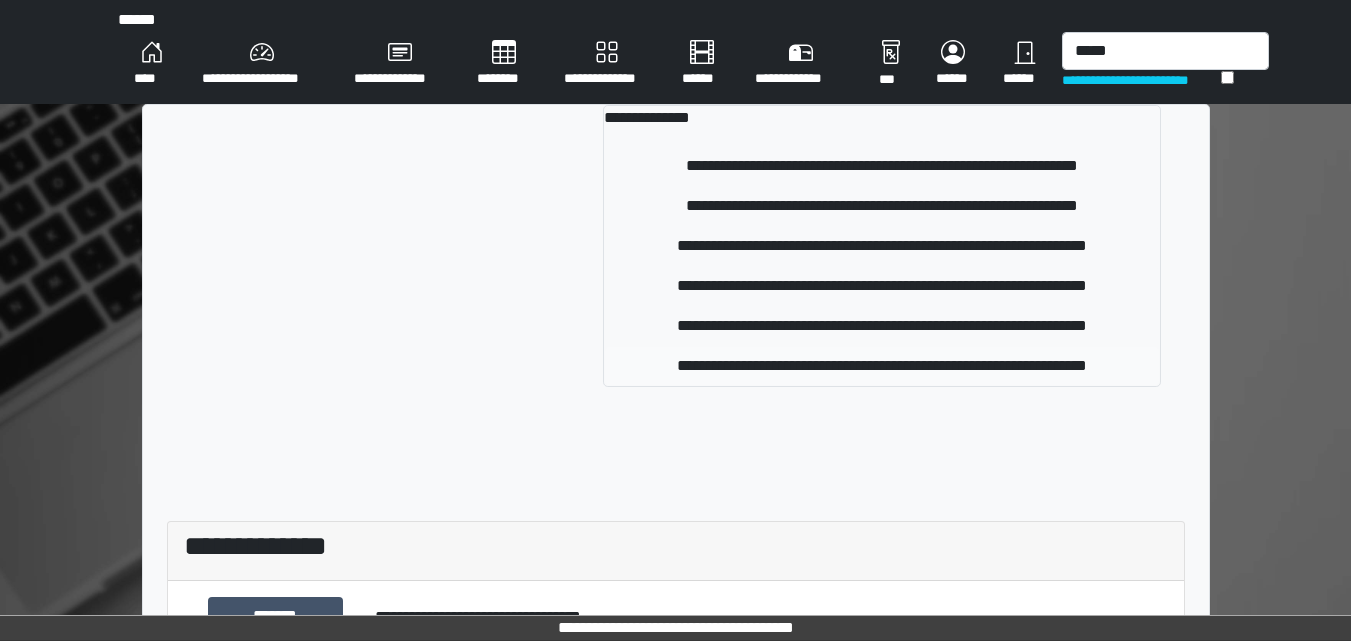 type 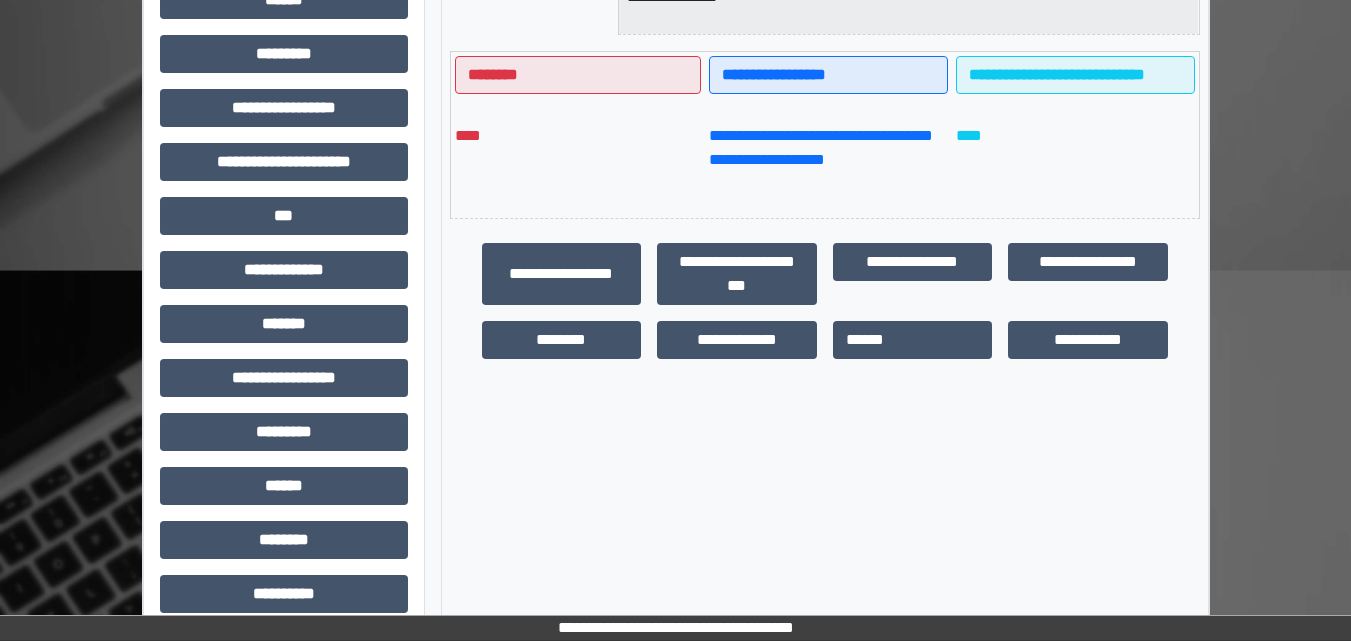 scroll, scrollTop: 557, scrollLeft: 0, axis: vertical 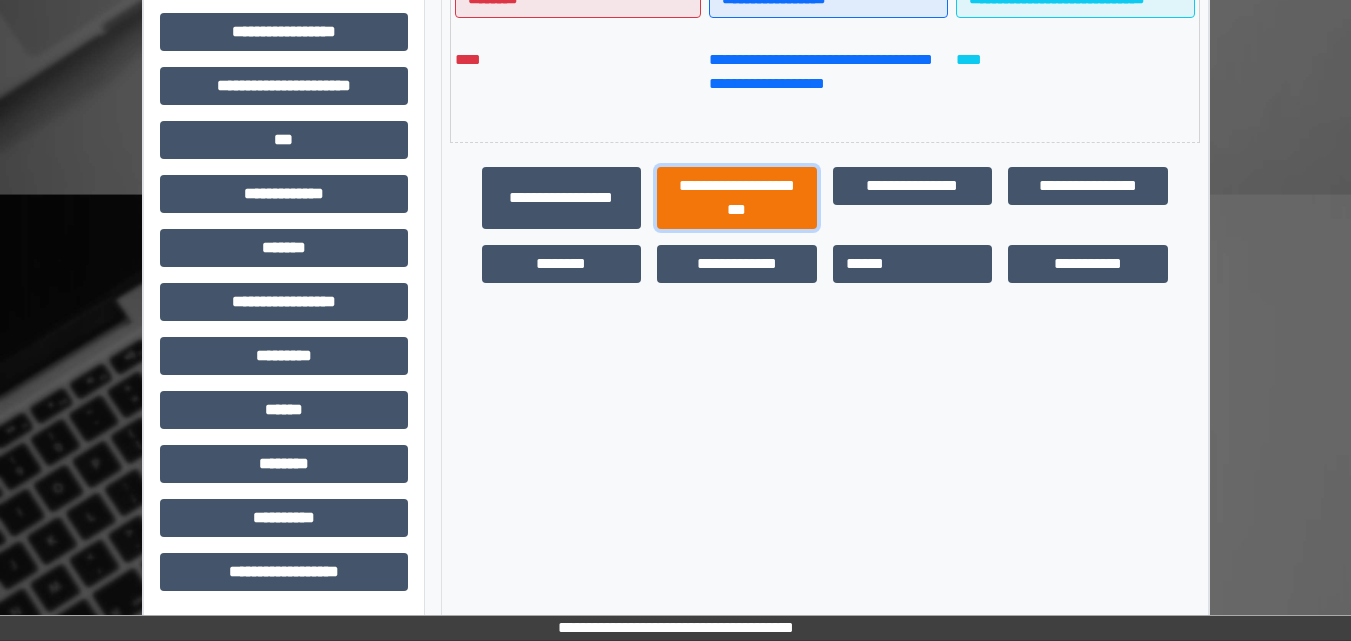 click on "**********" at bounding box center (737, 198) 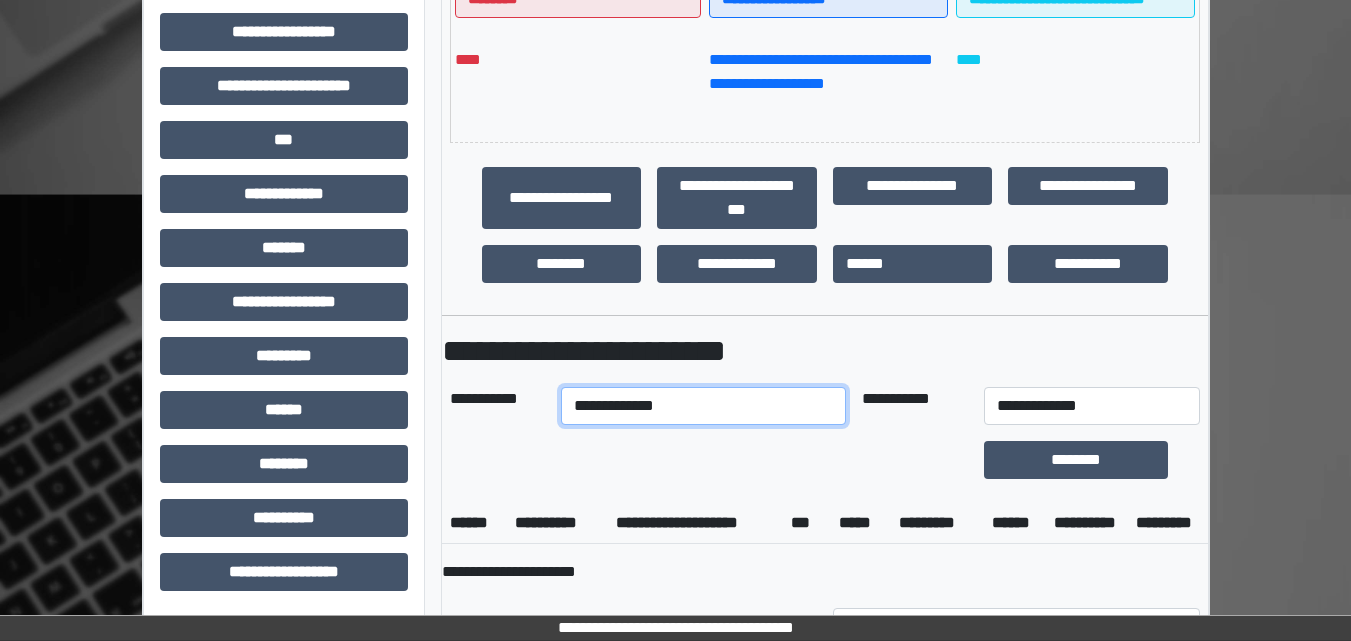 click on "**********" at bounding box center [703, 406] 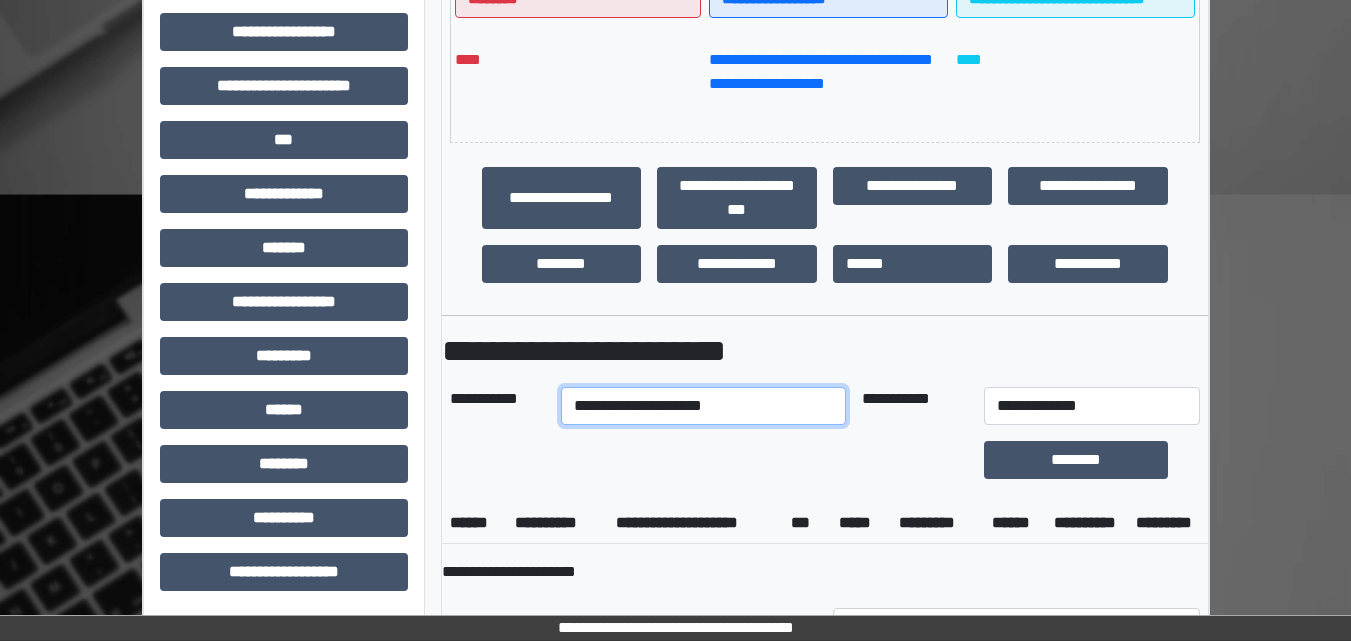 click on "**********" at bounding box center (703, 406) 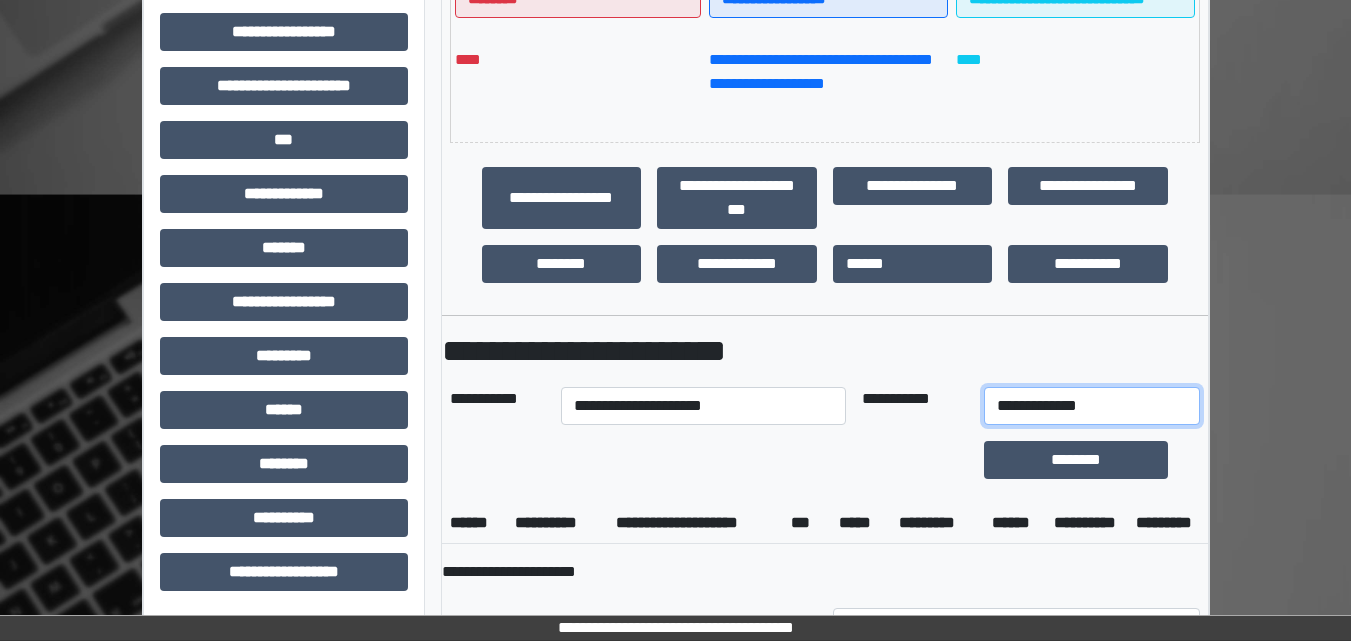 click on "**********" at bounding box center [1092, 406] 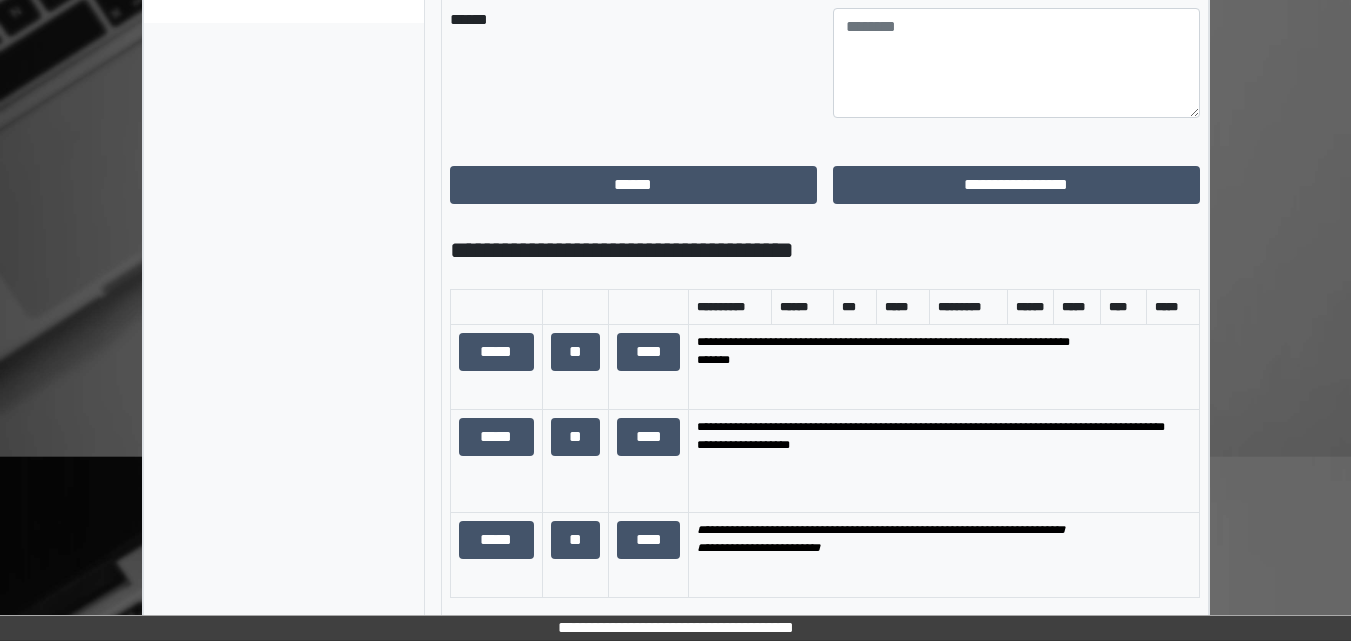 scroll, scrollTop: 1257, scrollLeft: 0, axis: vertical 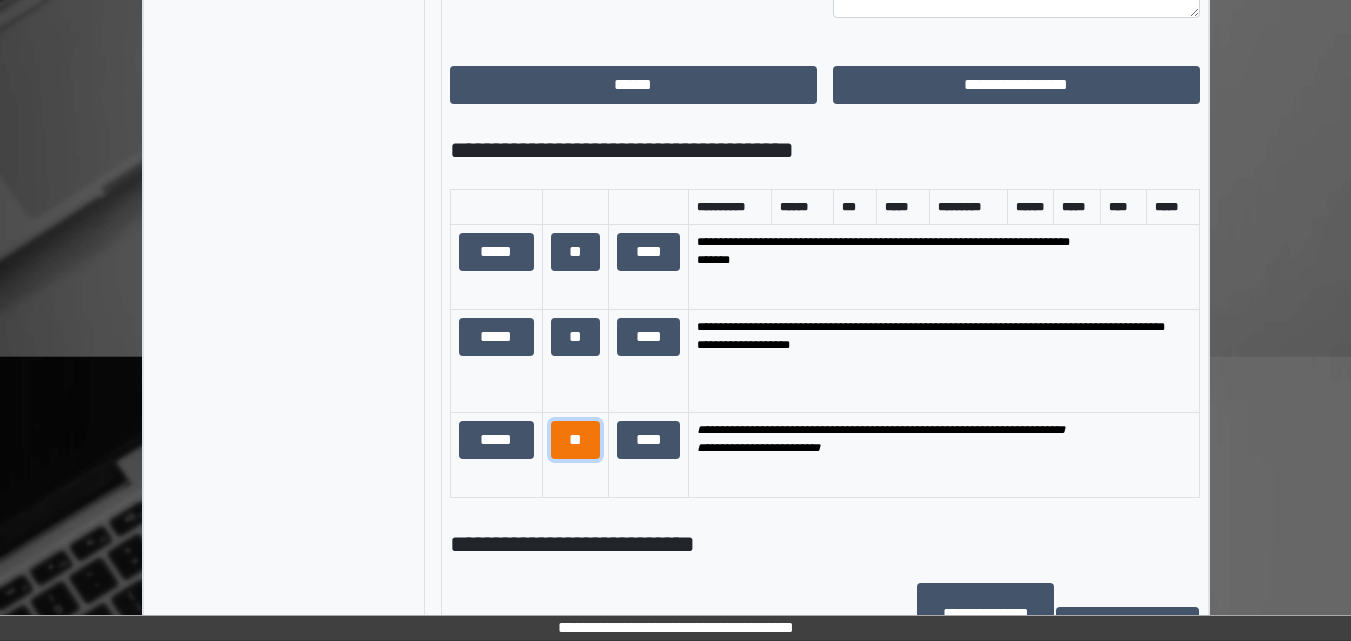 click on "**" at bounding box center (576, 440) 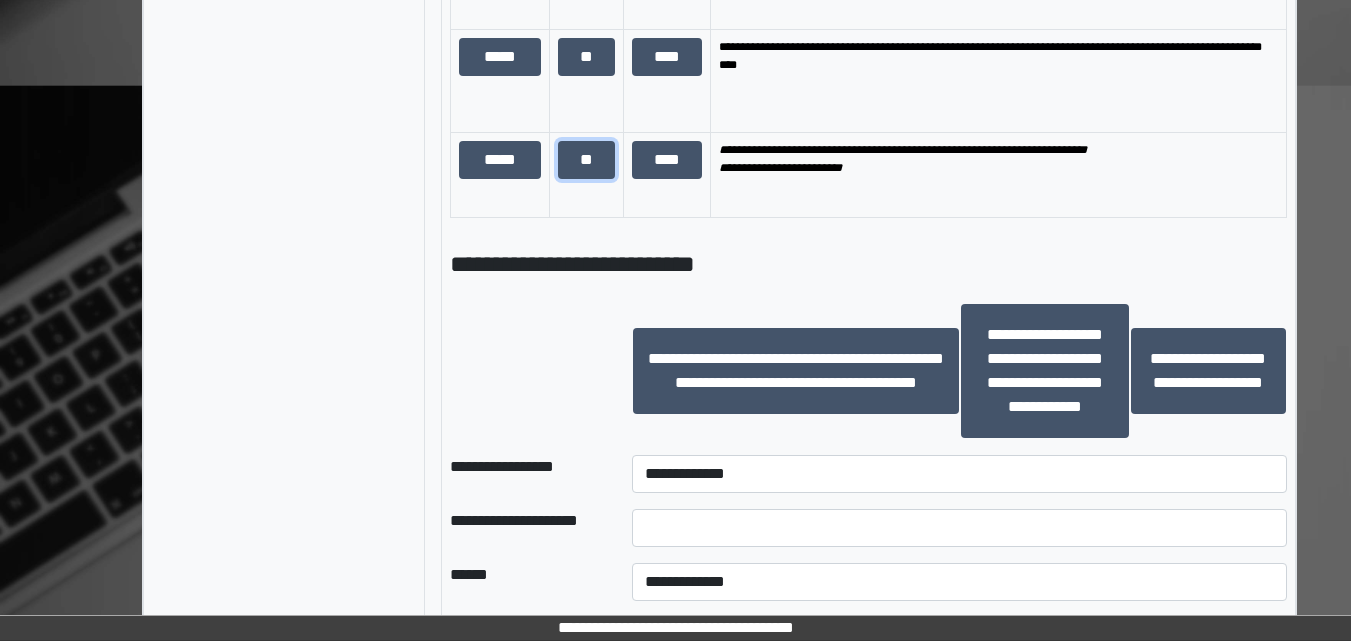 scroll, scrollTop: 1657, scrollLeft: 0, axis: vertical 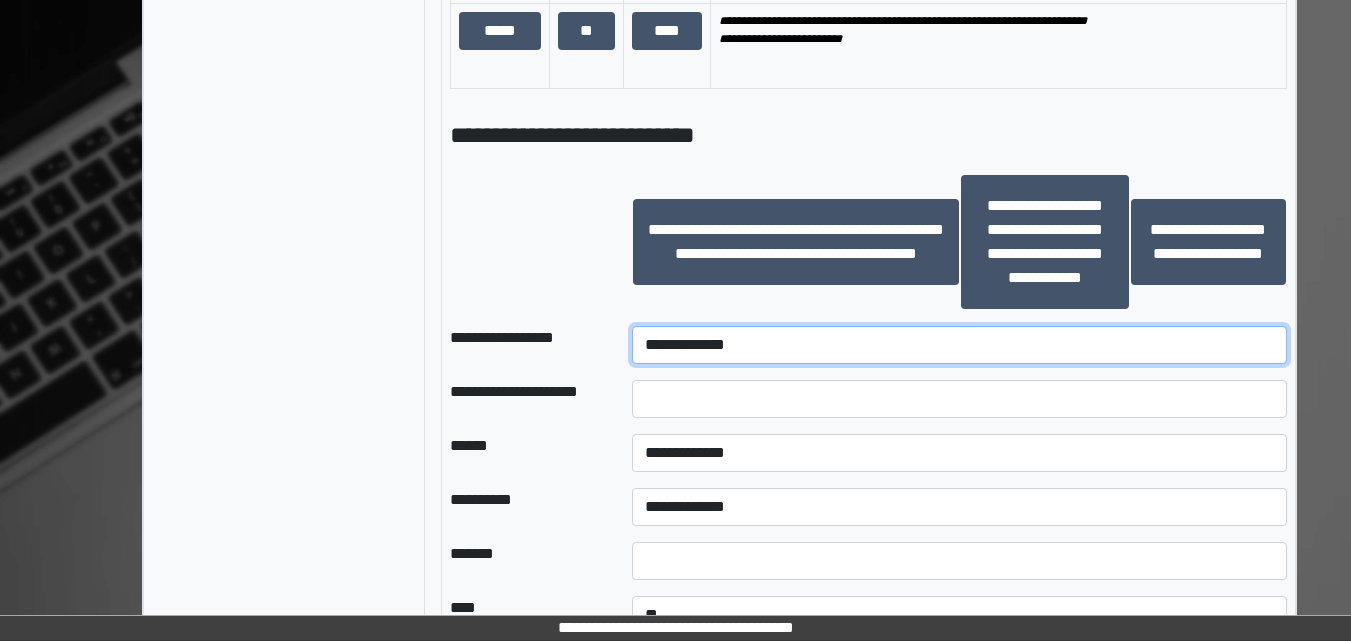 click on "**********" at bounding box center [959, 345] 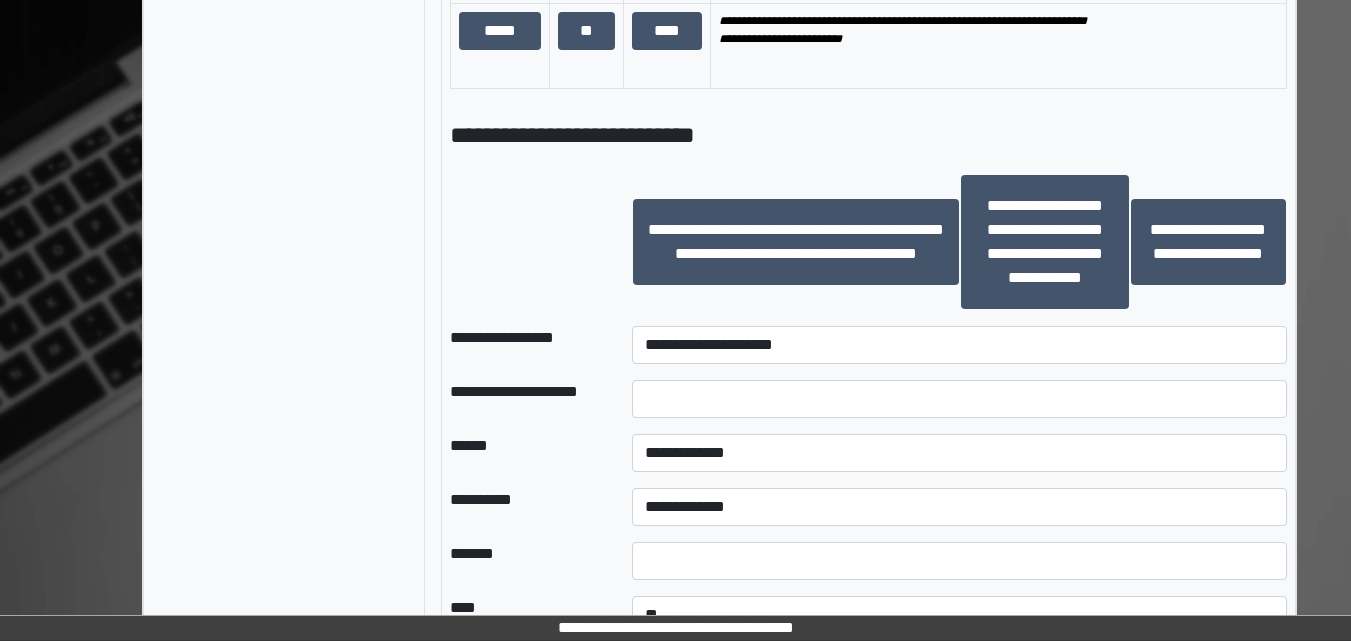 click on "**********" at bounding box center (675, -285) 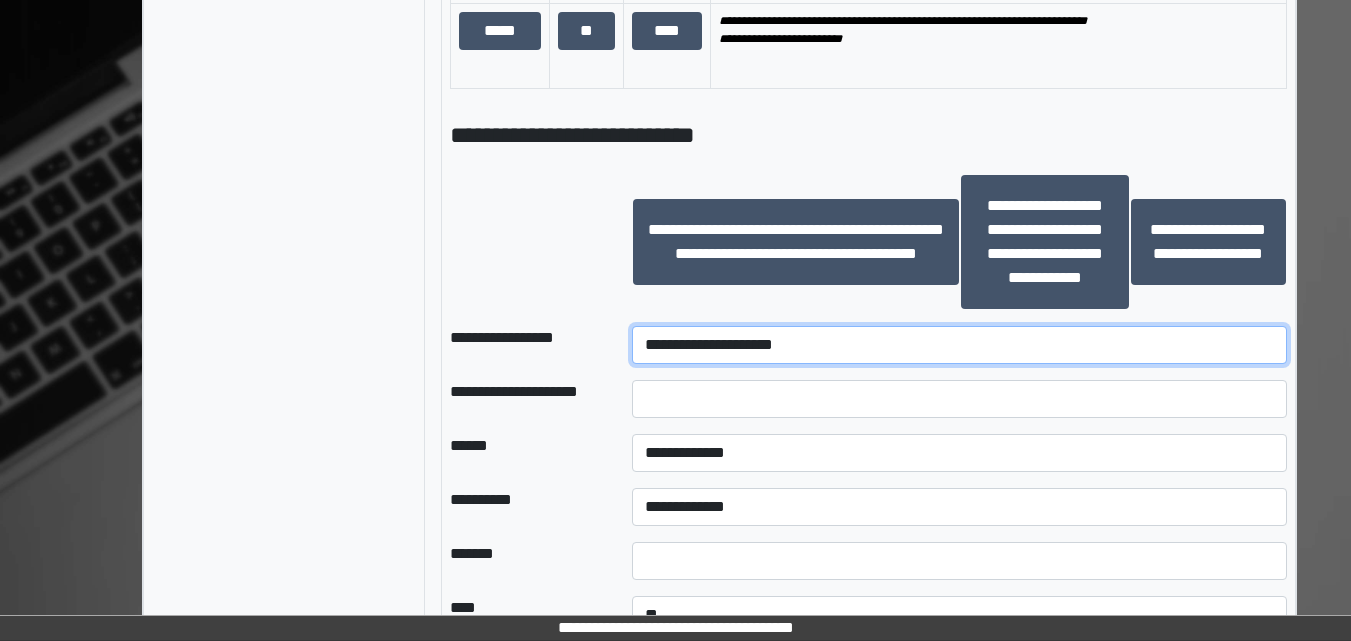 click on "**********" at bounding box center [959, 345] 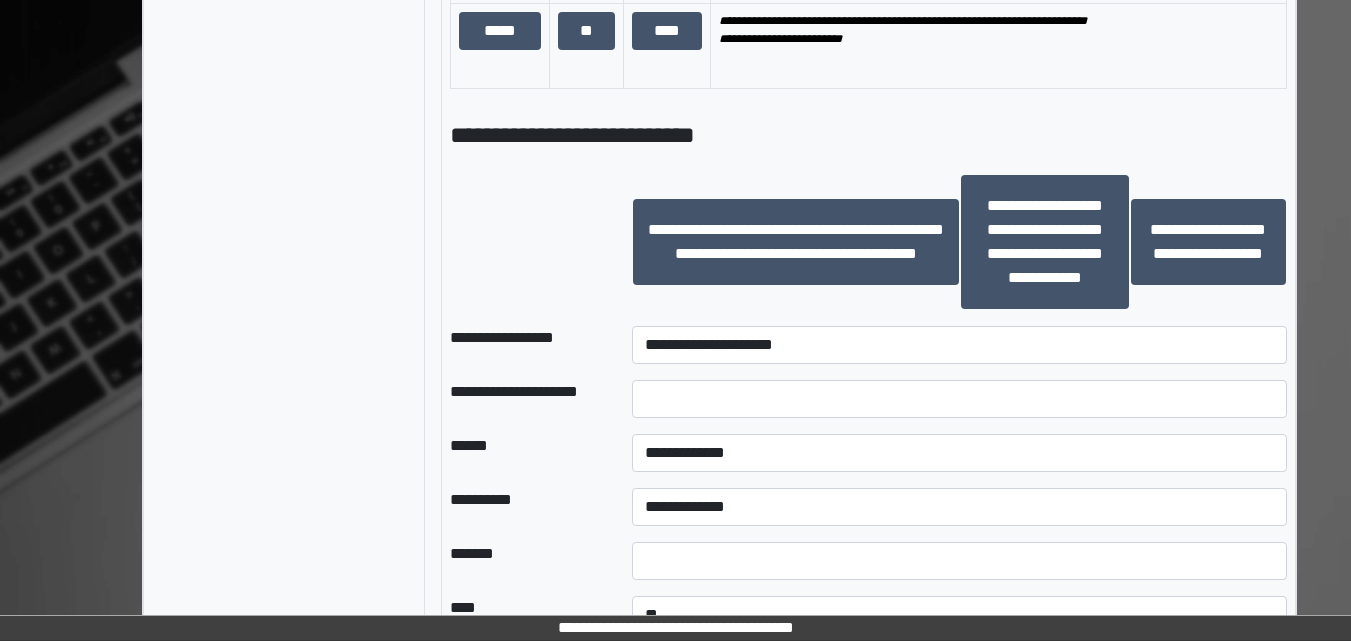 click on "**********" at bounding box center [284, -285] 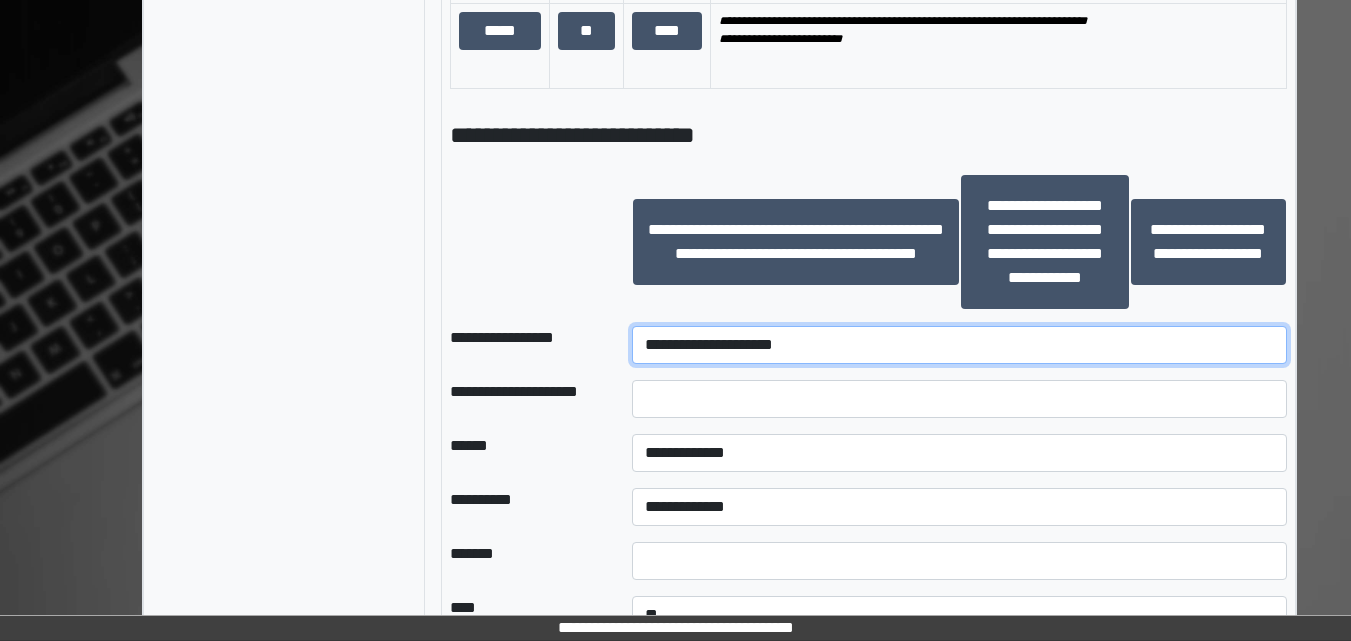 click on "**********" at bounding box center [959, 345] 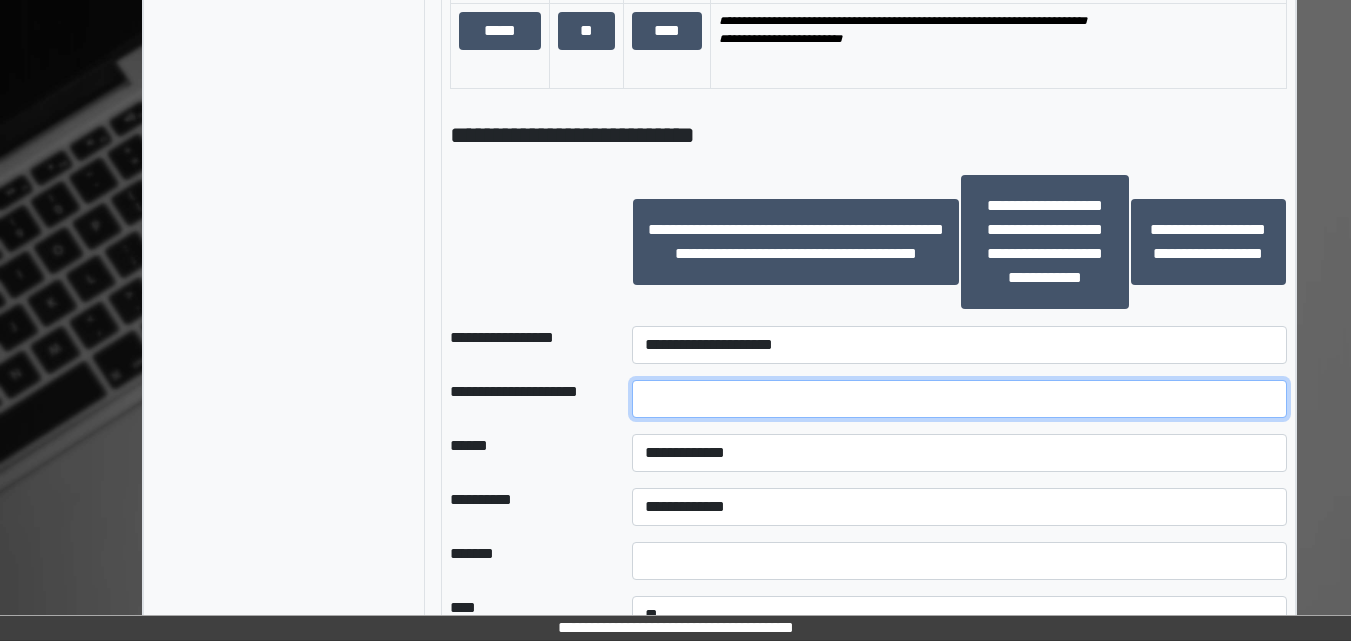 click at bounding box center (959, 399) 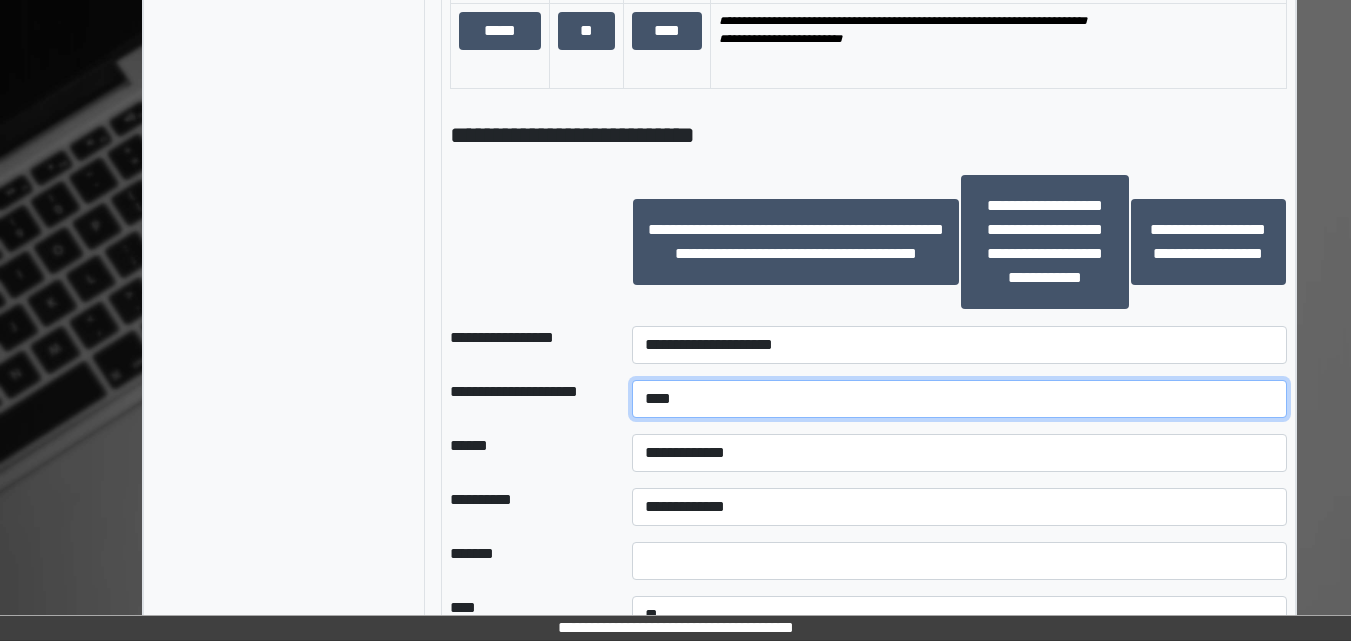 type on "****" 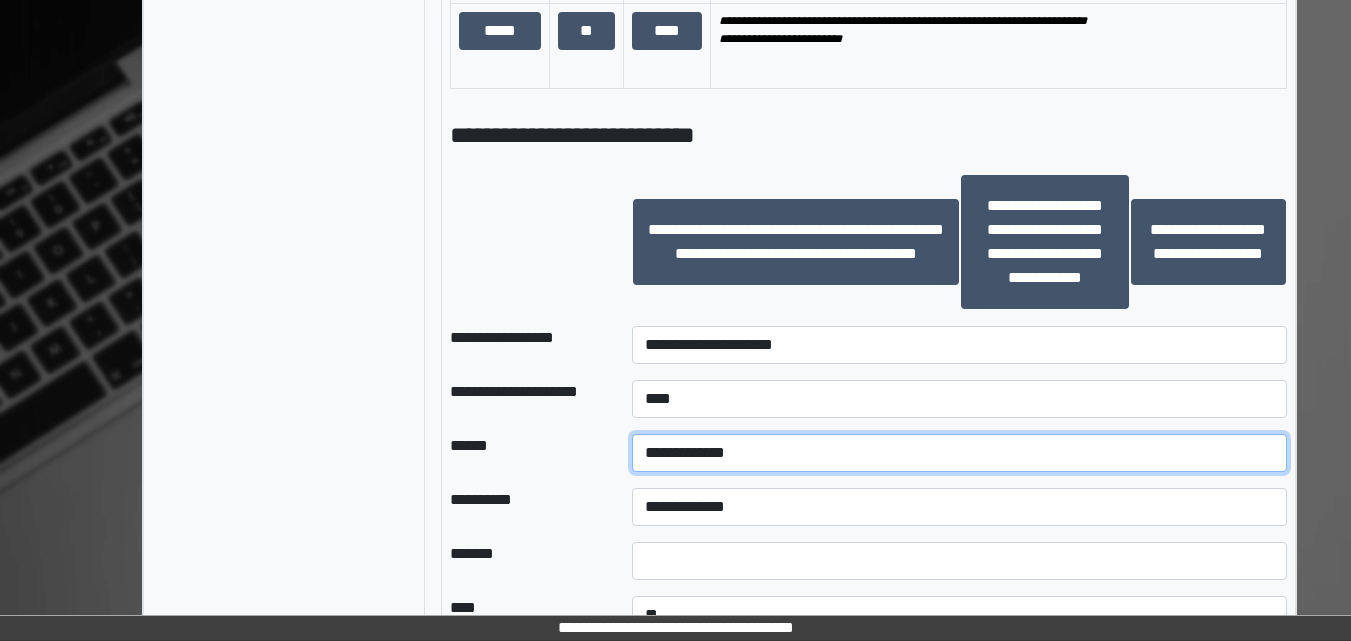 click on "**********" at bounding box center [959, 453] 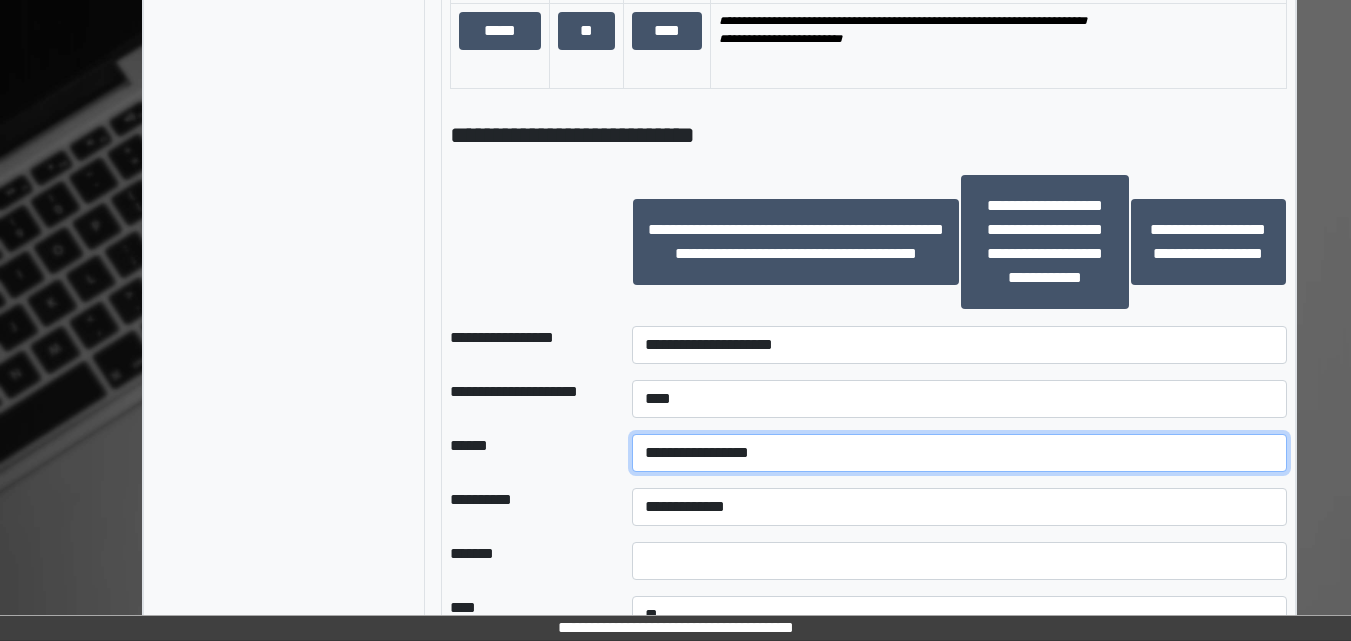 click on "**********" at bounding box center [959, 453] 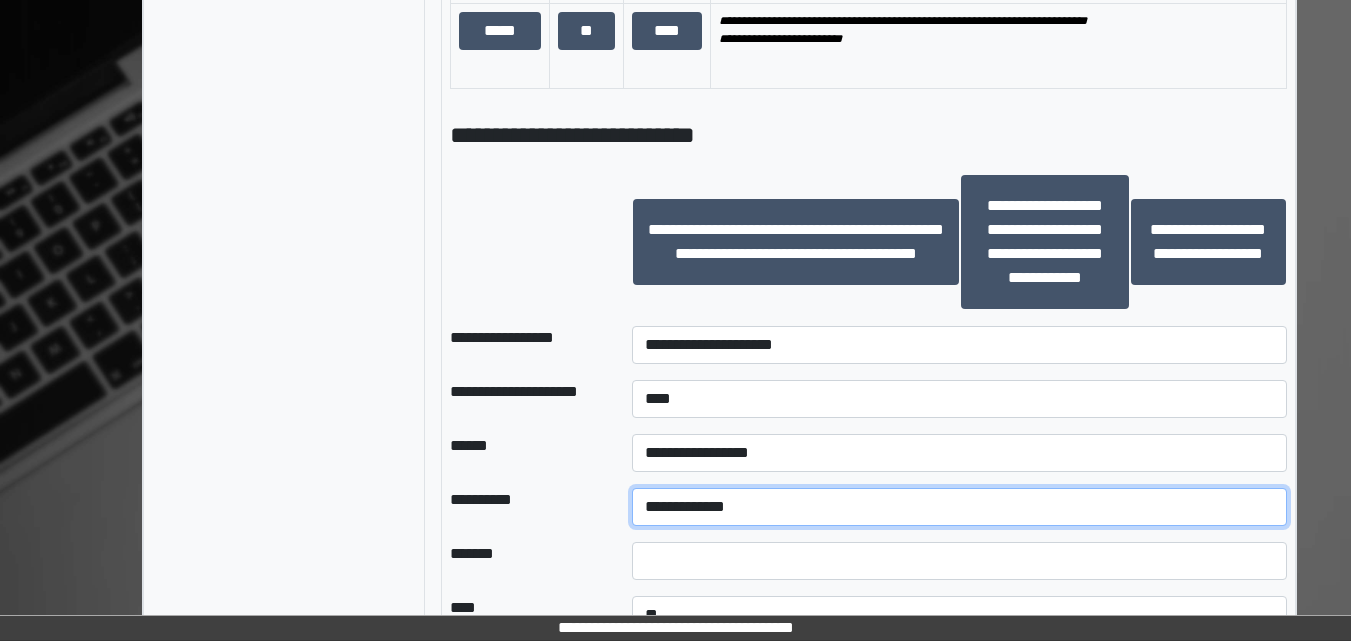 click on "**********" at bounding box center (959, 507) 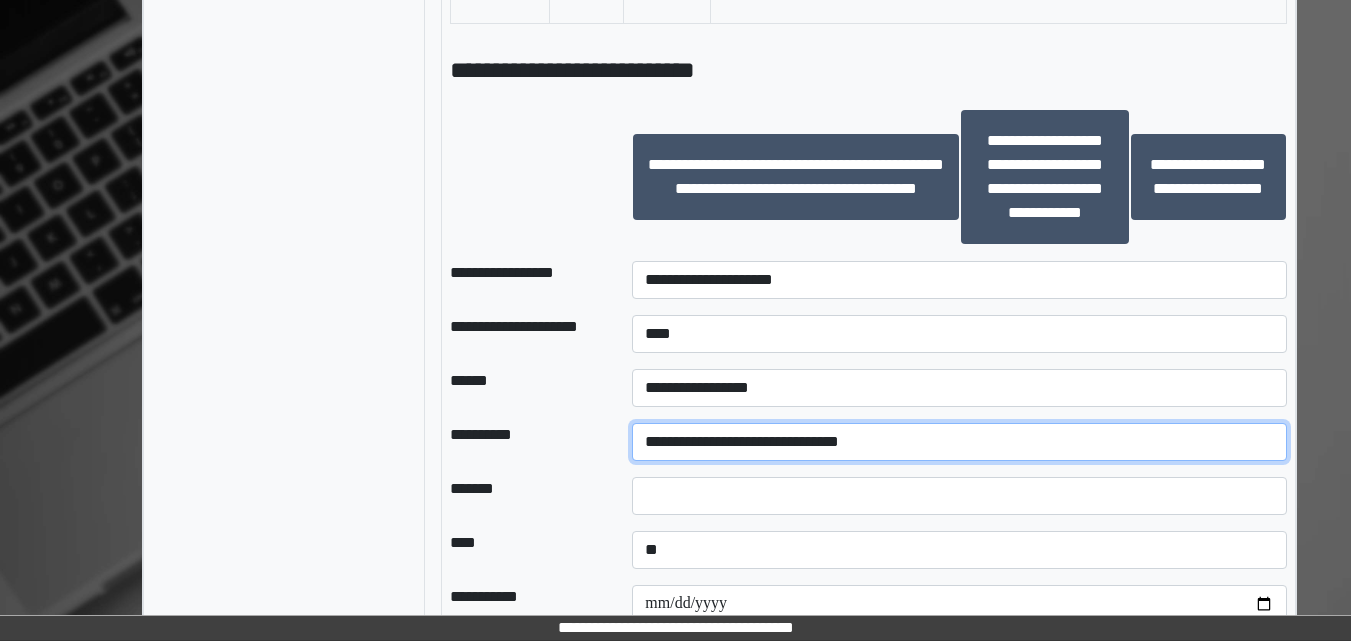 scroll, scrollTop: 1757, scrollLeft: 0, axis: vertical 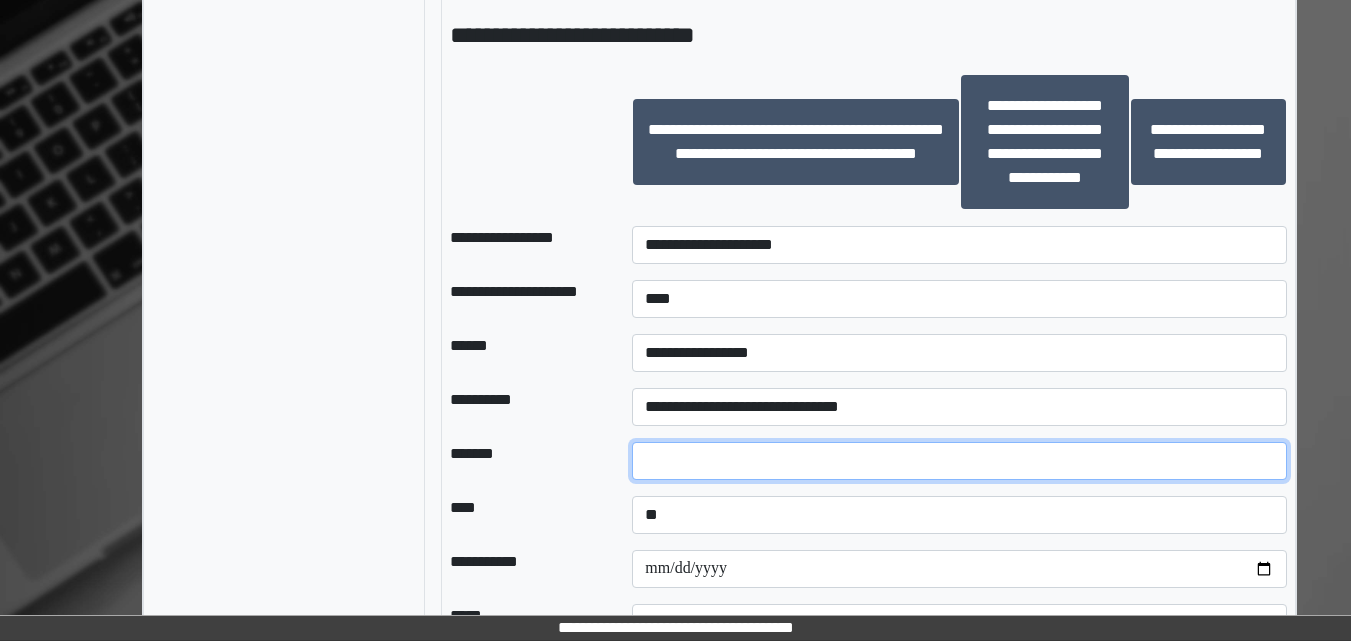 click at bounding box center [959, 461] 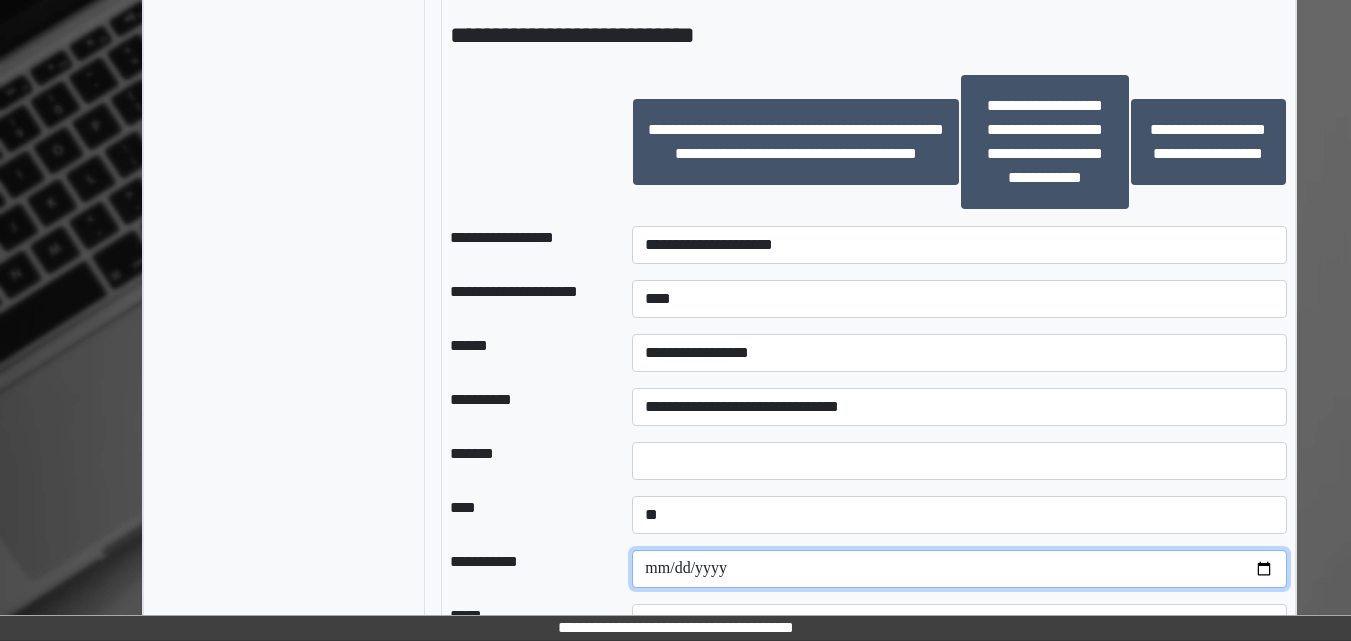 click at bounding box center (959, 569) 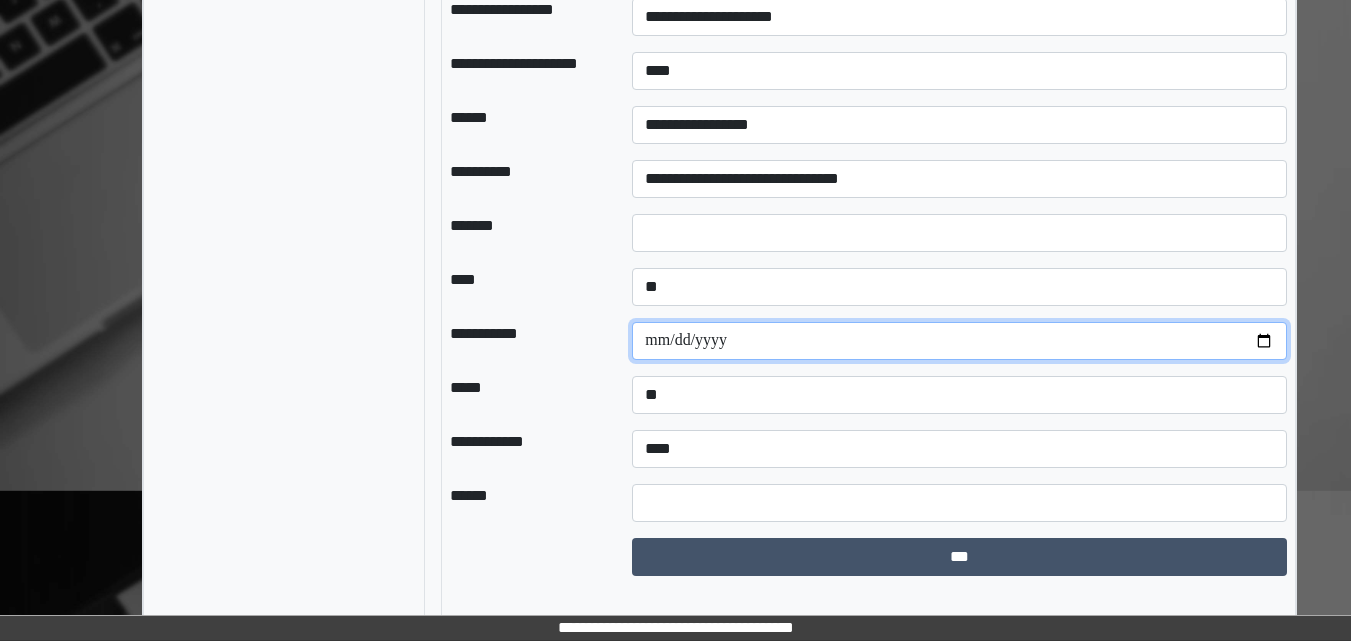 scroll, scrollTop: 2000, scrollLeft: 0, axis: vertical 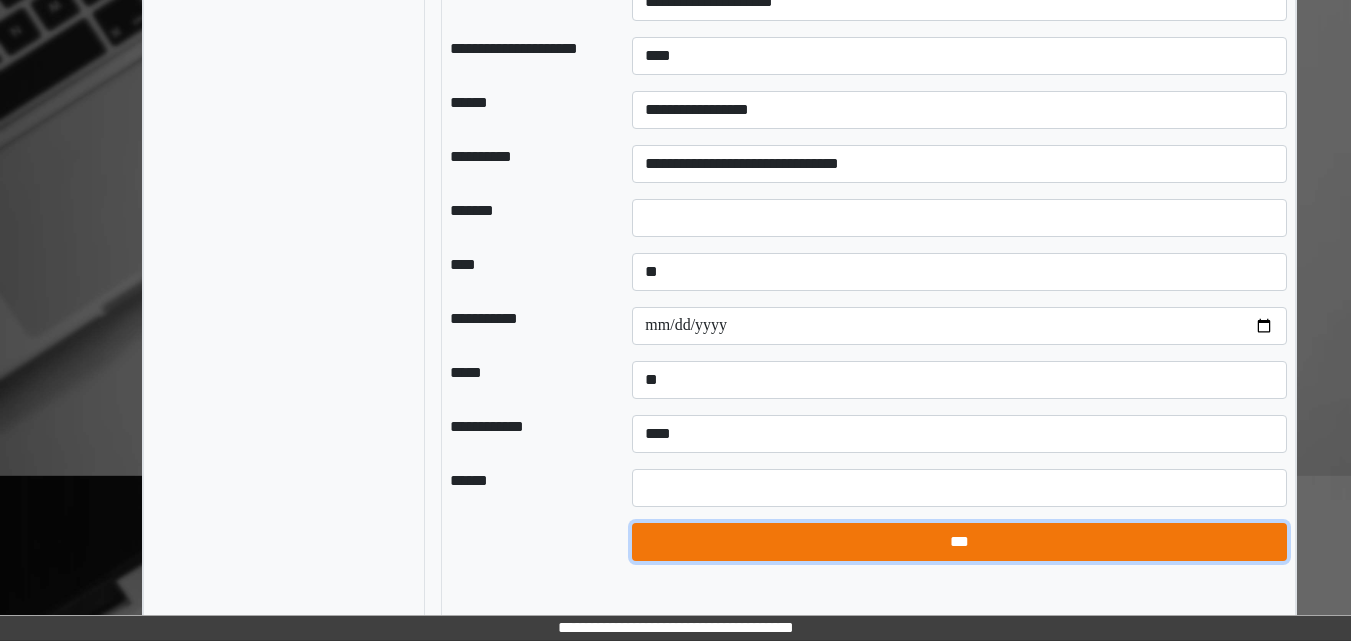 click on "***" at bounding box center [959, 542] 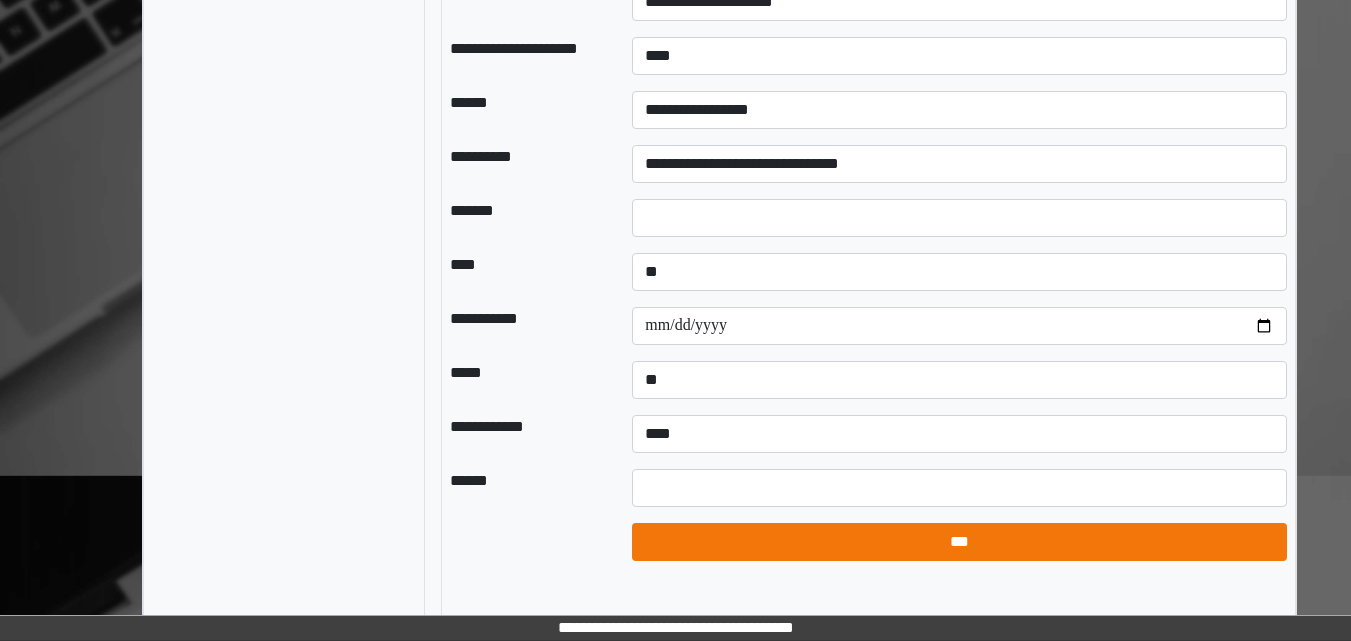 select on "*" 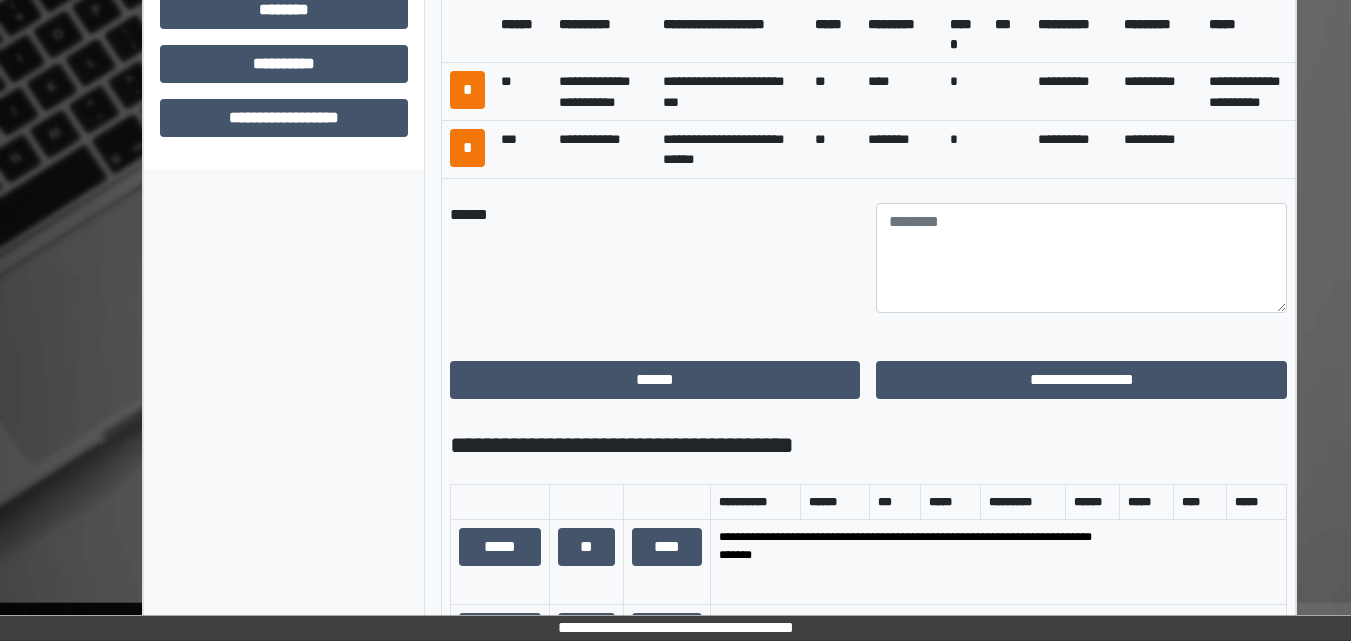 scroll, scrollTop: 1000, scrollLeft: 0, axis: vertical 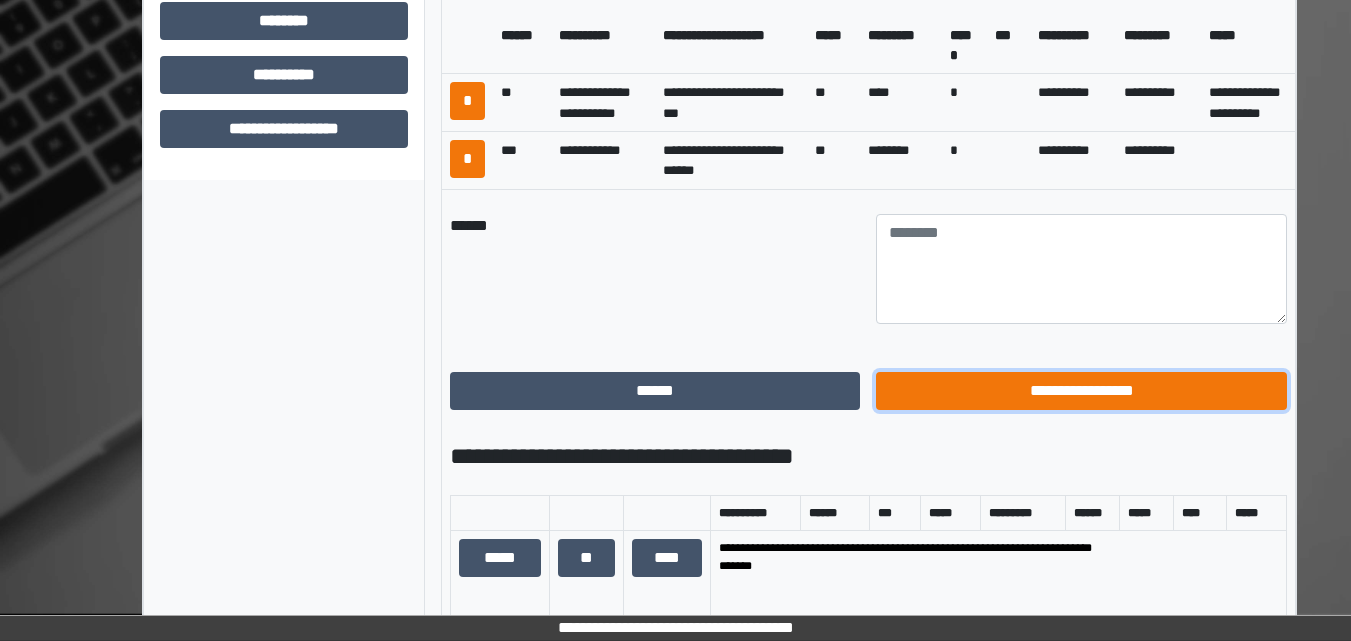click on "**********" at bounding box center (1081, 391) 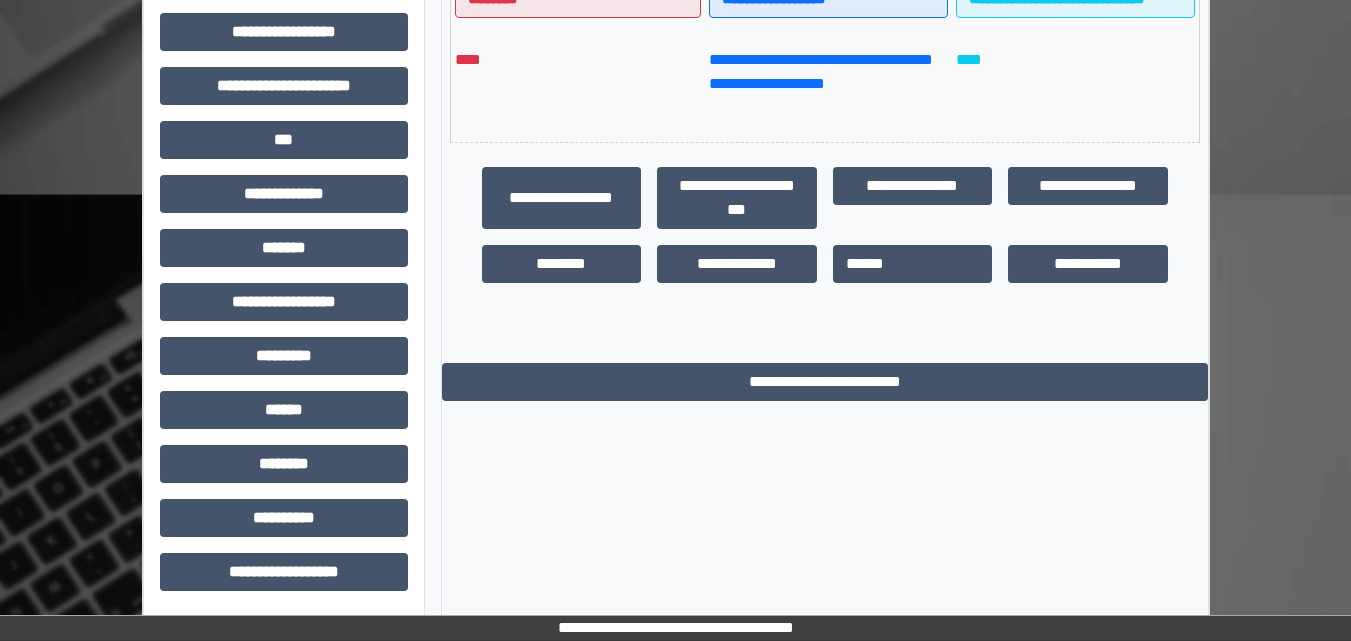 scroll, scrollTop: 557, scrollLeft: 0, axis: vertical 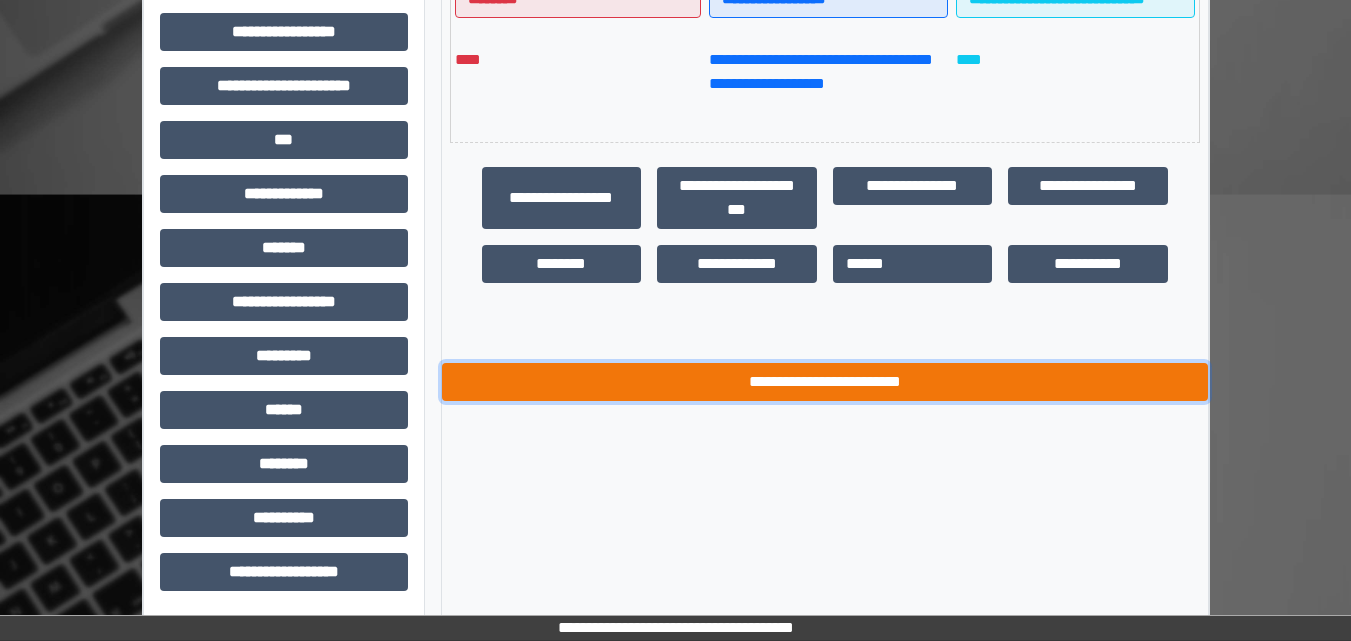 click on "**********" at bounding box center [825, 382] 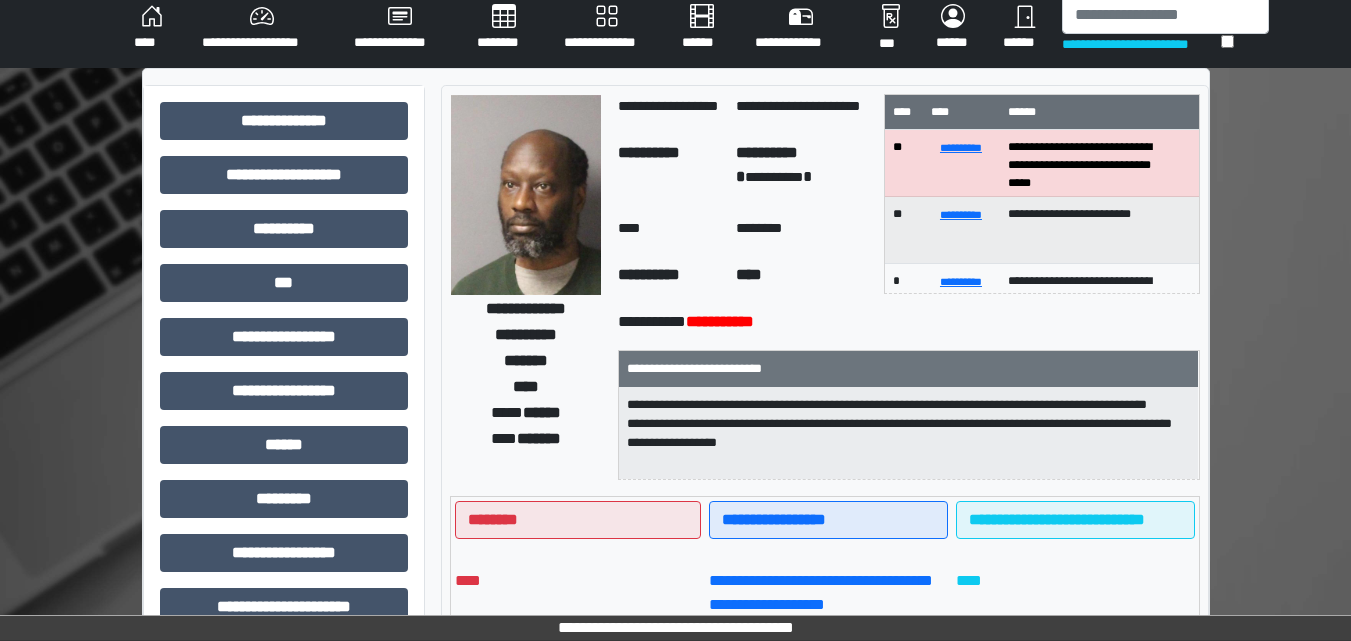 scroll, scrollTop: 0, scrollLeft: 0, axis: both 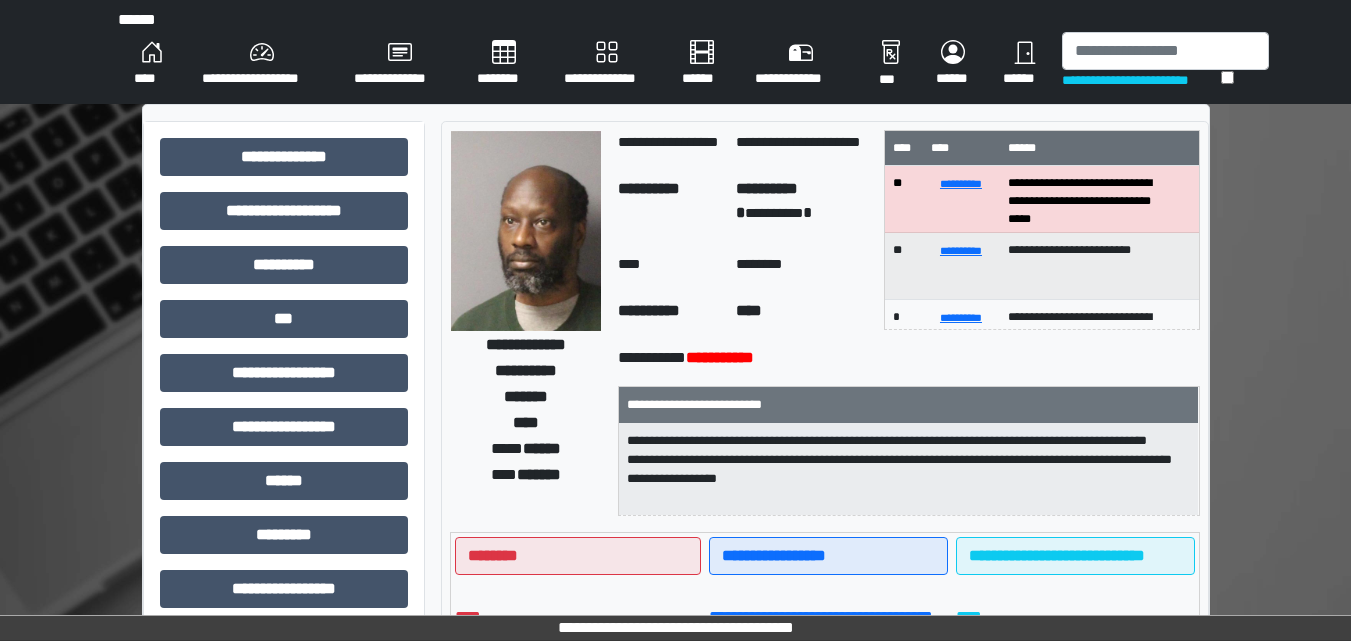 click on "****" at bounding box center (152, 64) 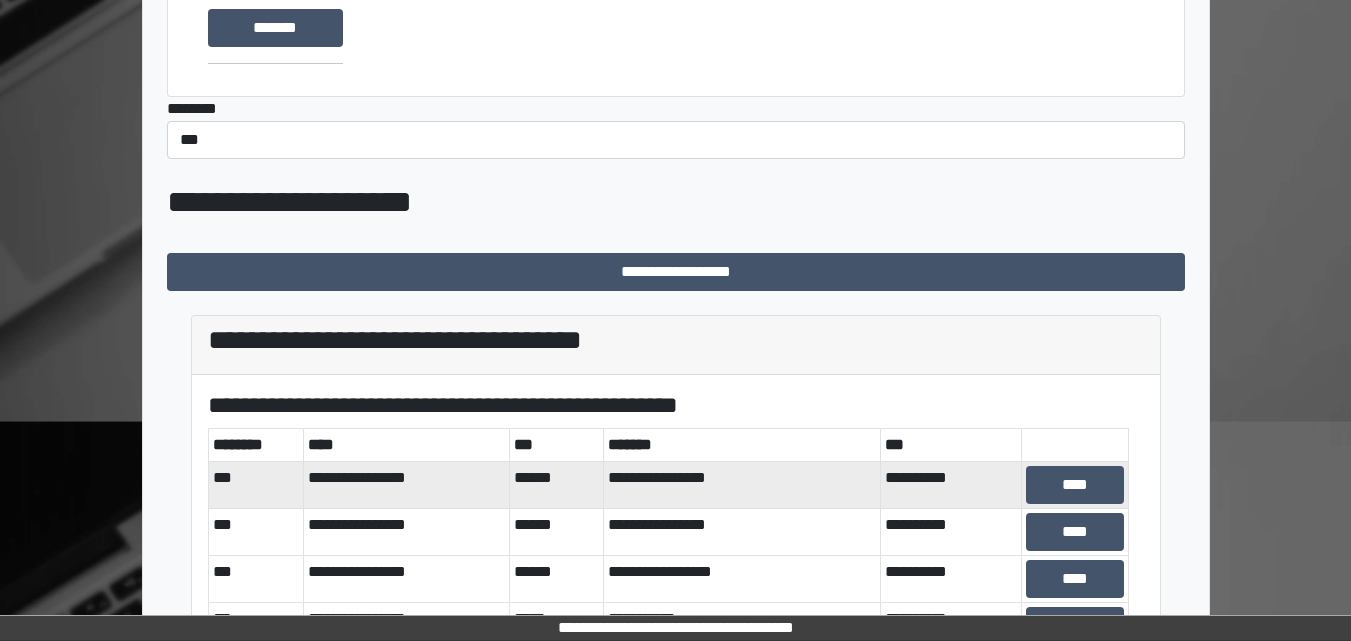 scroll, scrollTop: 400, scrollLeft: 0, axis: vertical 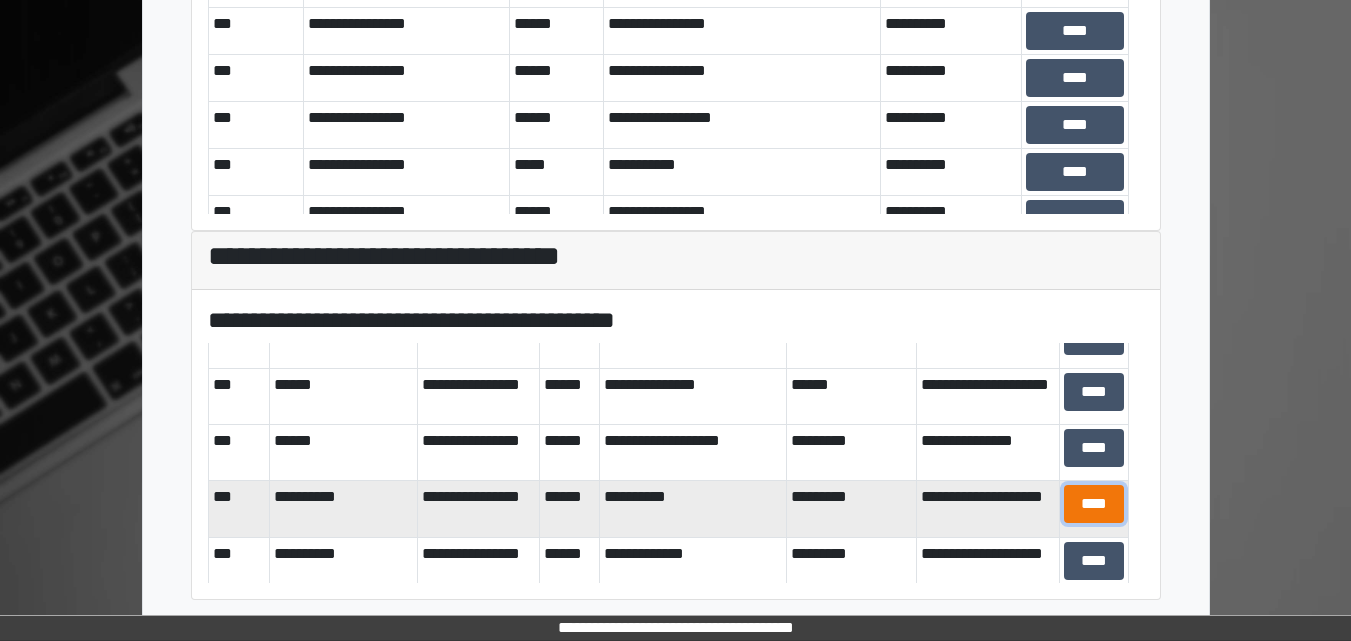 click on "****" at bounding box center [1094, 504] 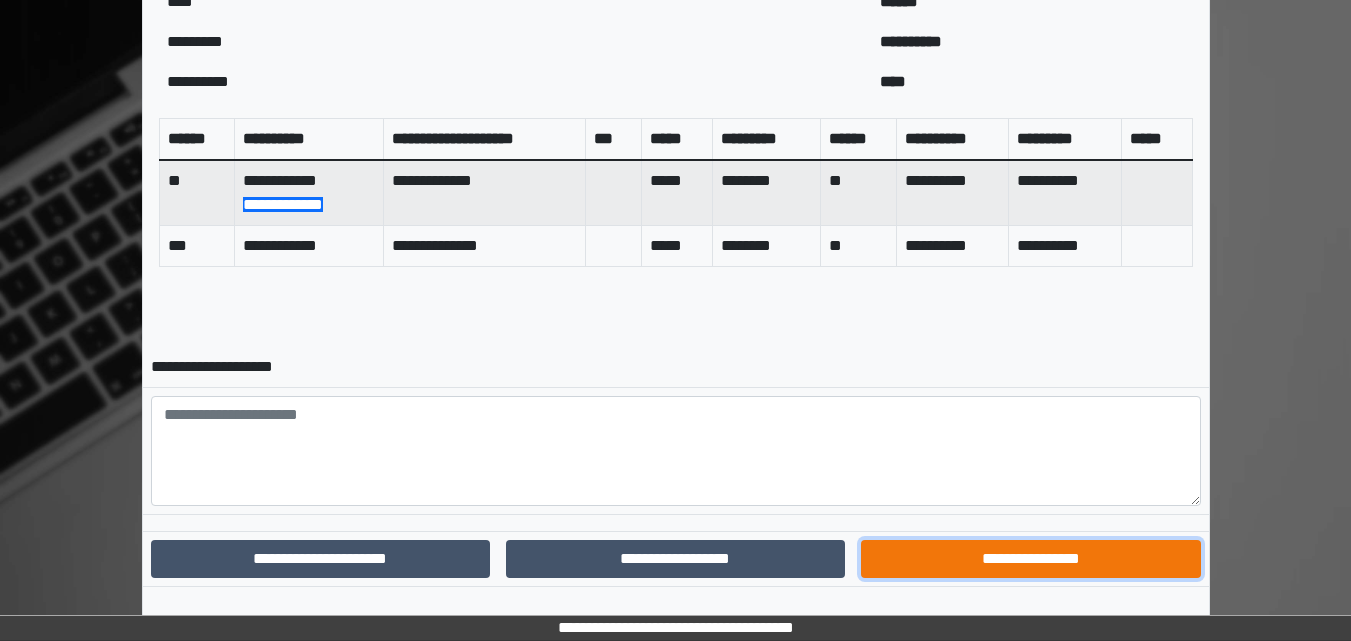 click on "**********" at bounding box center [1030, 559] 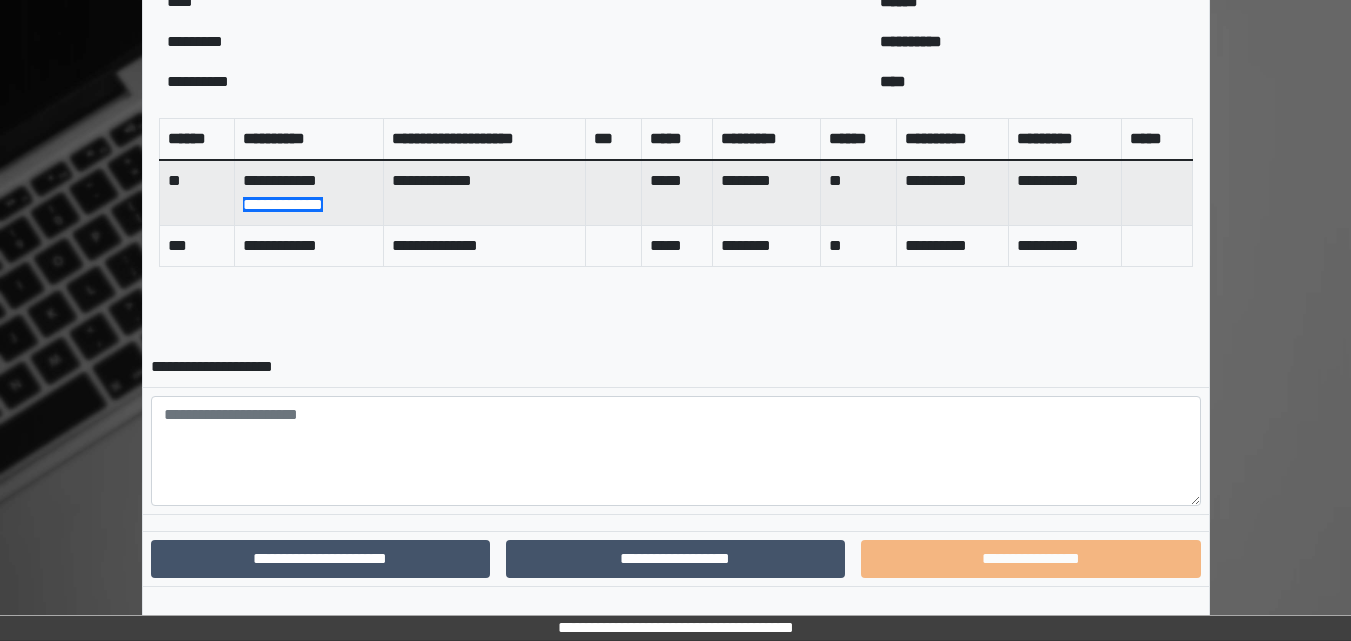 scroll, scrollTop: 708, scrollLeft: 0, axis: vertical 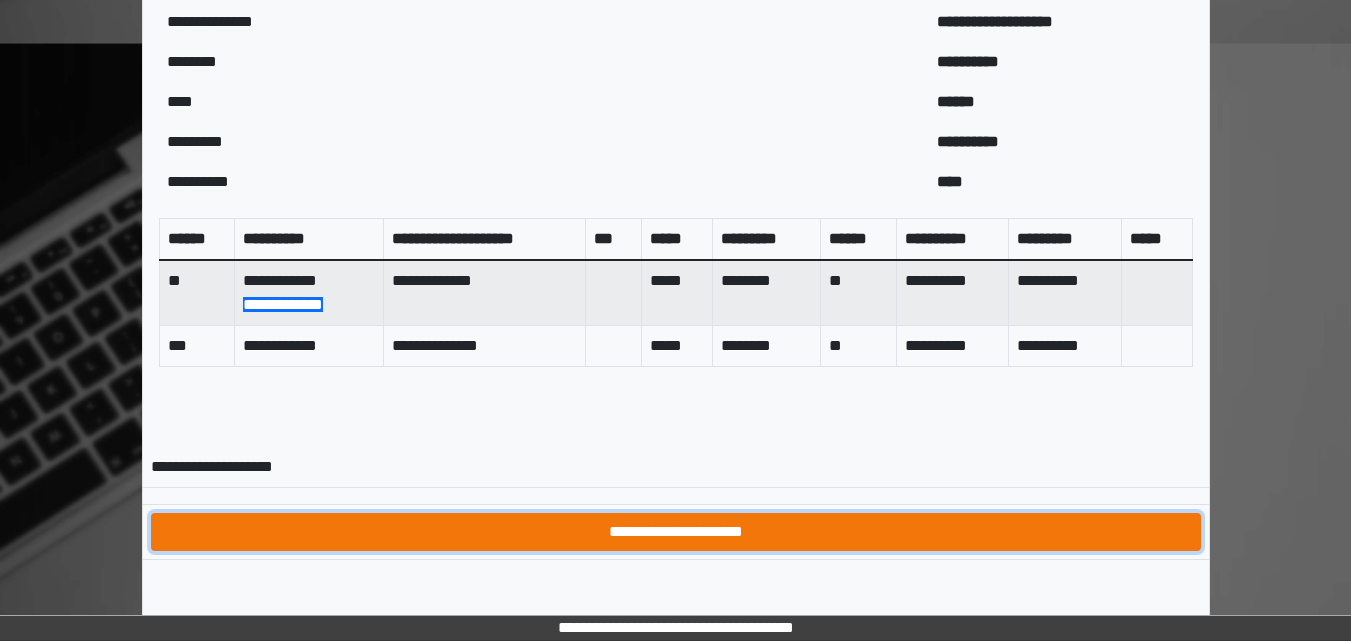 click on "**********" at bounding box center [676, 532] 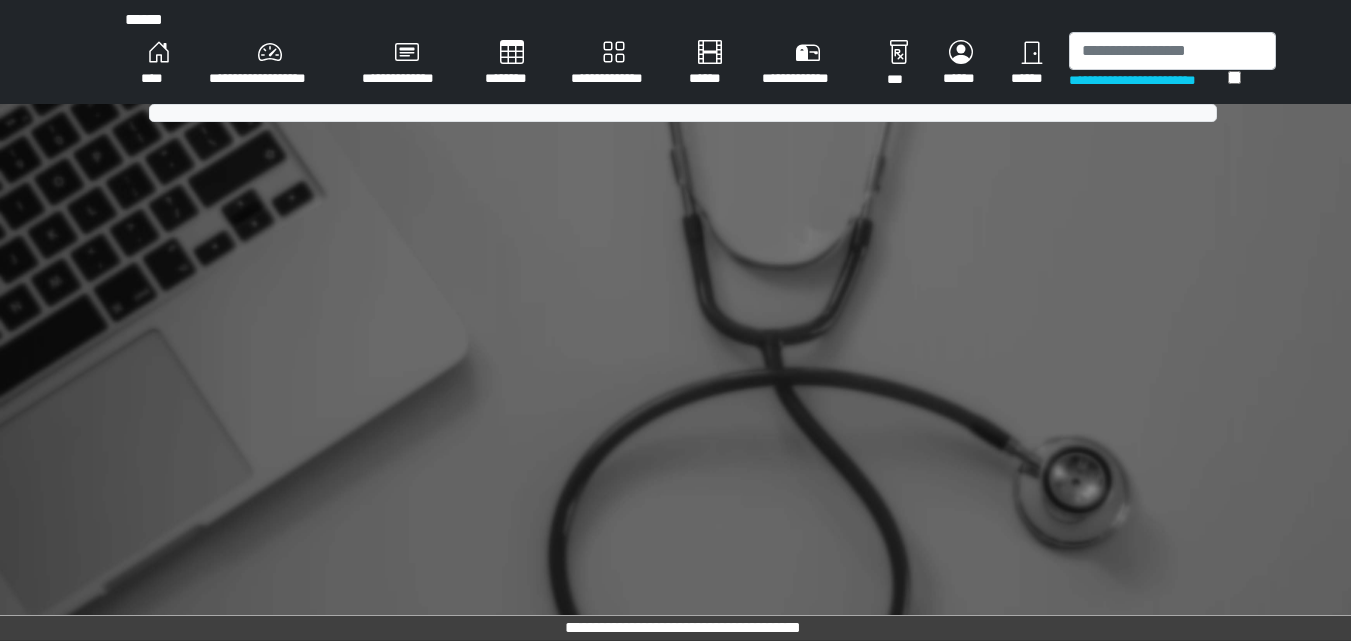 scroll, scrollTop: 0, scrollLeft: 0, axis: both 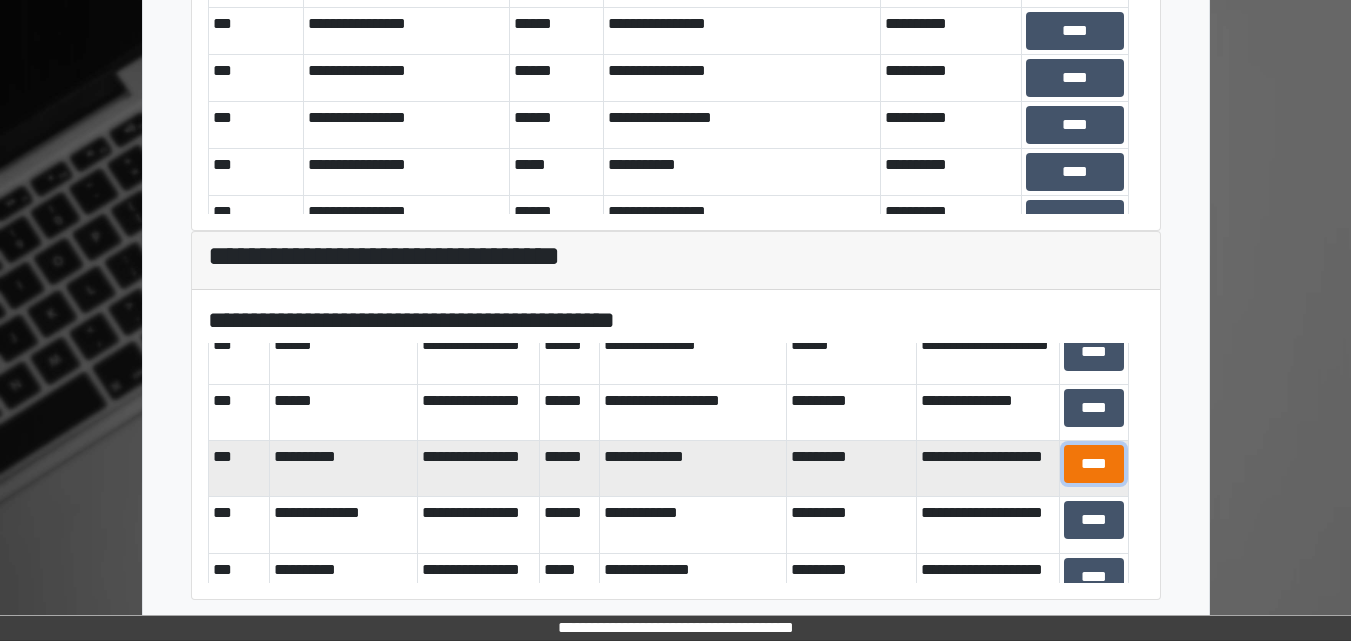 click on "****" at bounding box center [1094, 464] 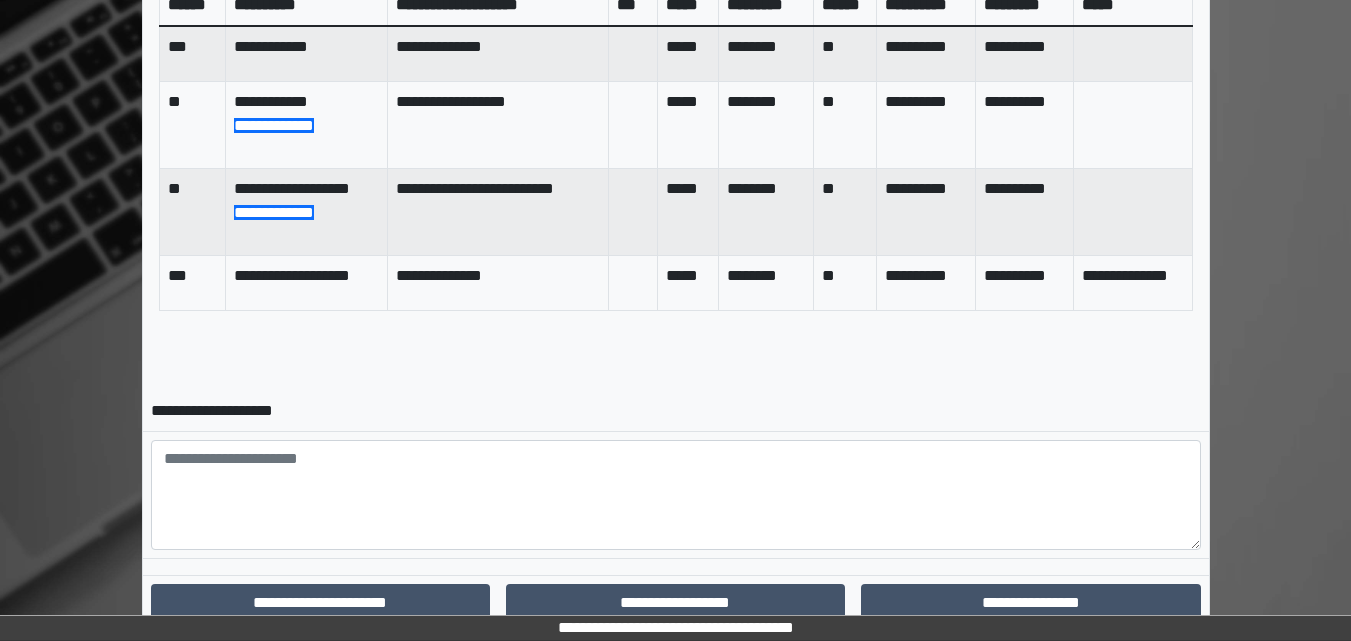scroll, scrollTop: 989, scrollLeft: 0, axis: vertical 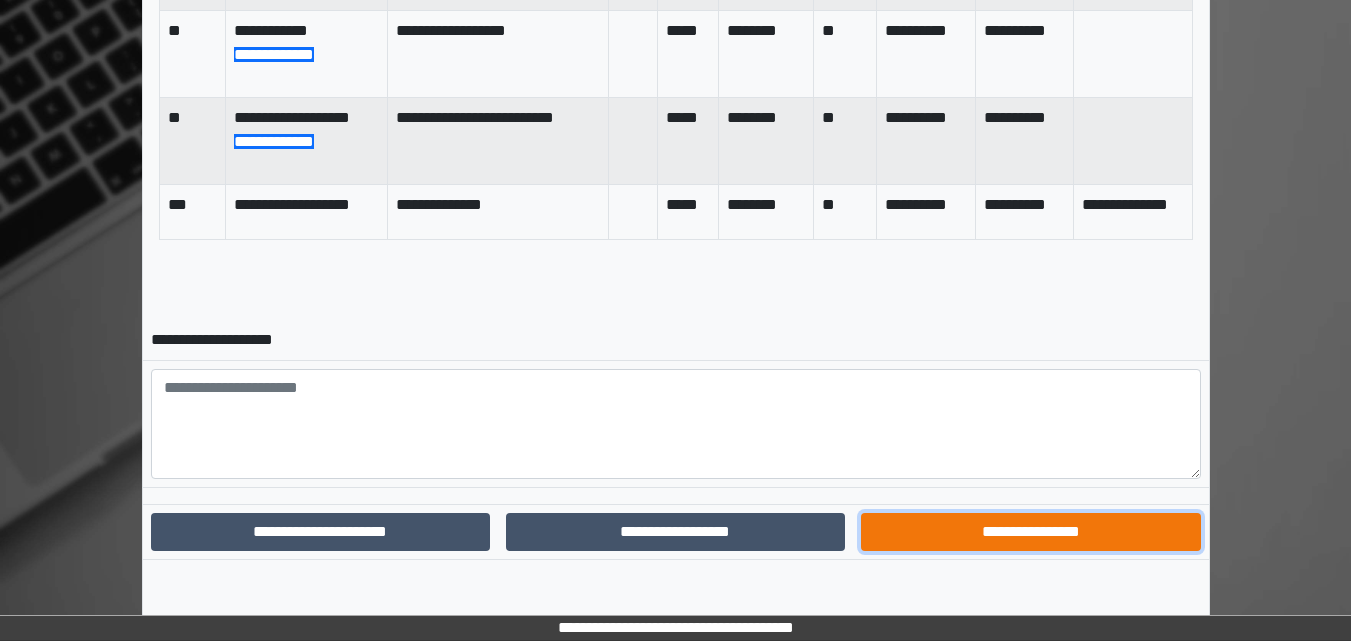 click on "**********" at bounding box center [1030, 532] 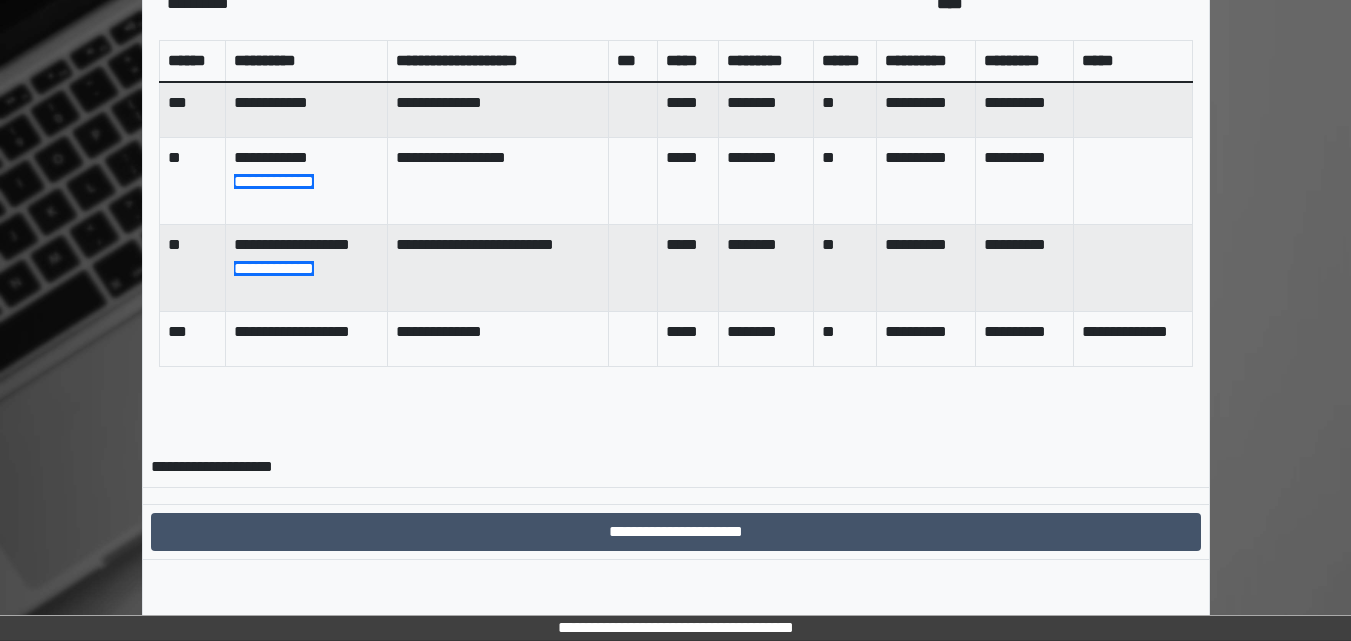 scroll, scrollTop: 886, scrollLeft: 0, axis: vertical 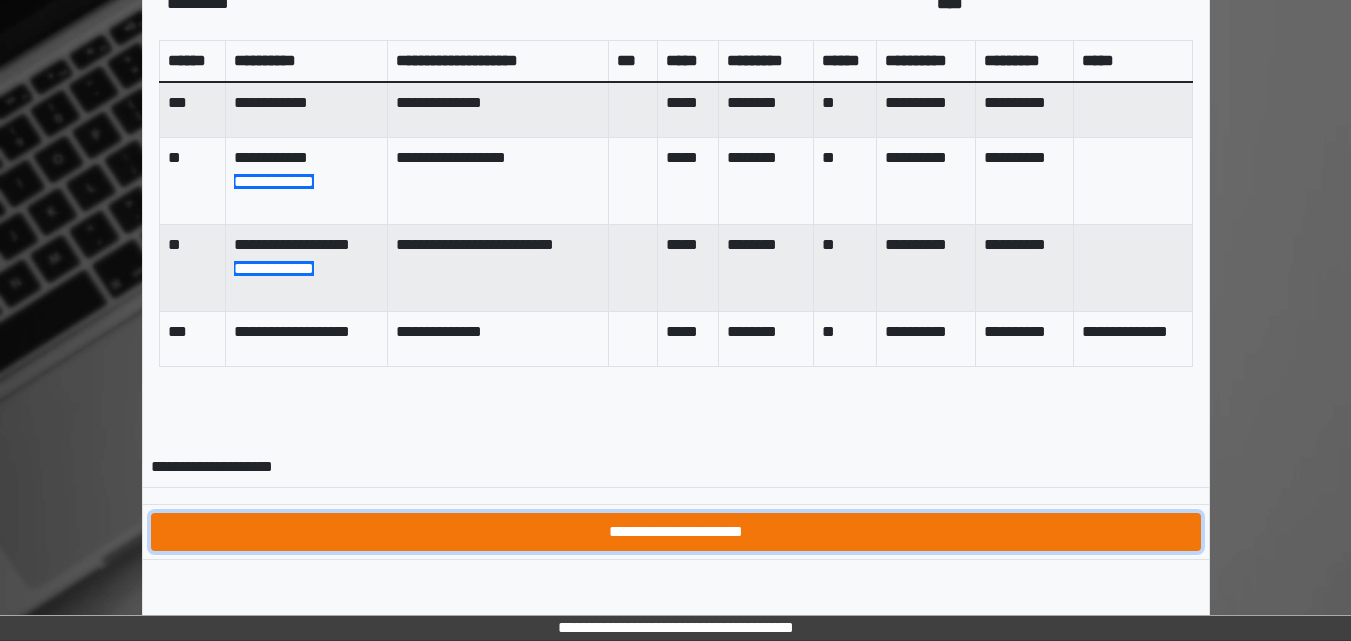 click on "**********" at bounding box center (676, 532) 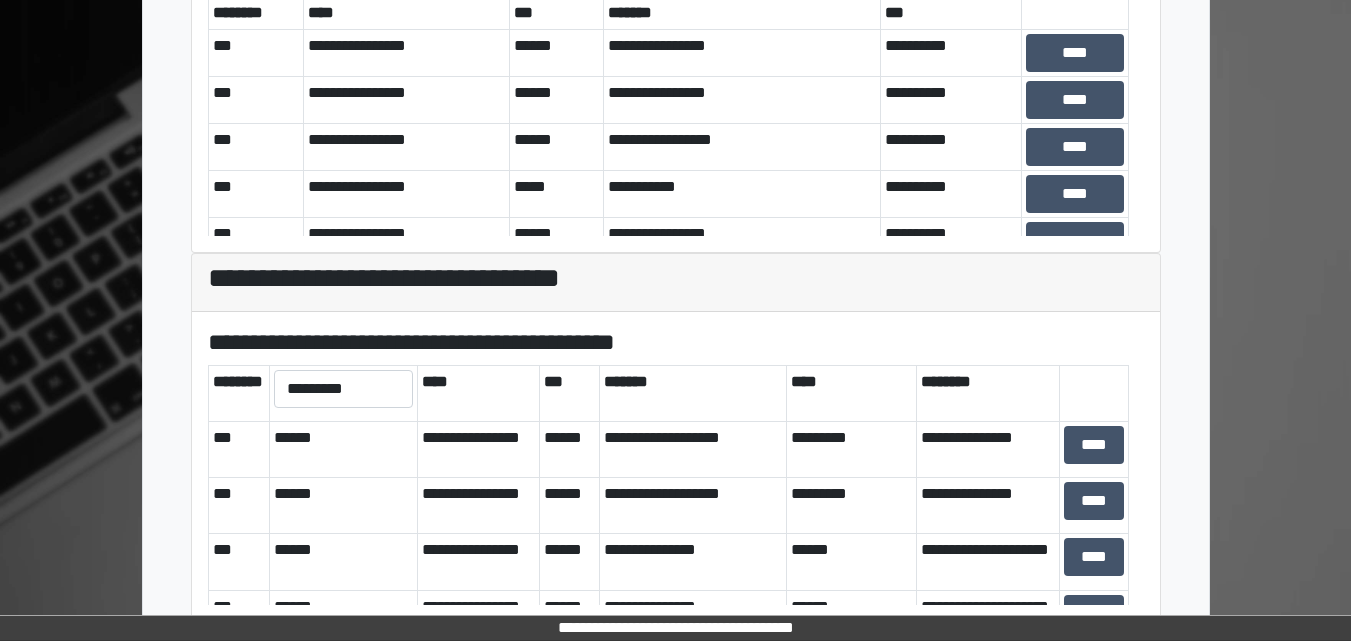 scroll, scrollTop: 784, scrollLeft: 0, axis: vertical 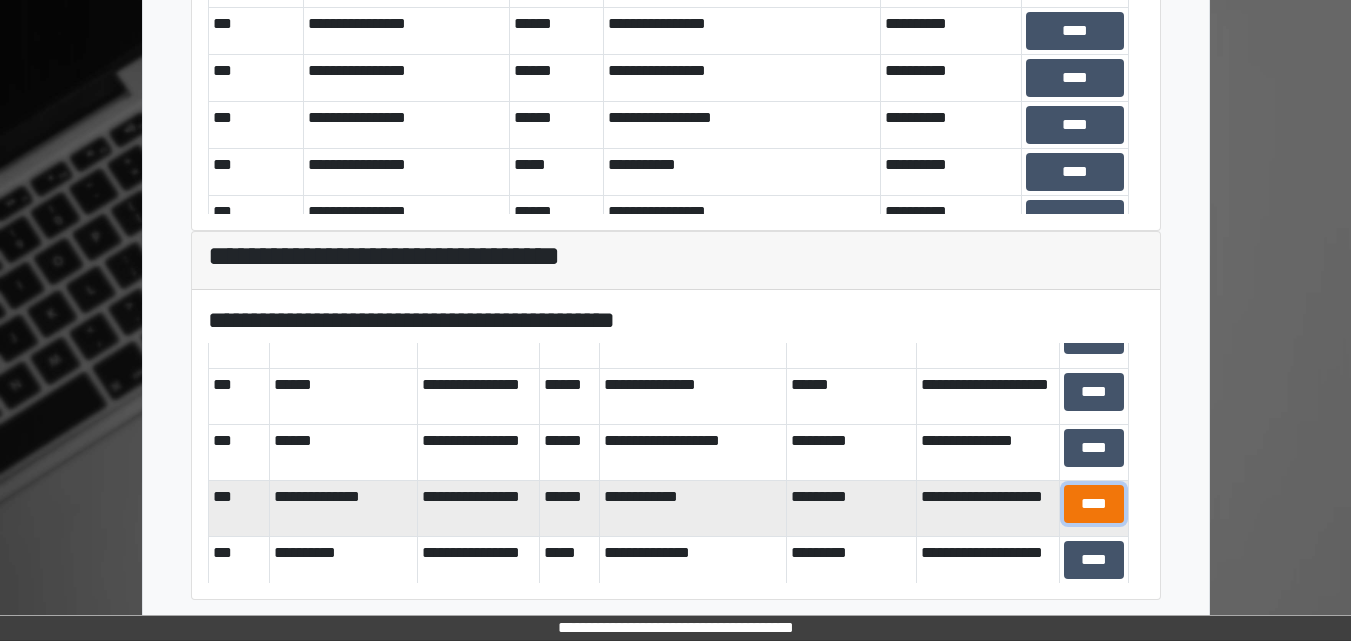 click on "****" at bounding box center [1094, 504] 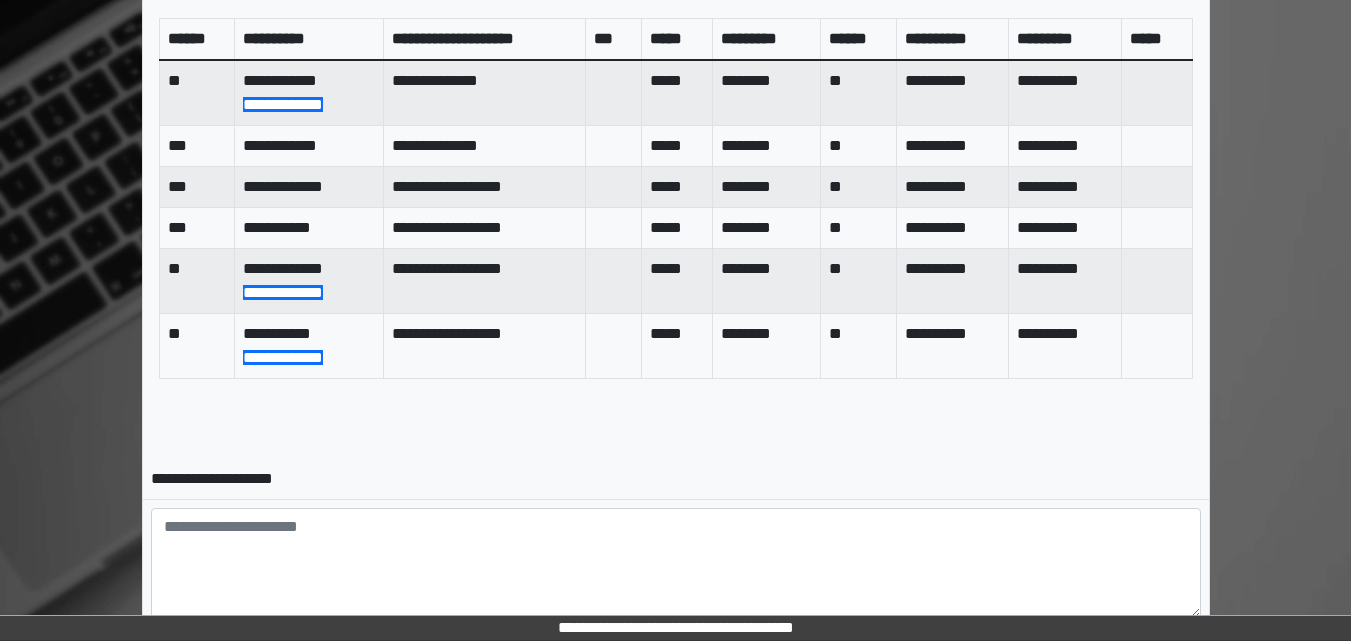 scroll, scrollTop: 984, scrollLeft: 0, axis: vertical 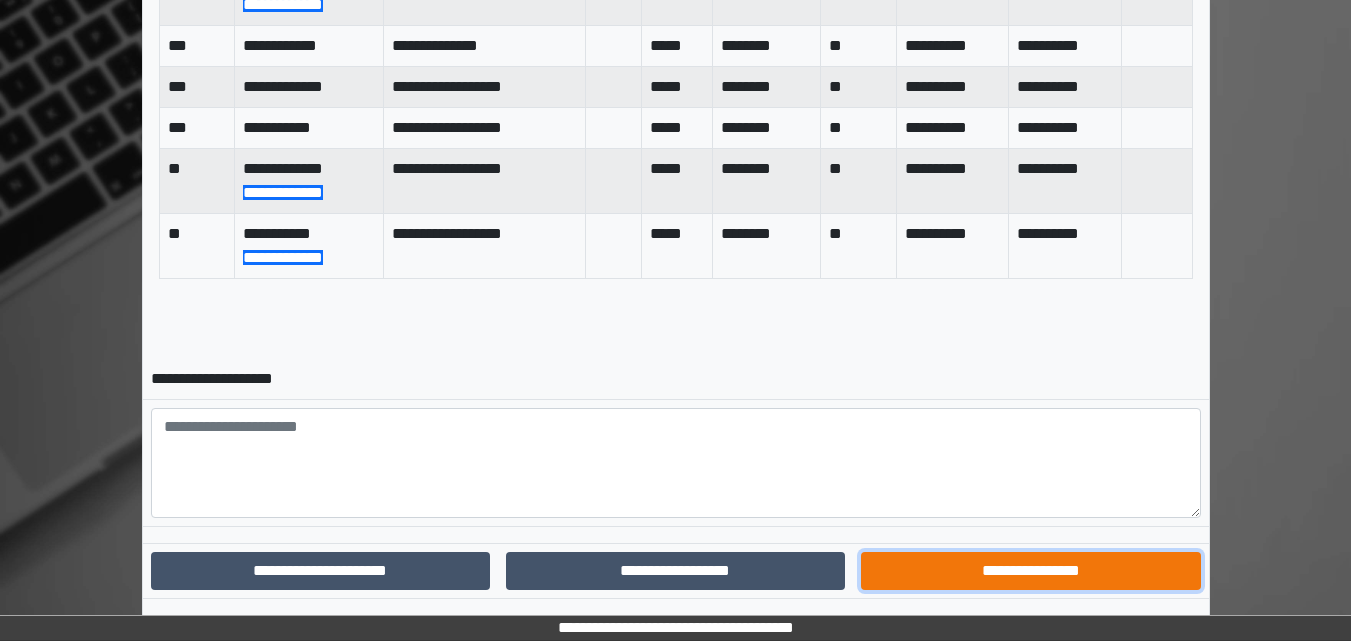 click on "**********" at bounding box center [1030, 571] 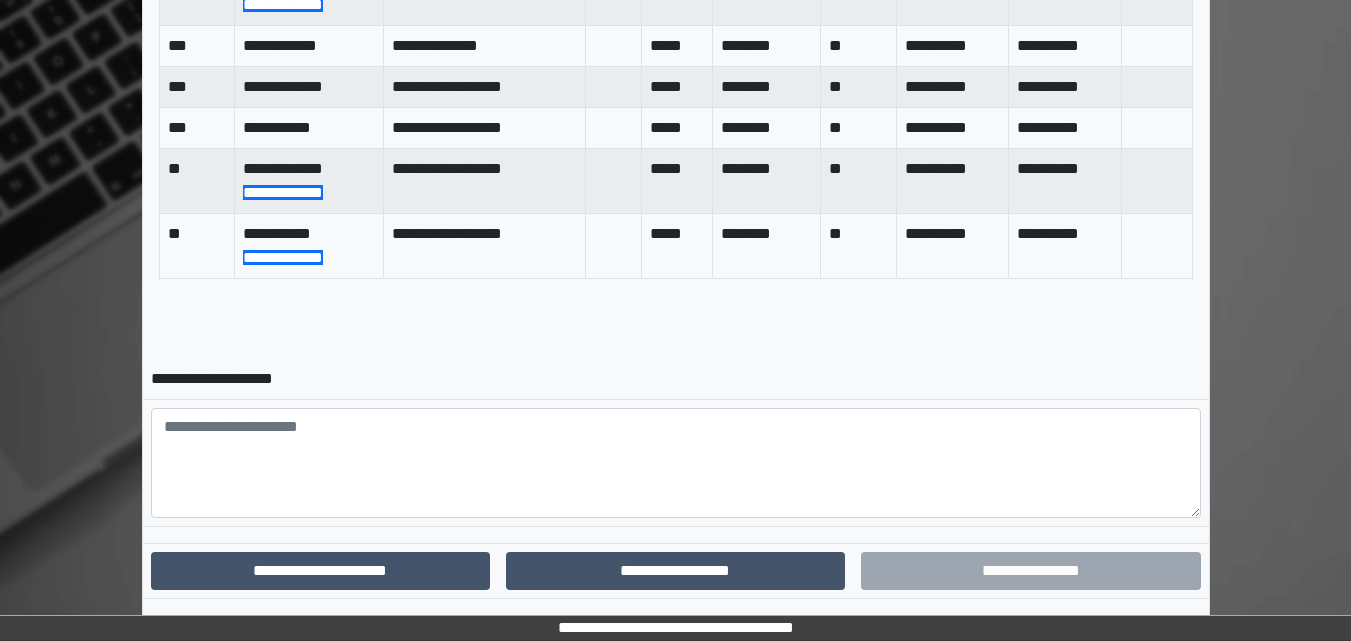 scroll, scrollTop: 920, scrollLeft: 0, axis: vertical 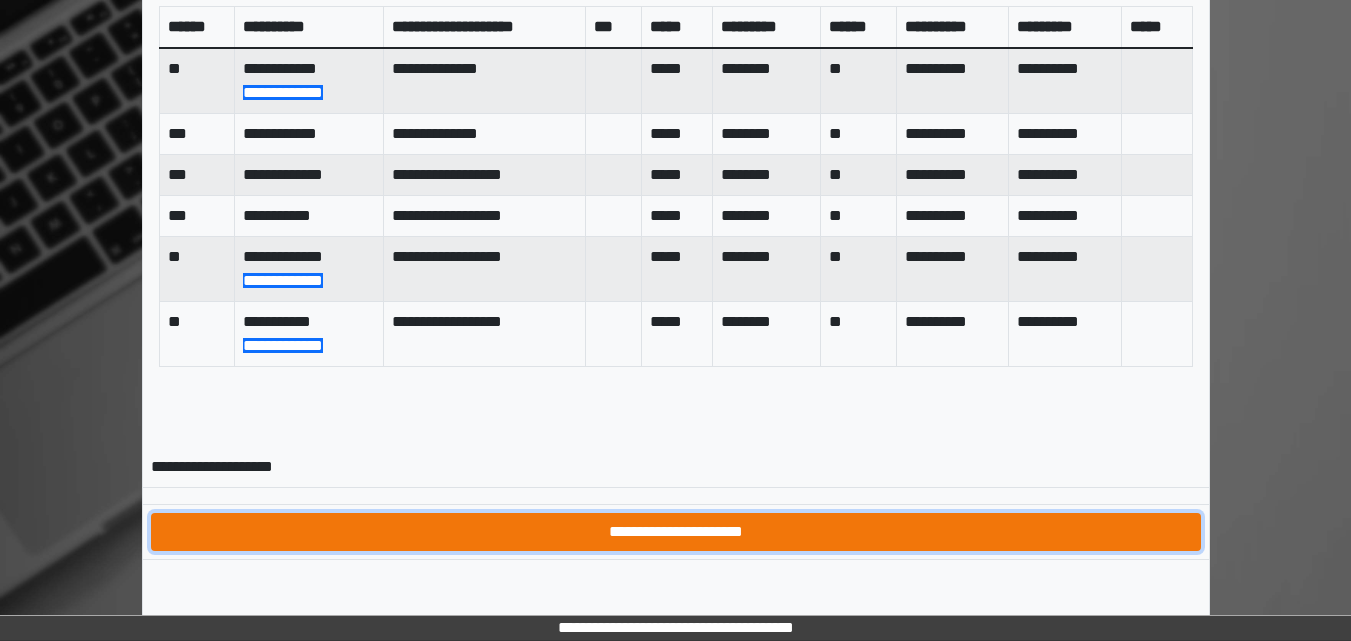 click on "**********" at bounding box center (676, 532) 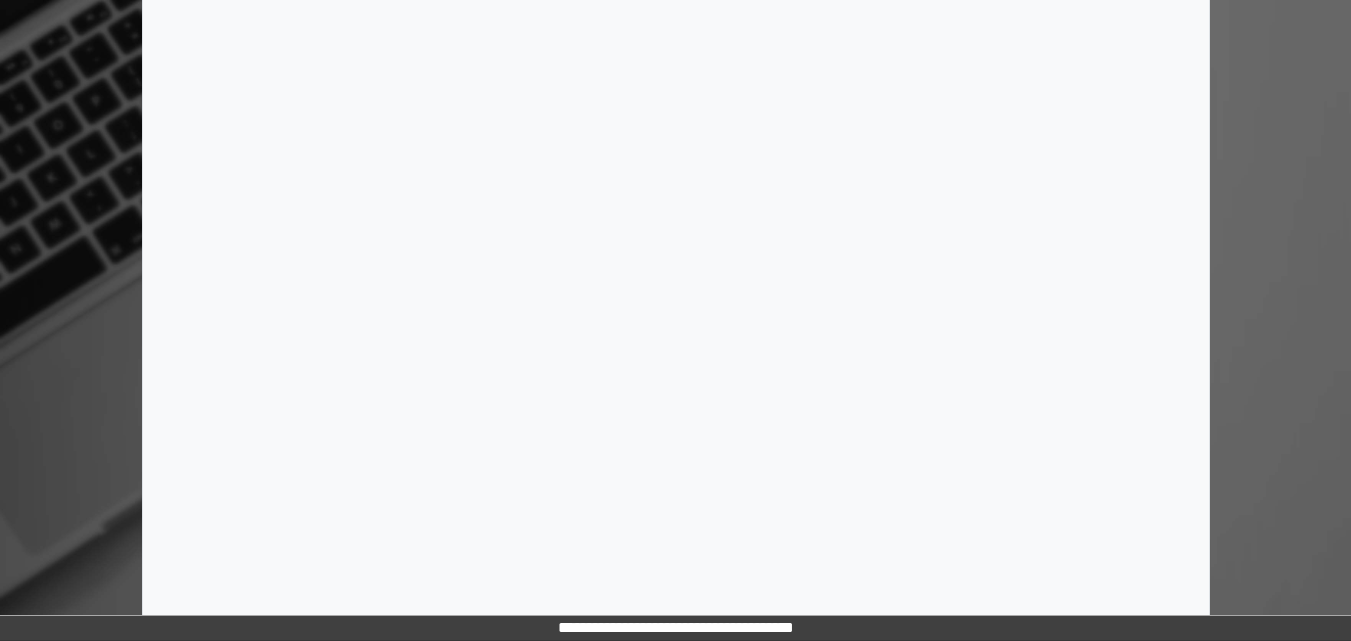 scroll, scrollTop: 0, scrollLeft: 0, axis: both 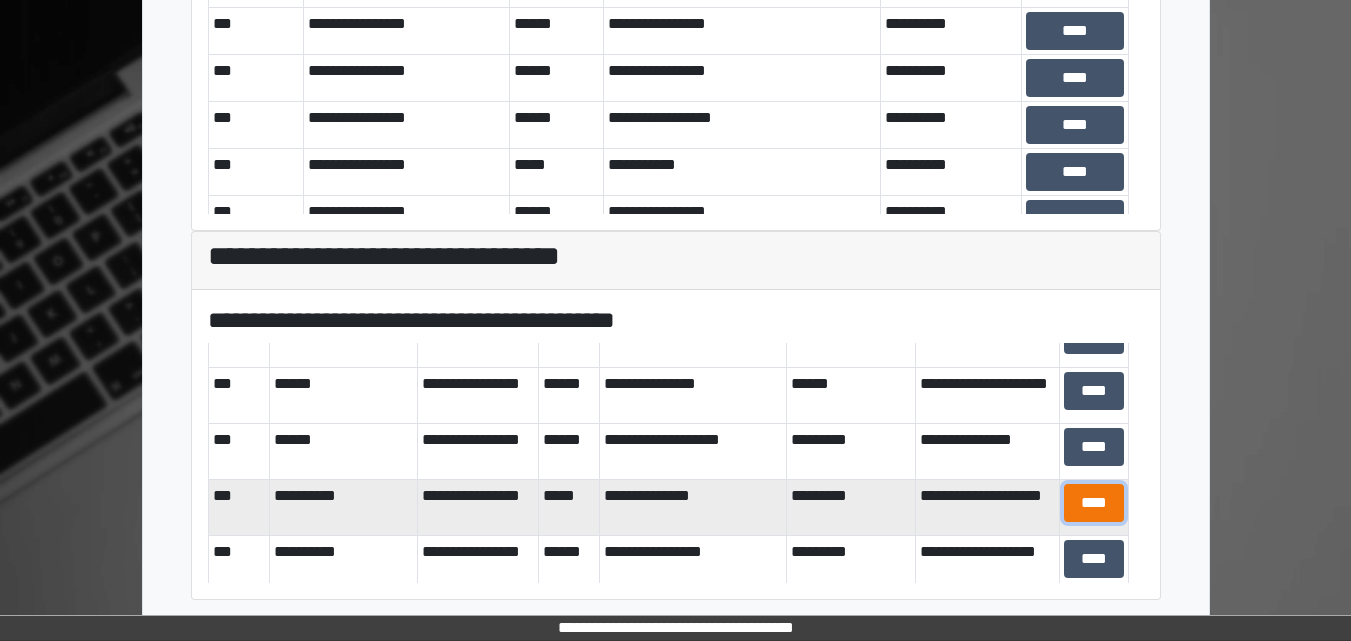 click on "****" at bounding box center [1094, 503] 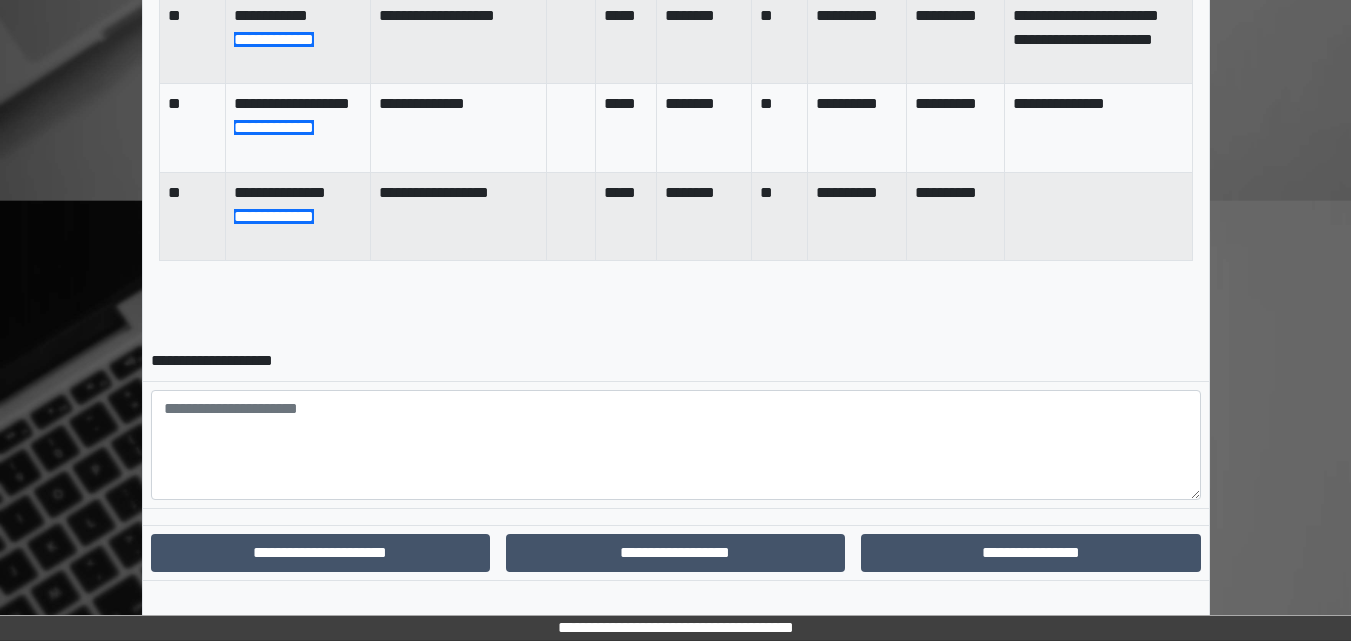 scroll, scrollTop: 1424, scrollLeft: 0, axis: vertical 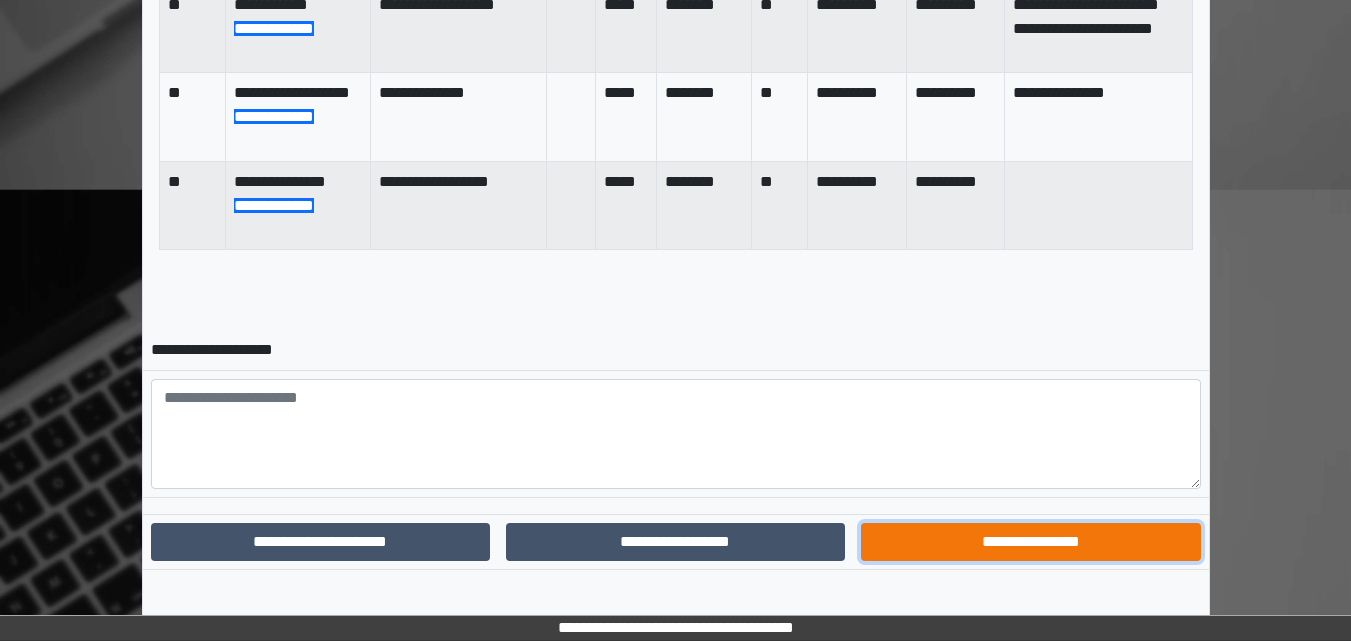 click on "**********" at bounding box center (1030, 542) 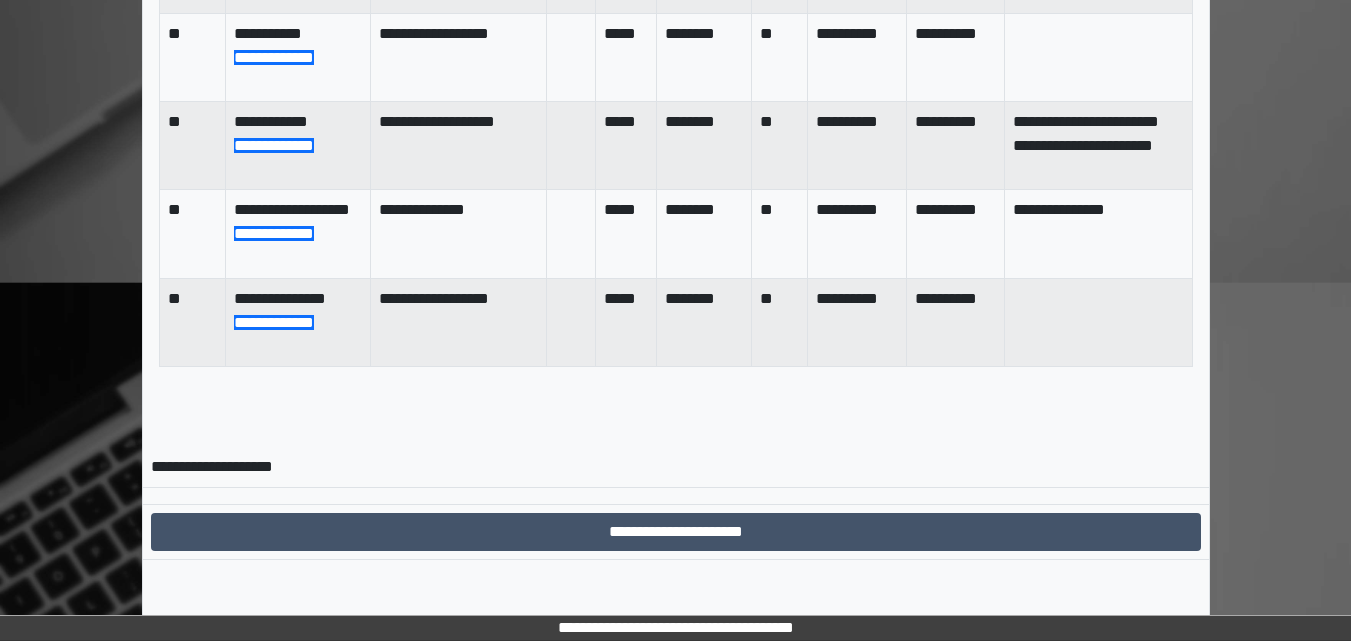 scroll, scrollTop: 1331, scrollLeft: 0, axis: vertical 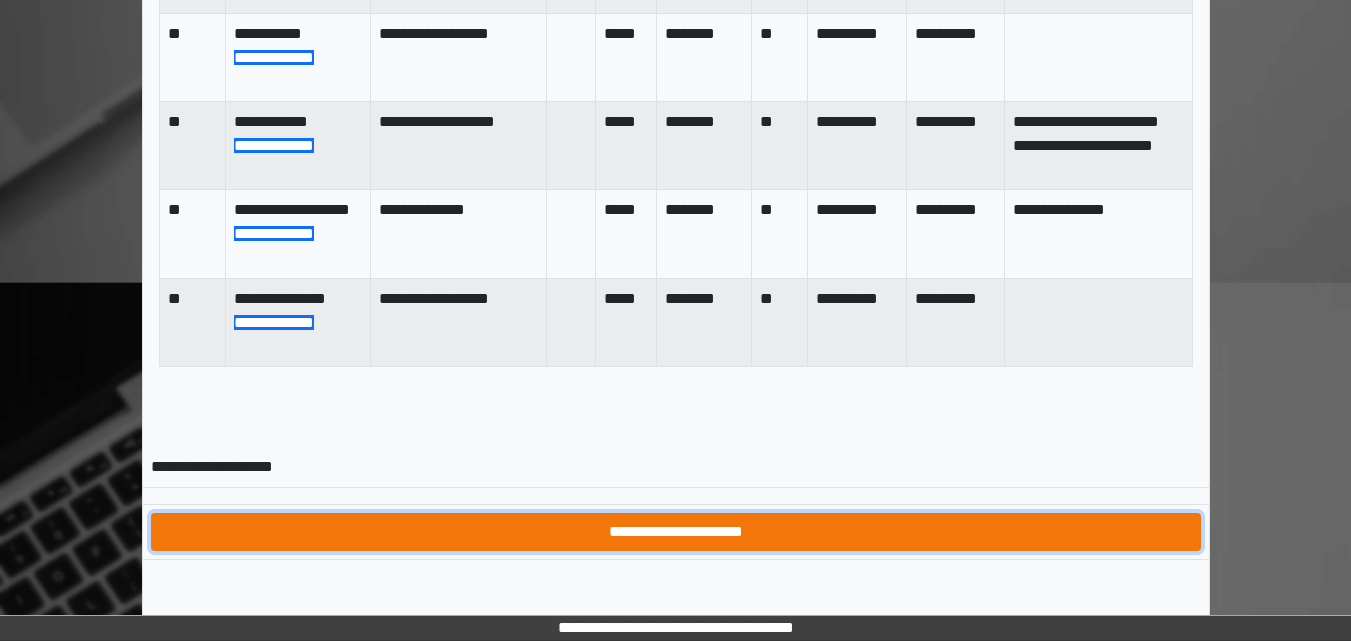 click on "**********" at bounding box center (676, 532) 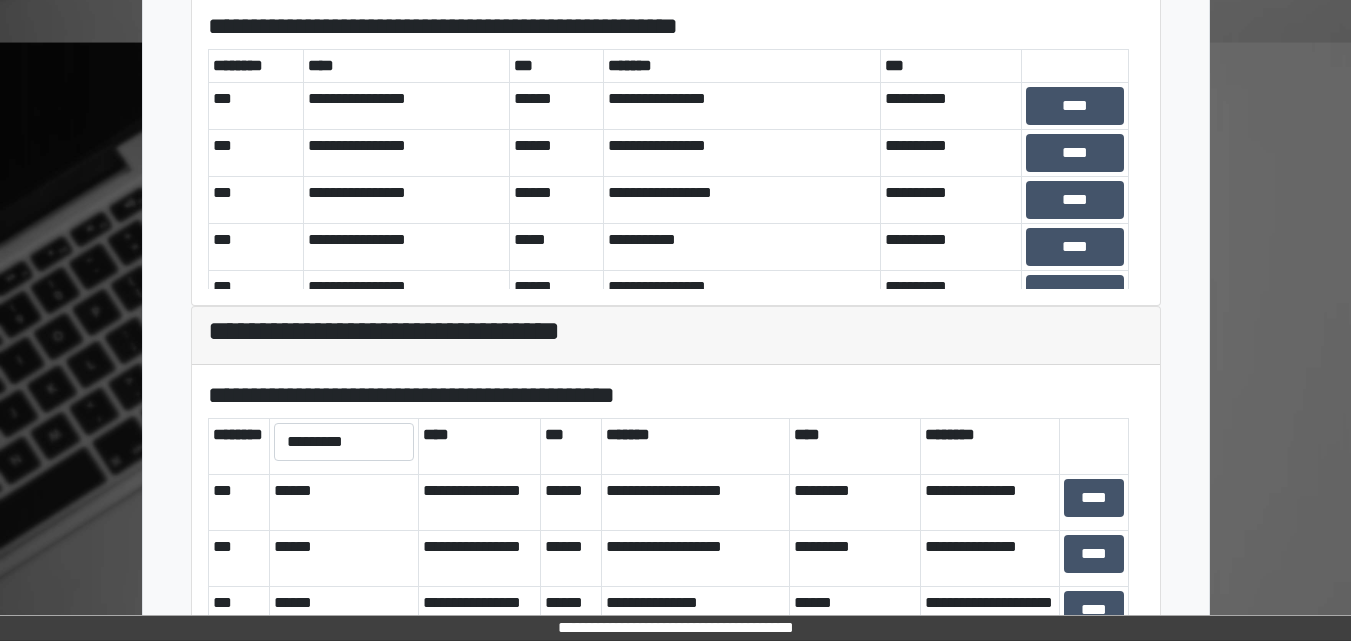 scroll, scrollTop: 784, scrollLeft: 0, axis: vertical 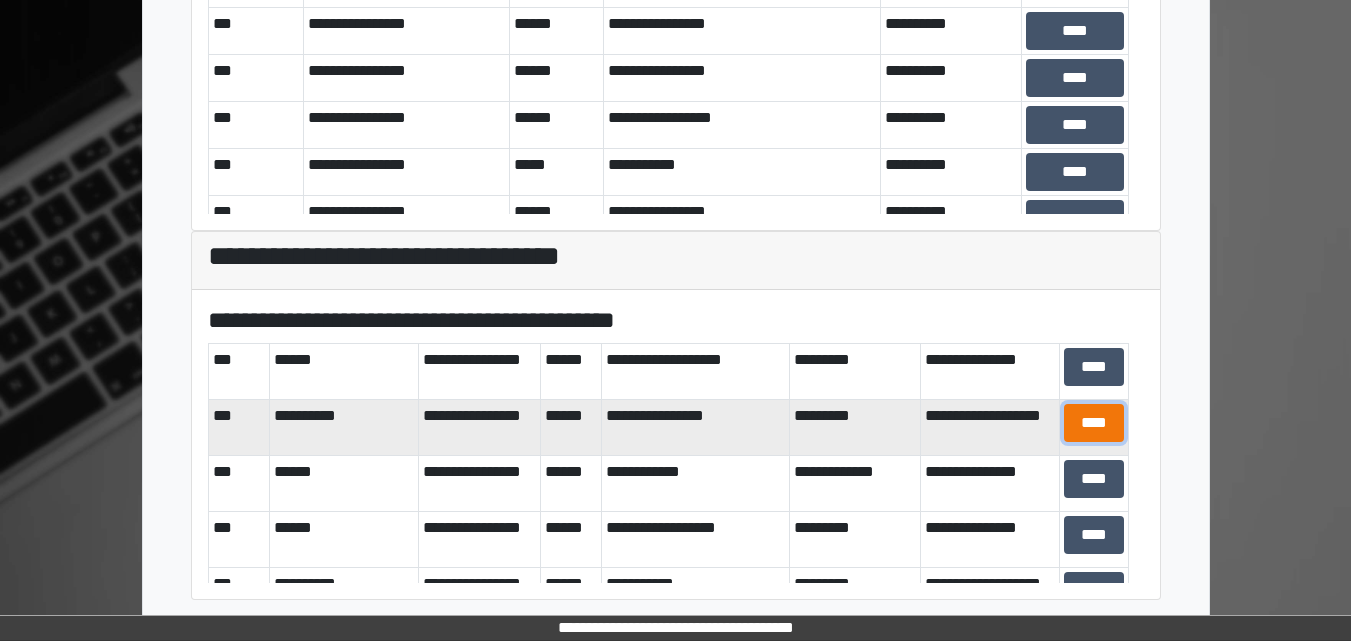 click on "****" at bounding box center (1094, 423) 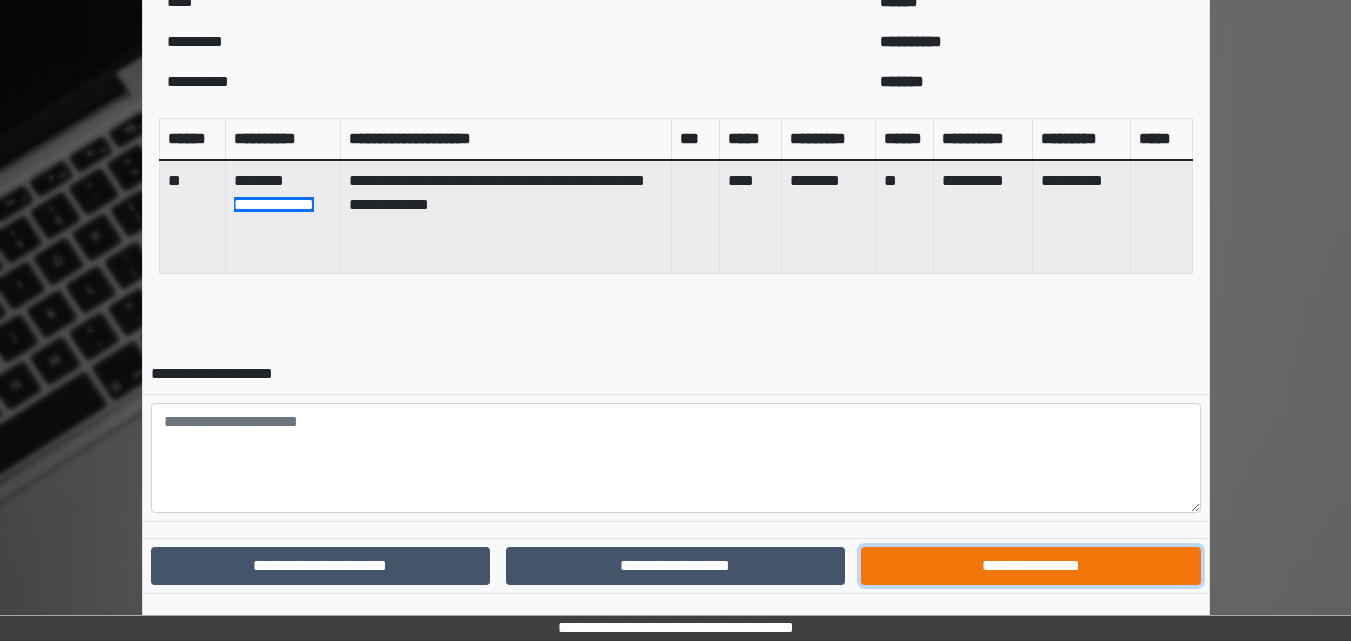 click on "**********" at bounding box center (1030, 566) 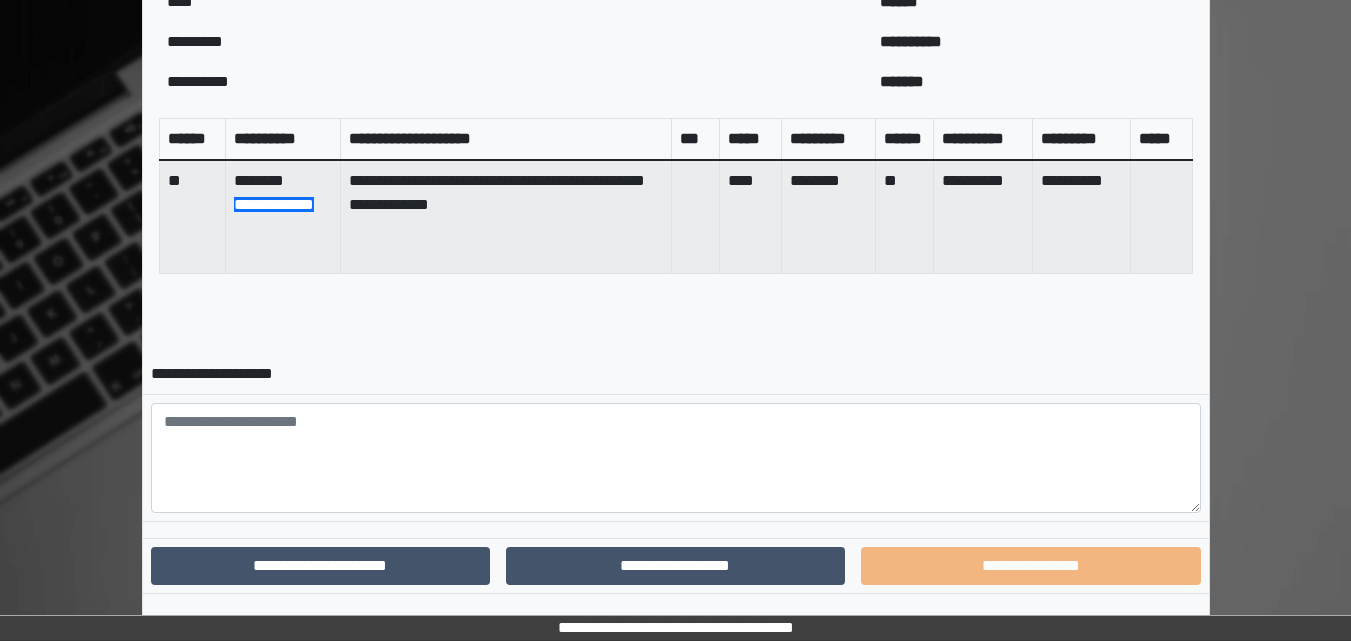 scroll, scrollTop: 715, scrollLeft: 0, axis: vertical 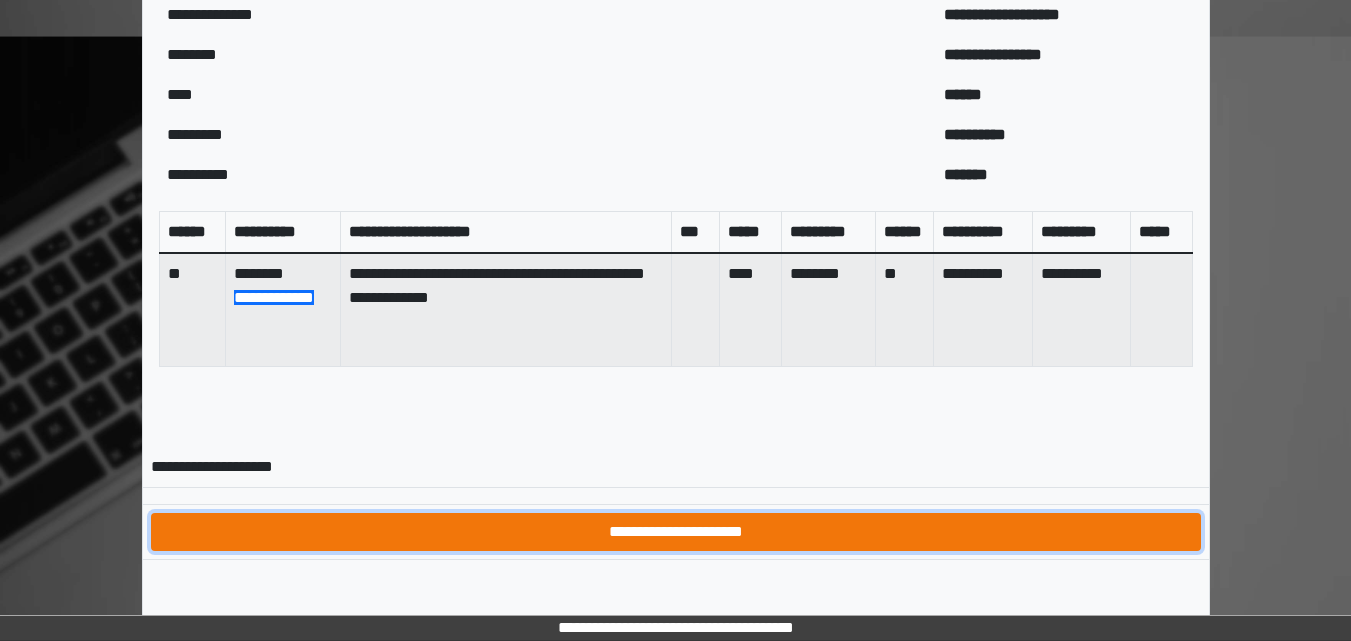 click on "**********" at bounding box center (676, 532) 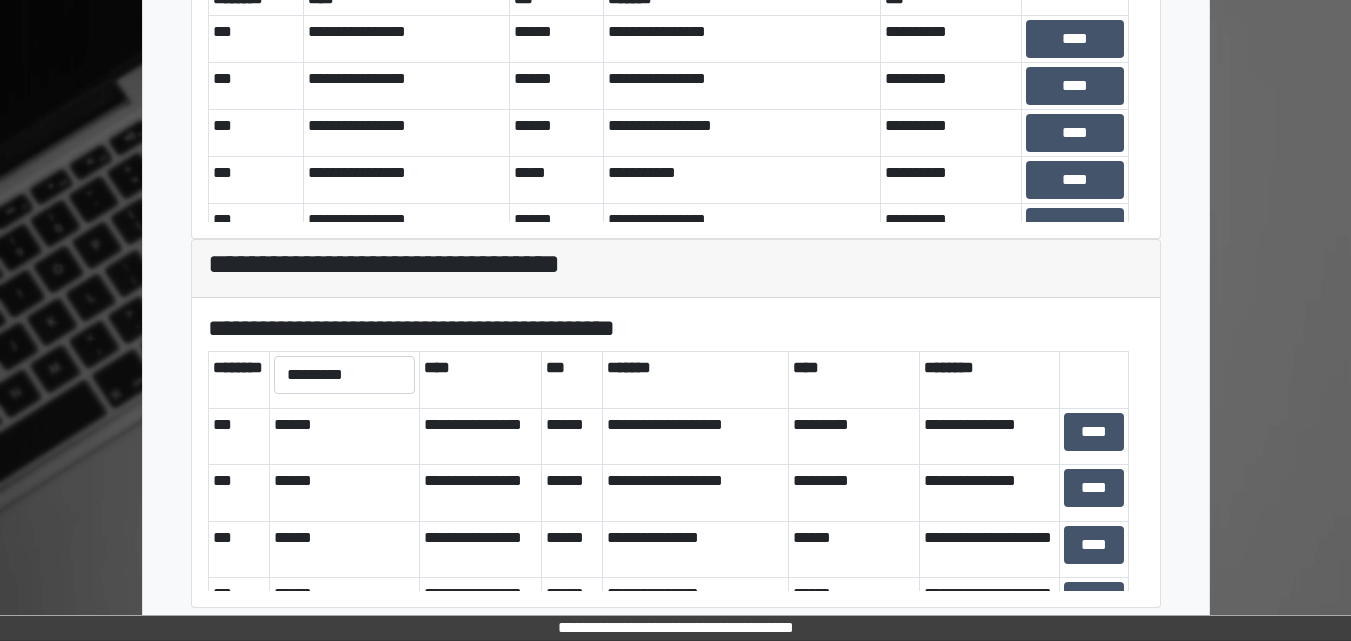 scroll, scrollTop: 784, scrollLeft: 0, axis: vertical 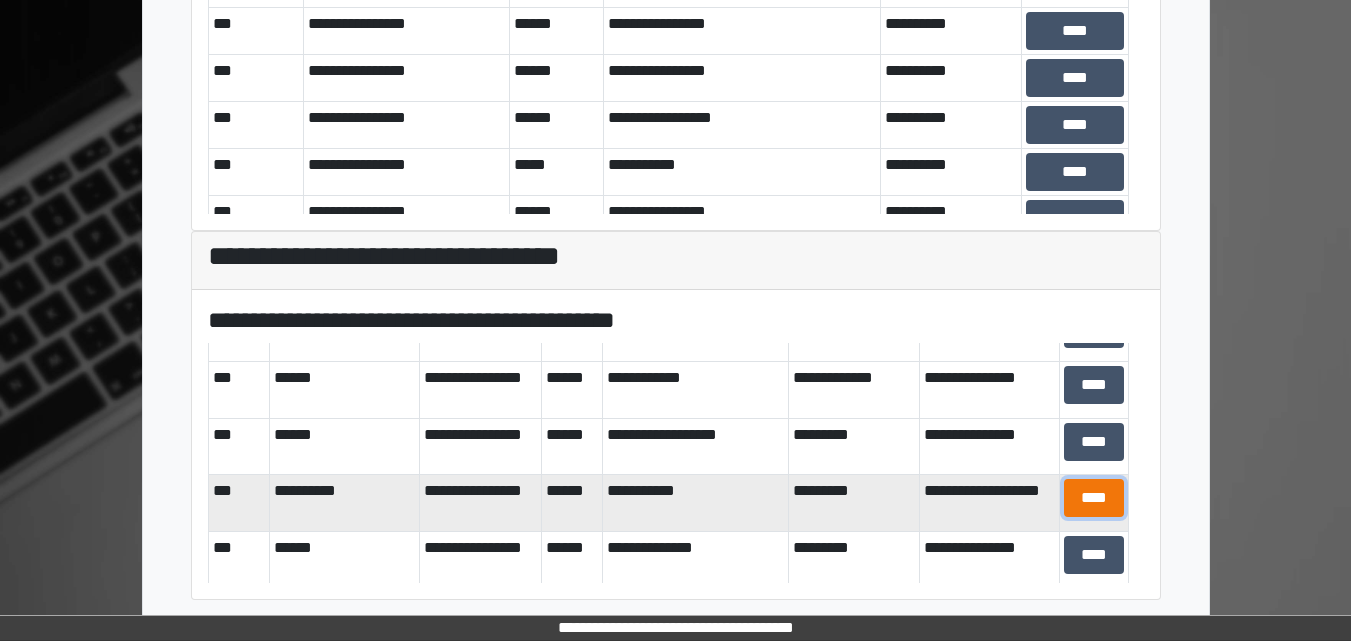 click on "****" at bounding box center [1094, 498] 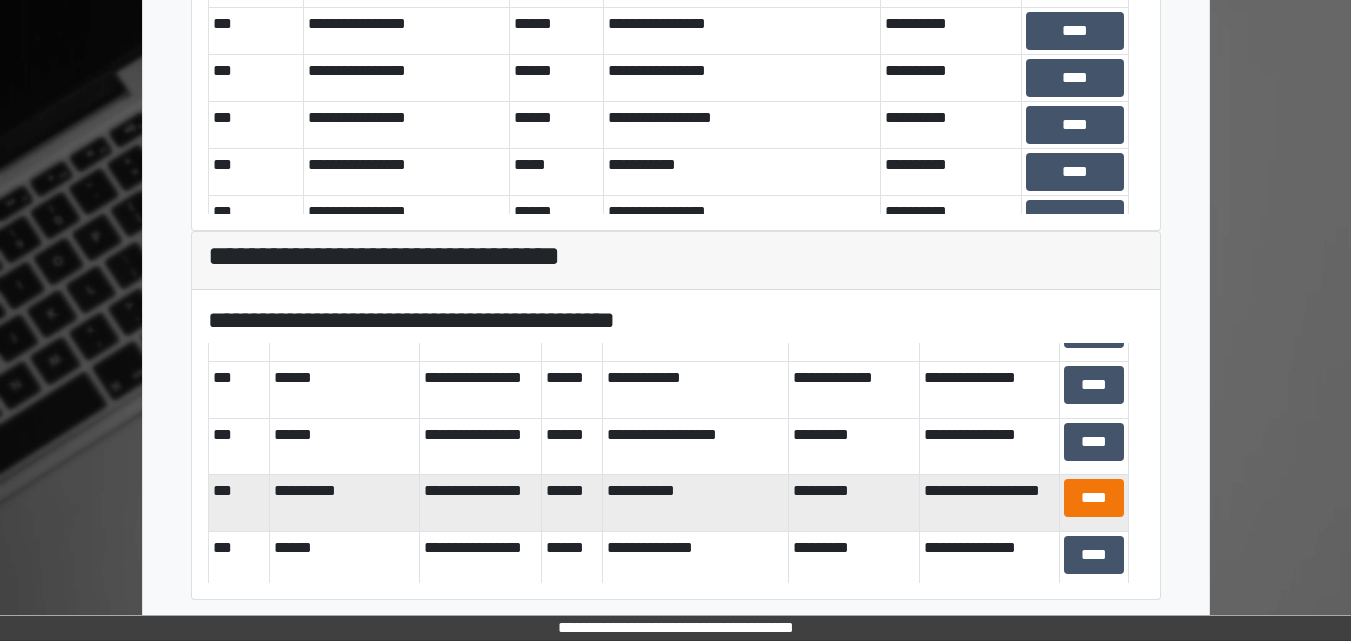 scroll, scrollTop: 746, scrollLeft: 0, axis: vertical 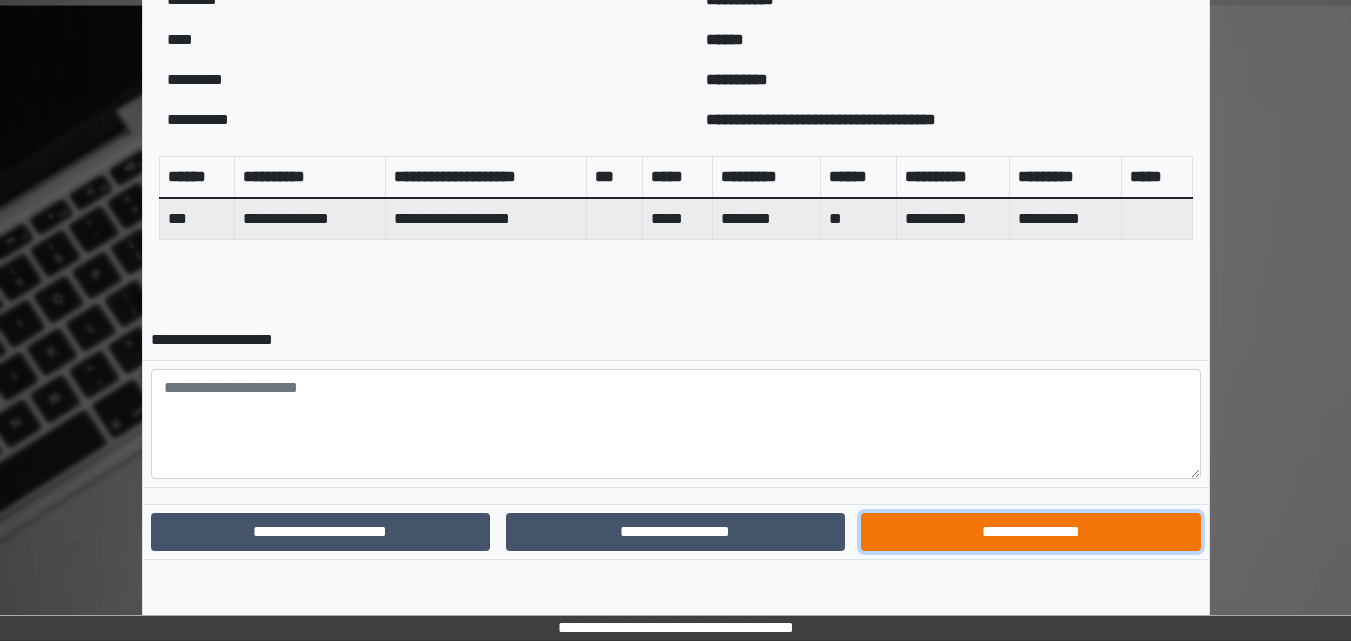 click on "**********" at bounding box center [1030, 532] 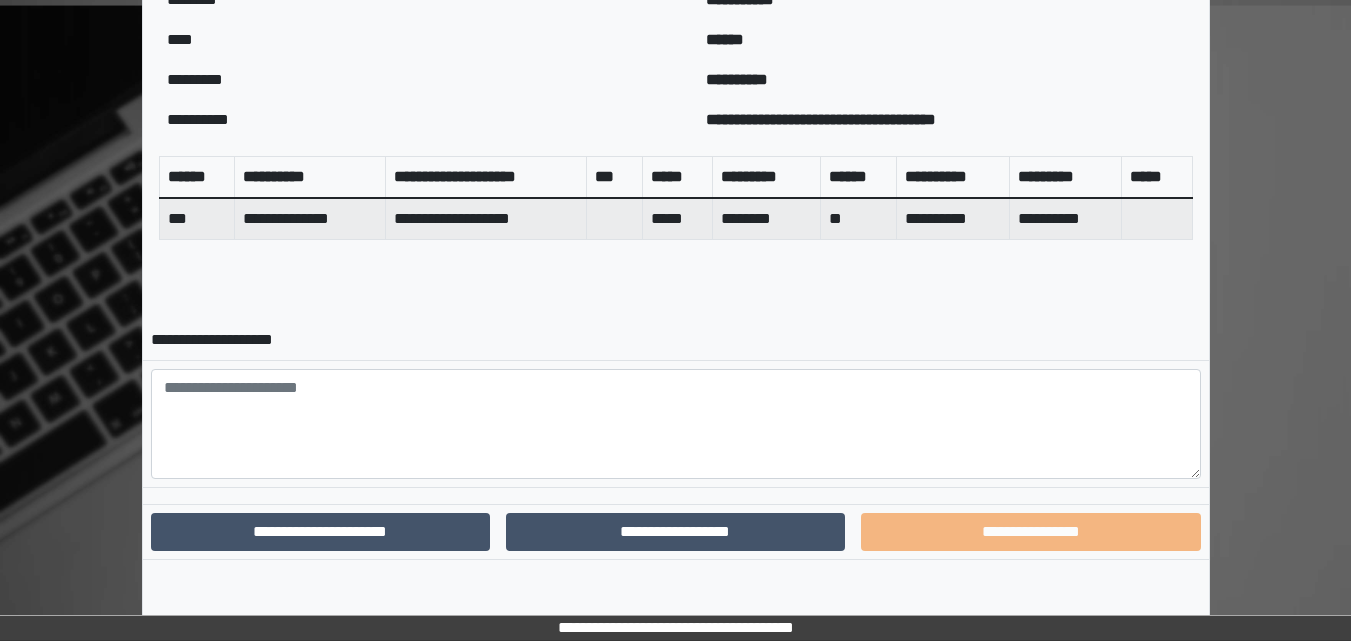 scroll, scrollTop: 643, scrollLeft: 0, axis: vertical 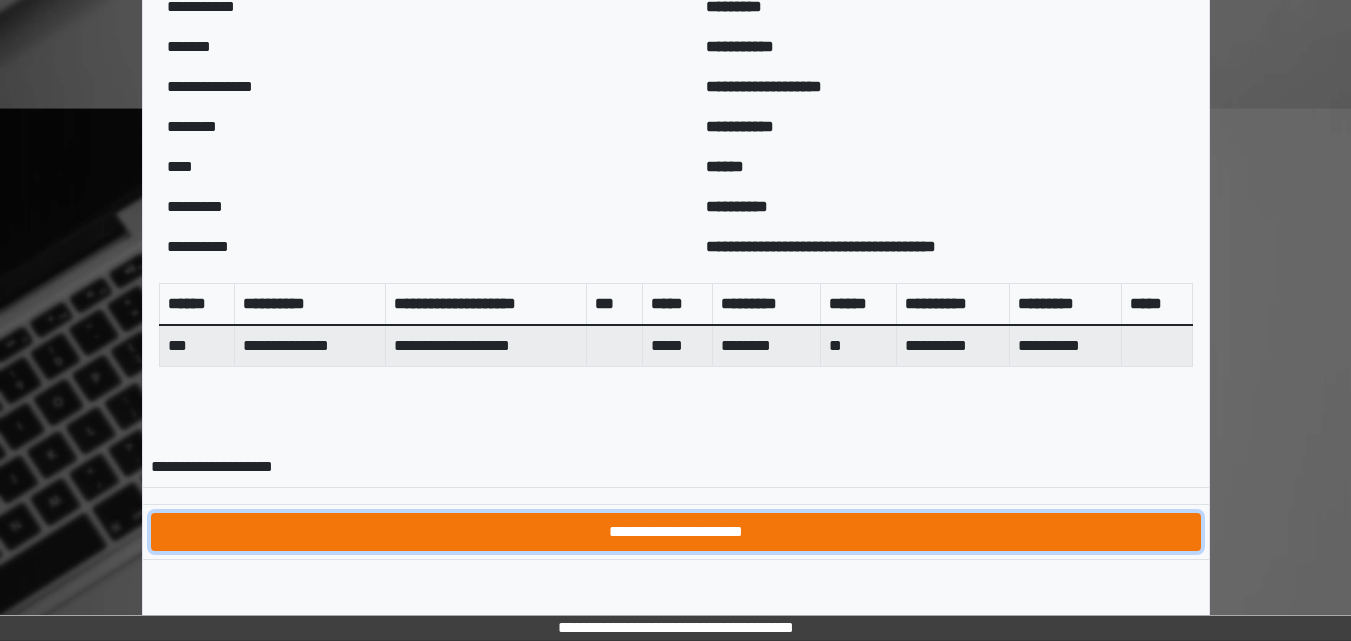 click on "**********" at bounding box center (676, 532) 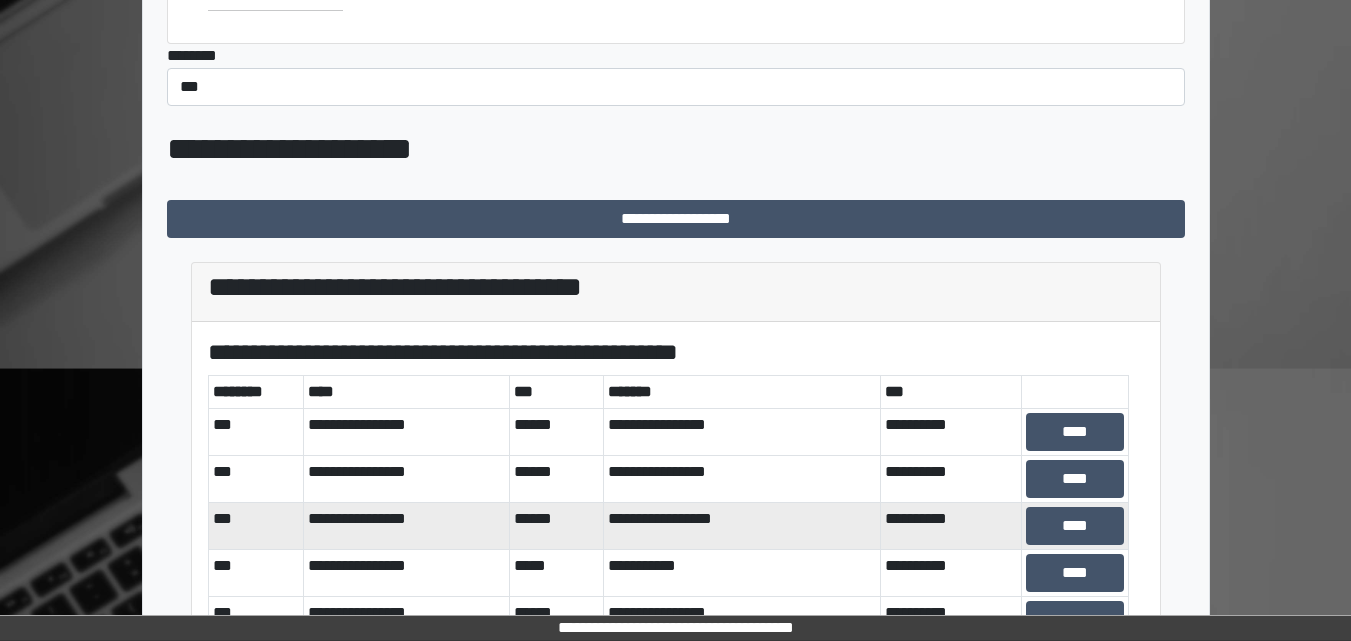 scroll, scrollTop: 400, scrollLeft: 0, axis: vertical 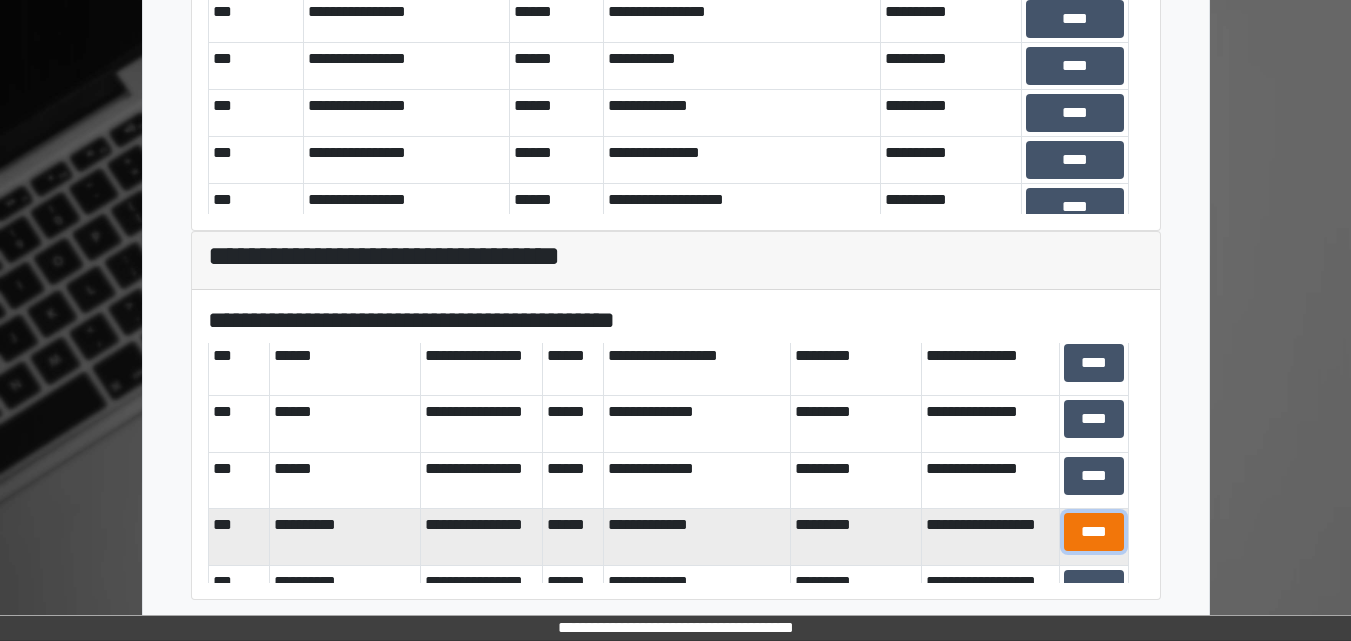 click on "****" at bounding box center (1094, 532) 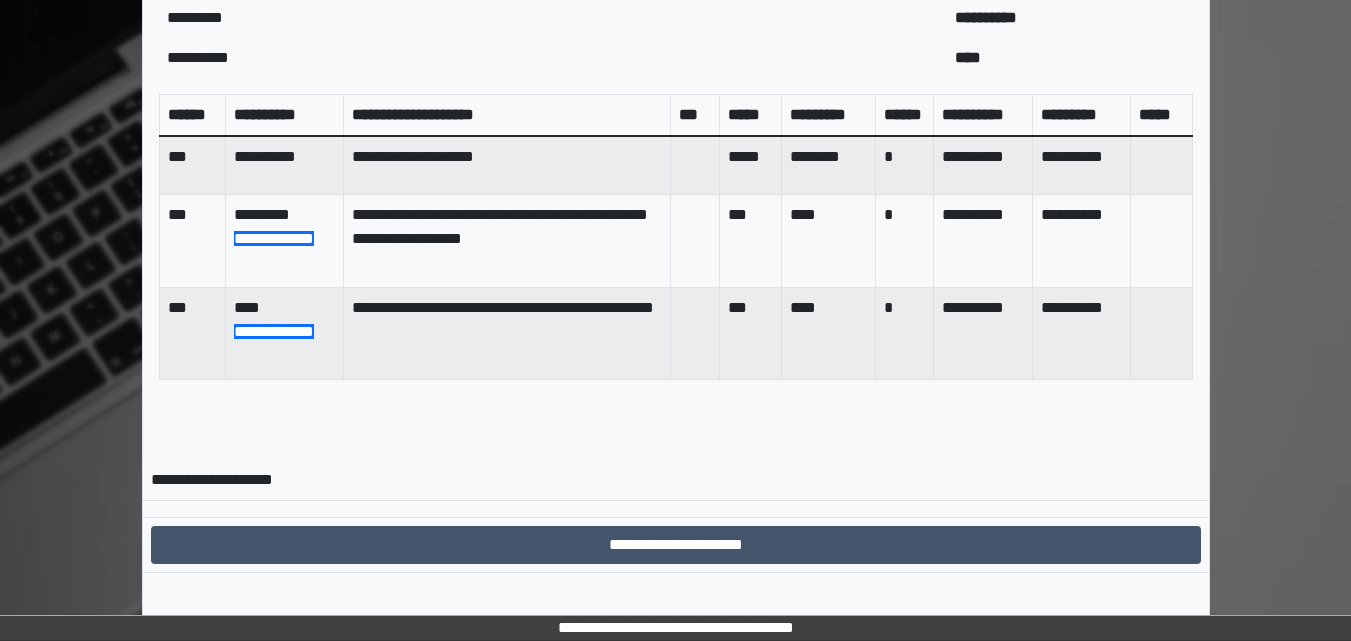 scroll, scrollTop: 821, scrollLeft: 0, axis: vertical 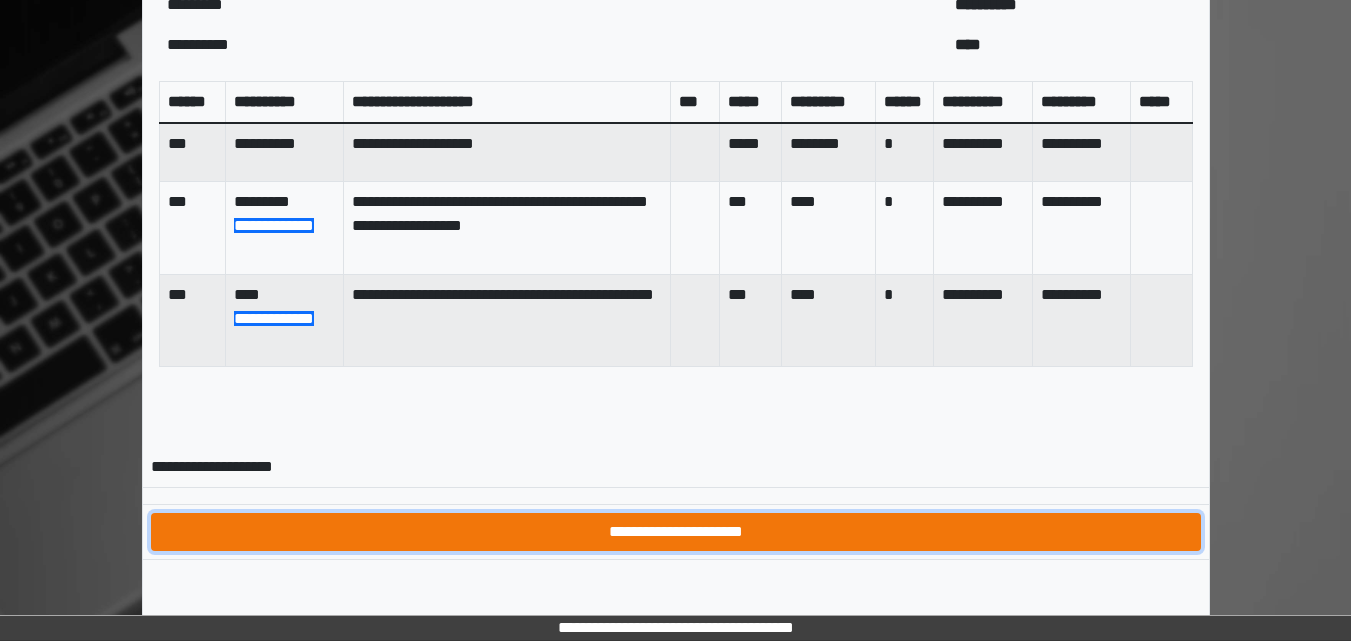 click on "**********" at bounding box center [676, 532] 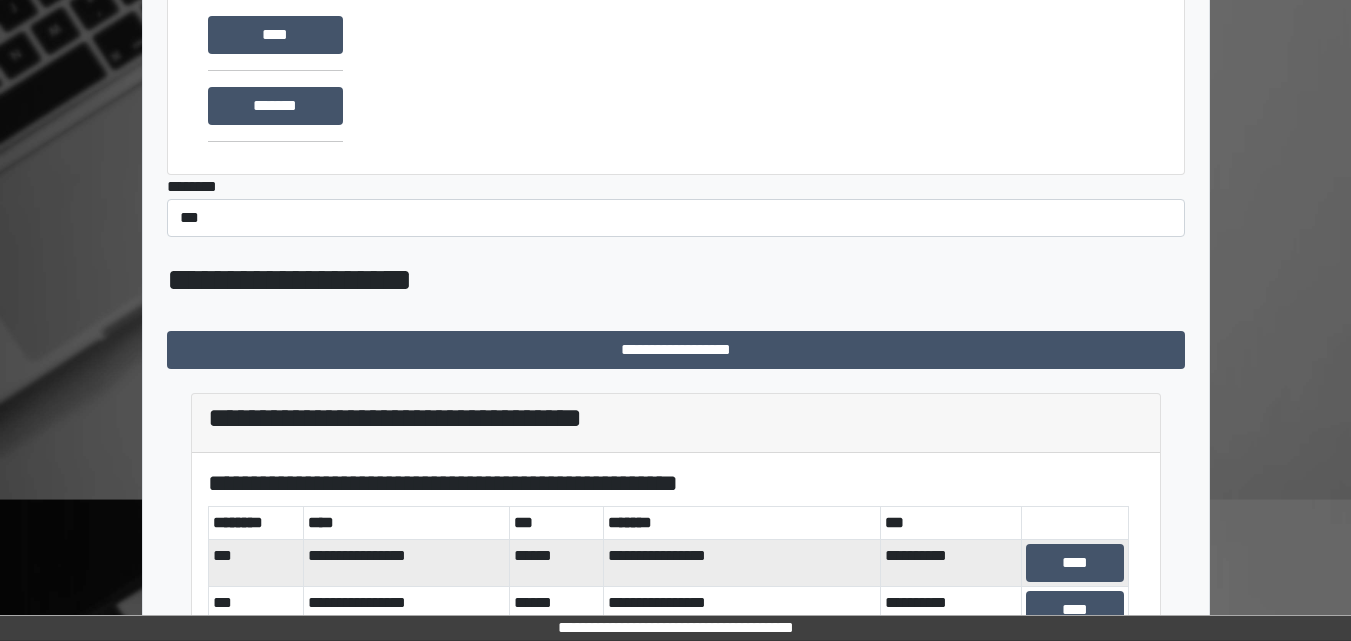 scroll, scrollTop: 300, scrollLeft: 0, axis: vertical 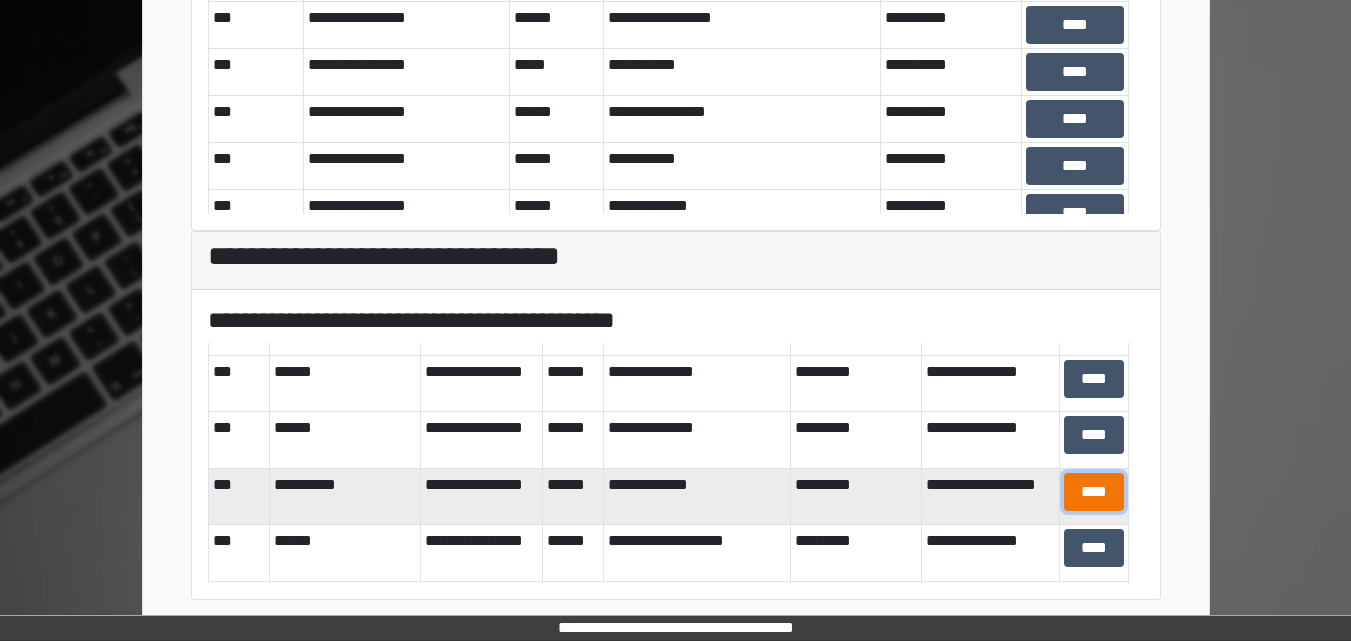 click on "****" at bounding box center [1094, 492] 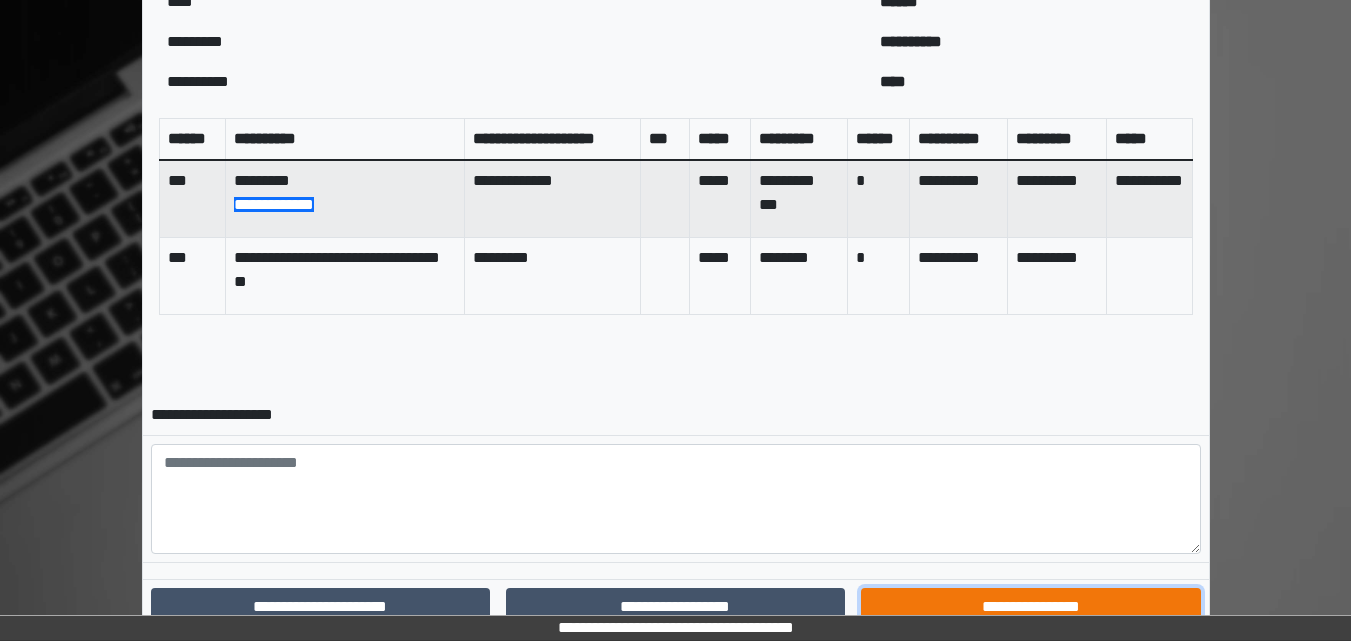 click on "**********" at bounding box center [1030, 607] 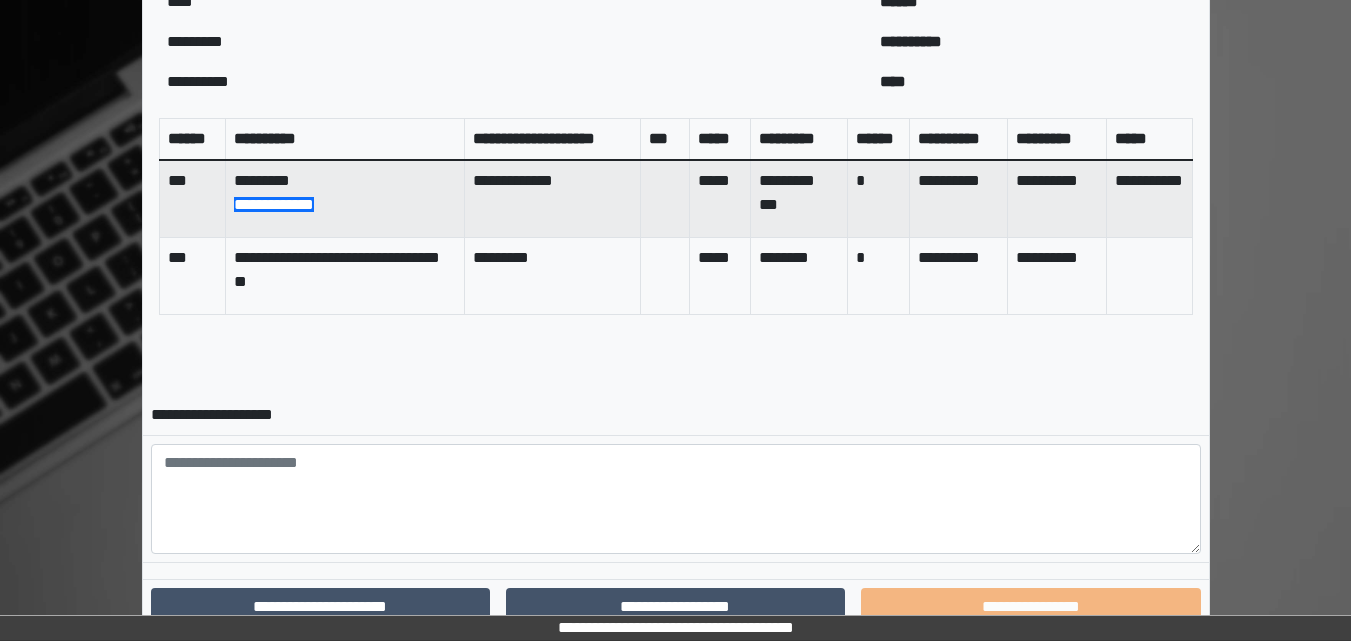 scroll, scrollTop: 756, scrollLeft: 0, axis: vertical 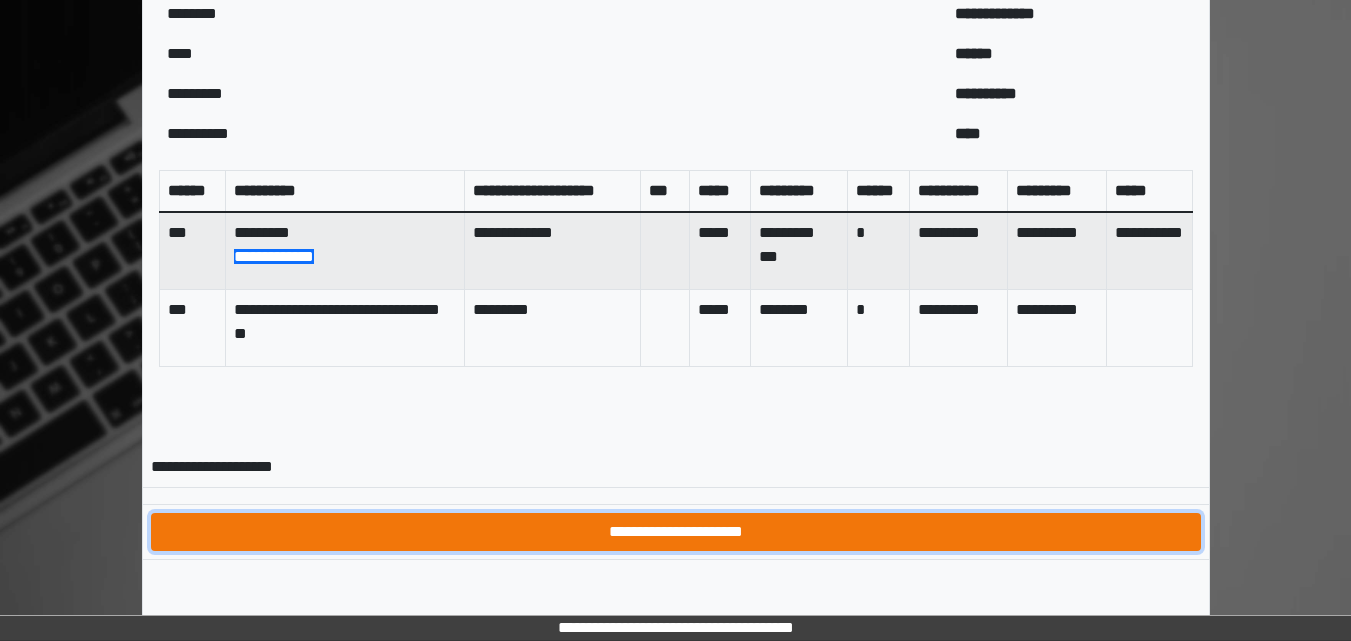 click on "**********" at bounding box center (676, 532) 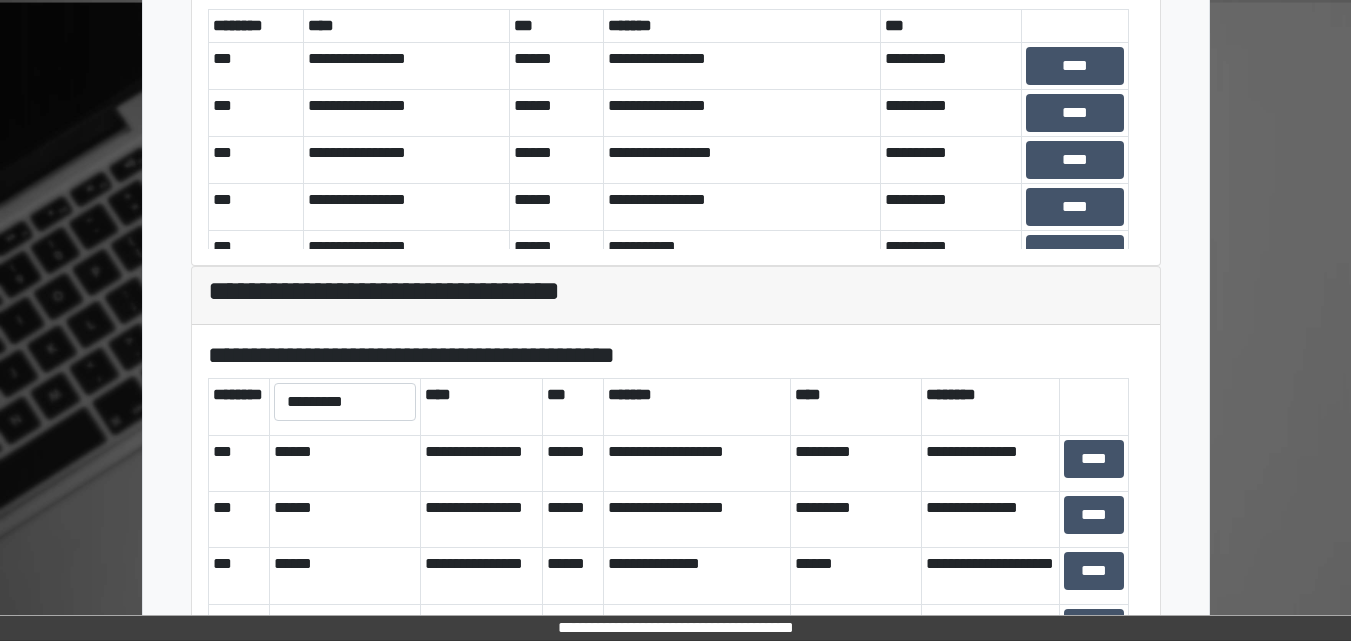 scroll, scrollTop: 784, scrollLeft: 0, axis: vertical 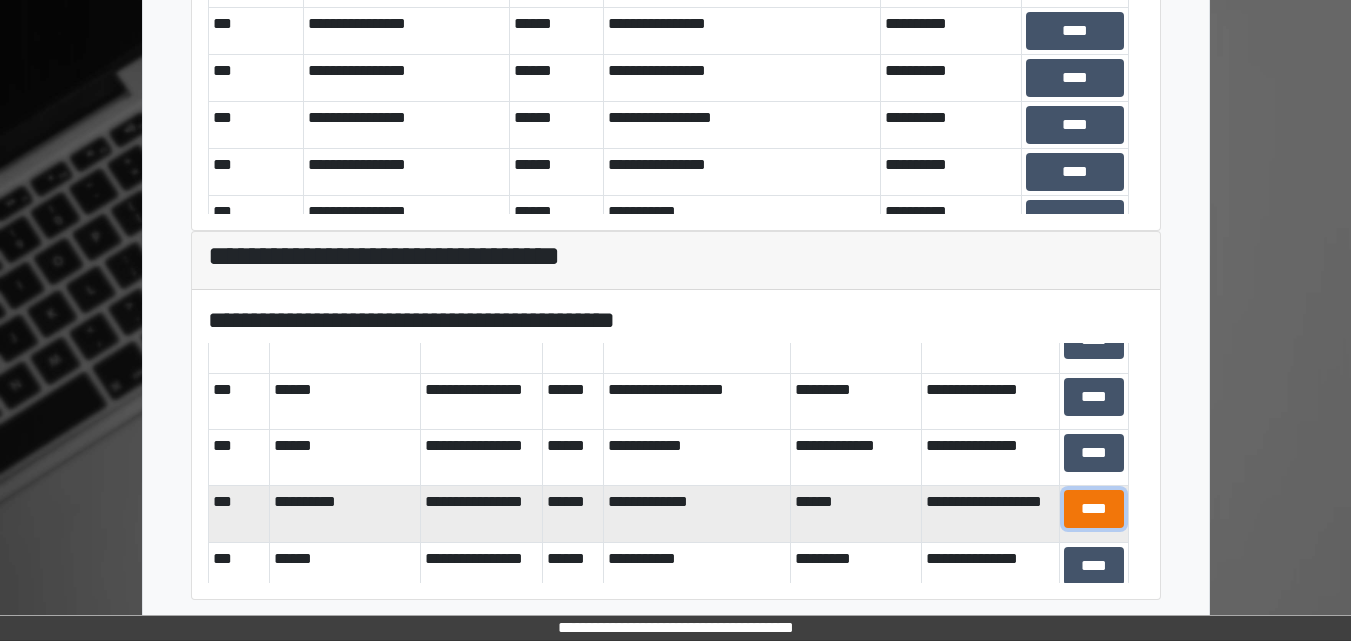 click on "****" at bounding box center [1094, 509] 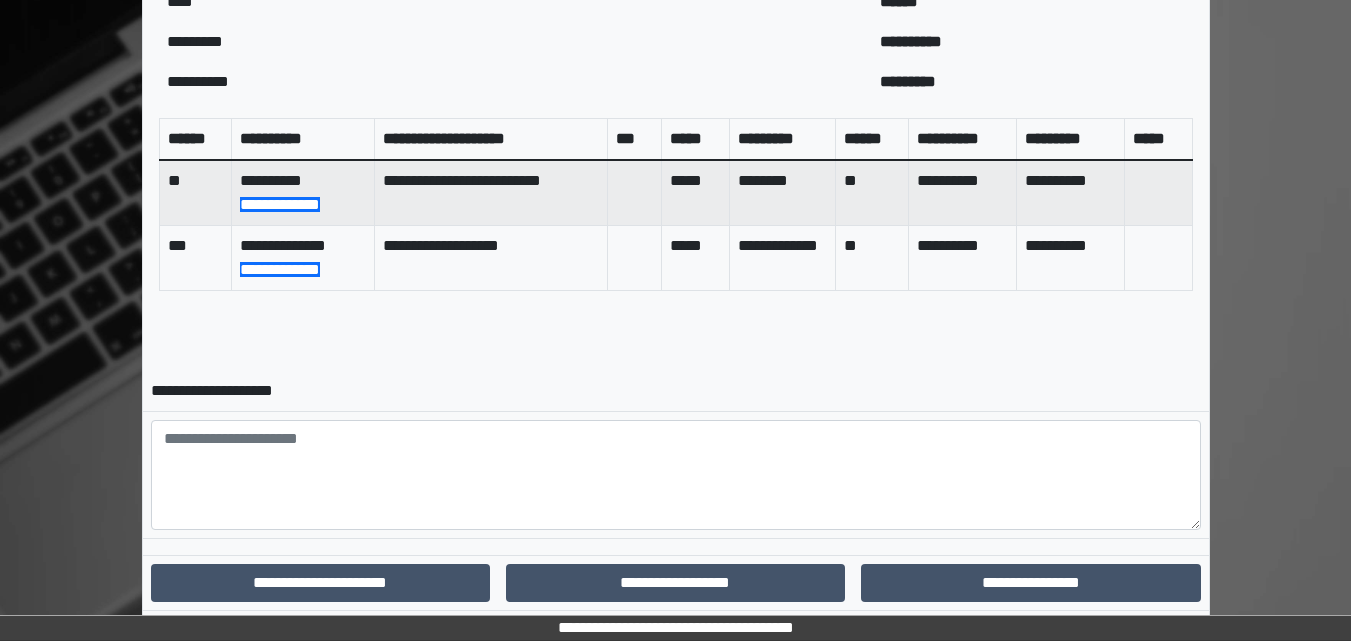 scroll, scrollTop: 875, scrollLeft: 0, axis: vertical 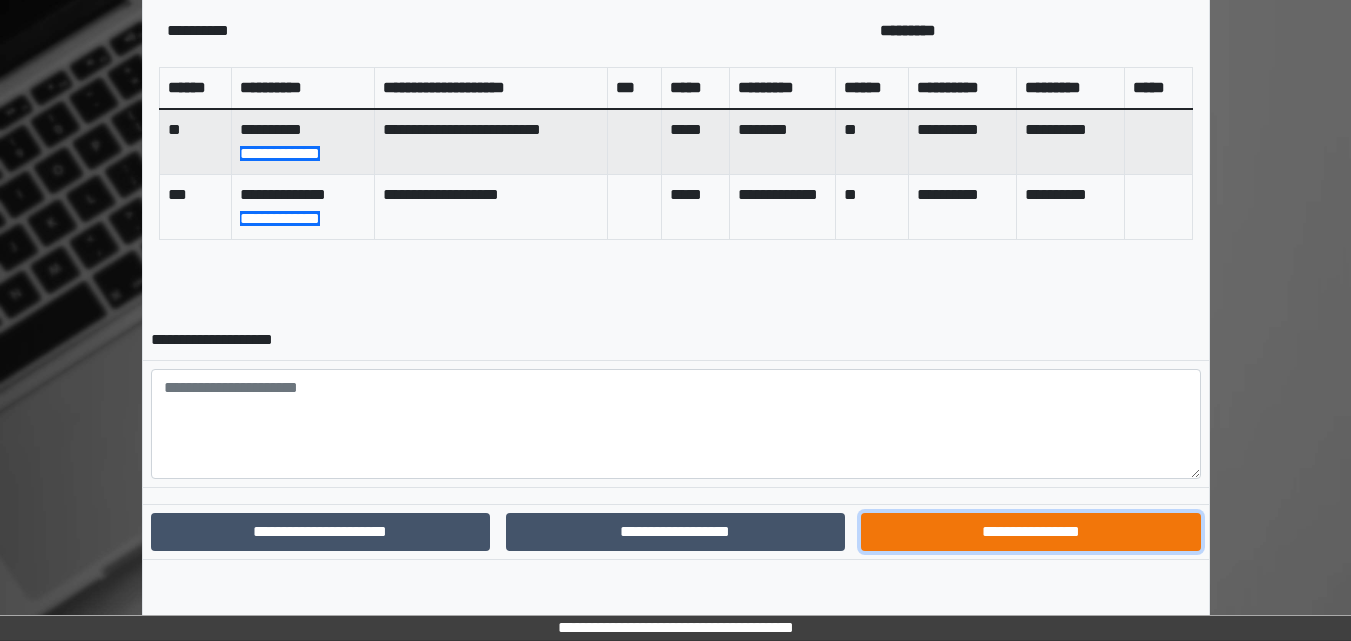 click on "**********" at bounding box center [1030, 532] 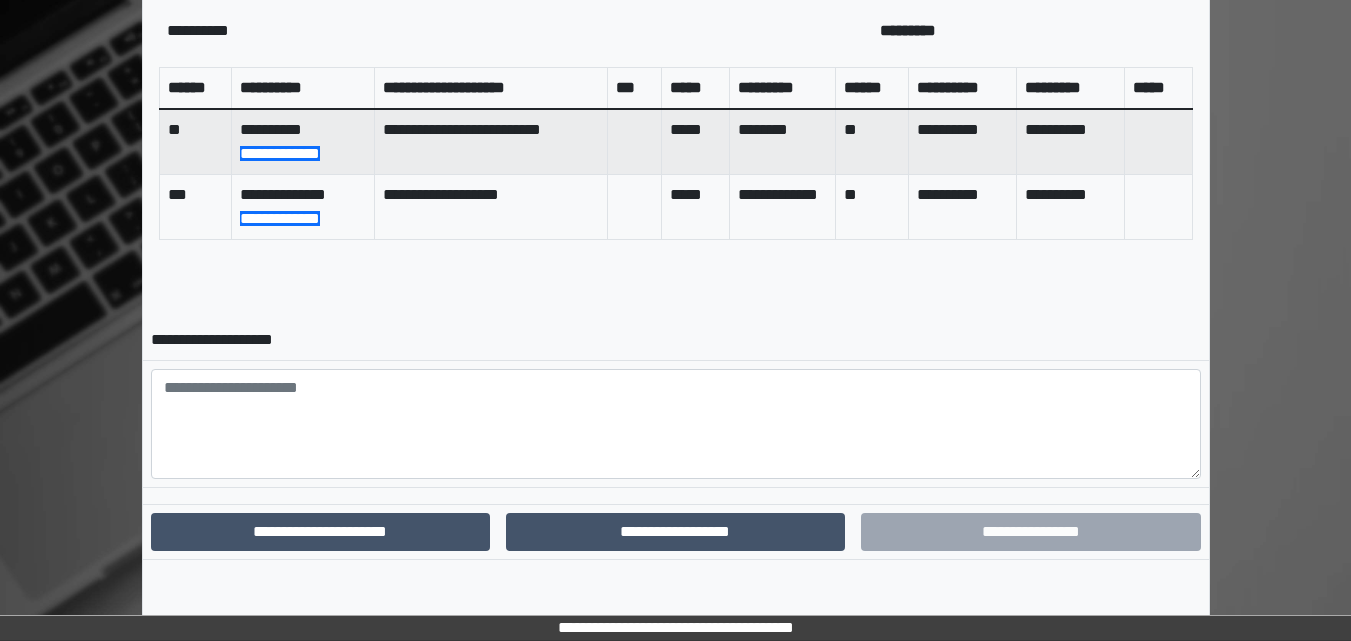 scroll, scrollTop: 772, scrollLeft: 0, axis: vertical 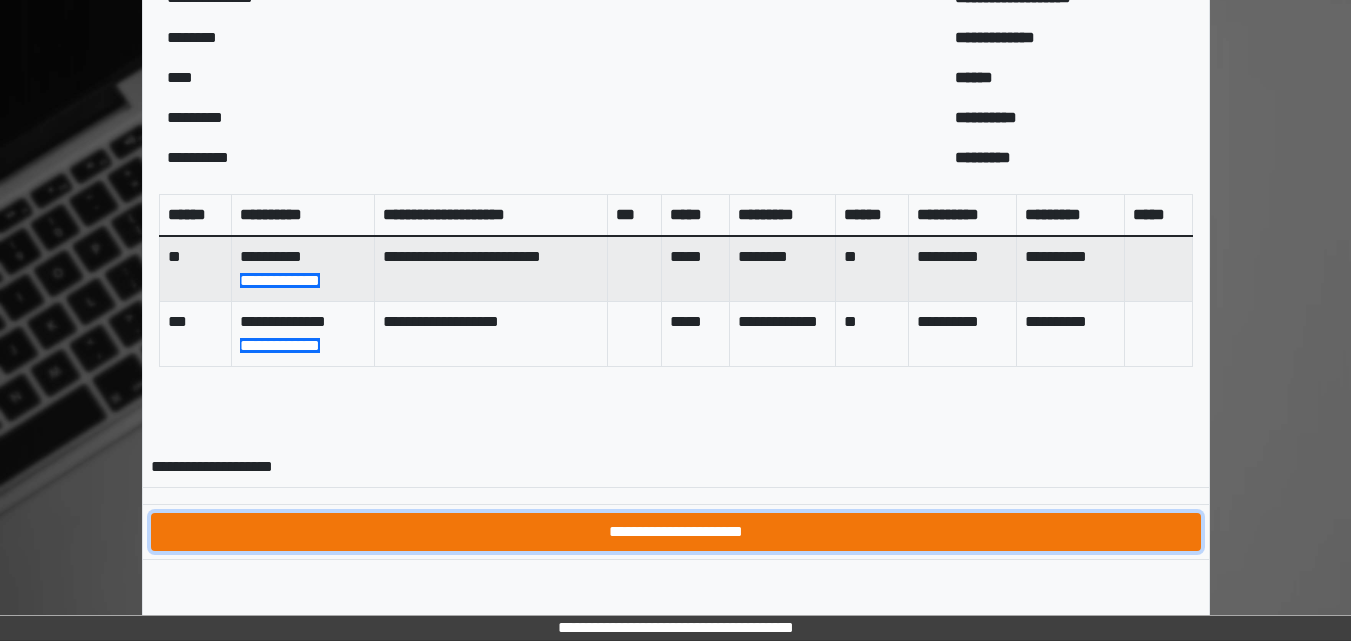 click on "**********" at bounding box center [676, 532] 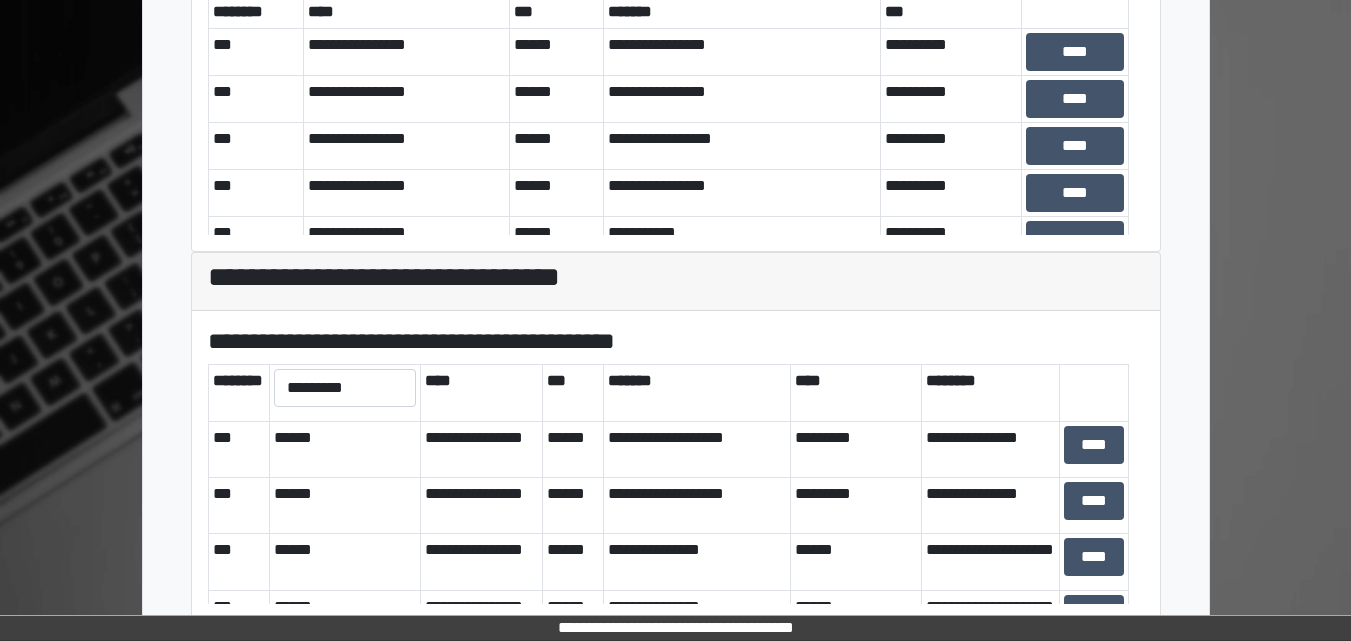 scroll, scrollTop: 784, scrollLeft: 0, axis: vertical 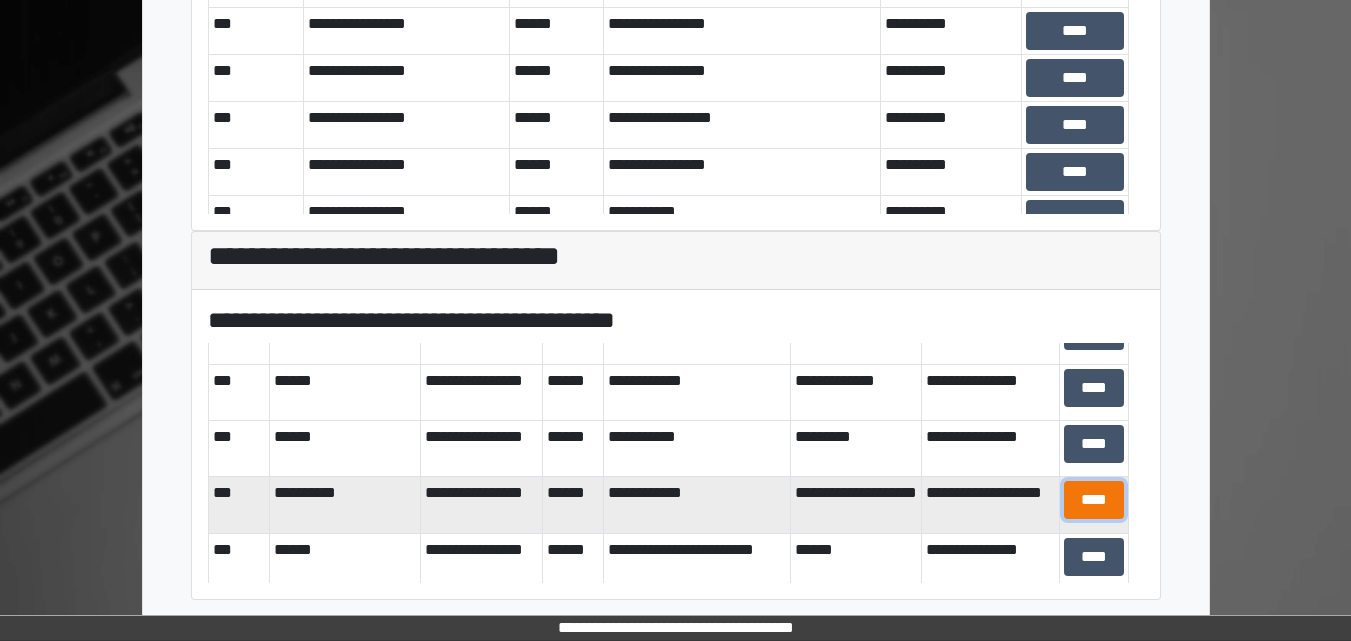 click on "****" at bounding box center (1094, 500) 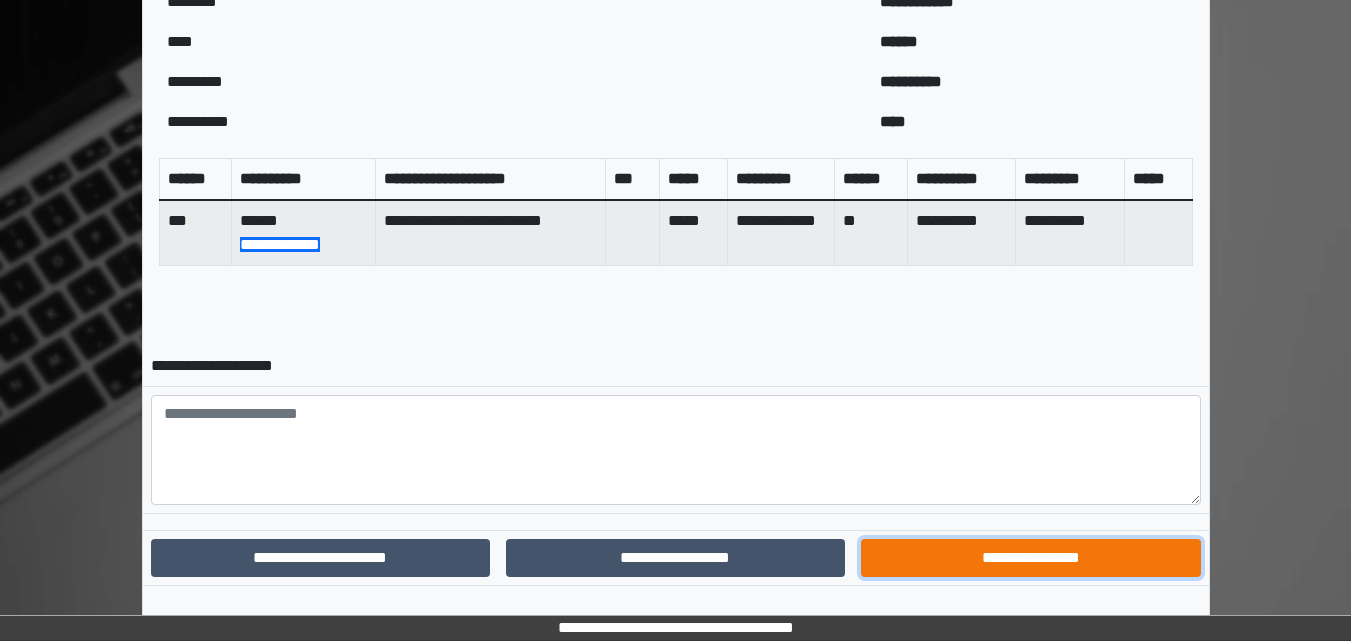 click on "**********" at bounding box center [1030, 558] 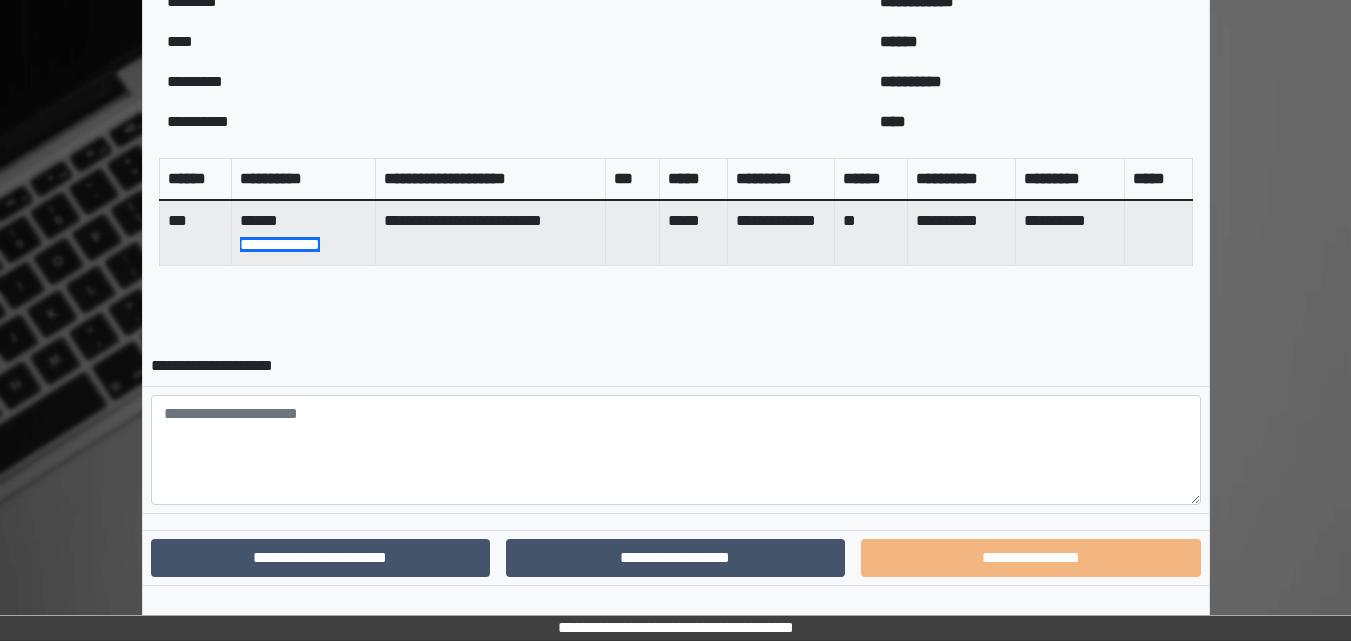 scroll, scrollTop: 707, scrollLeft: 0, axis: vertical 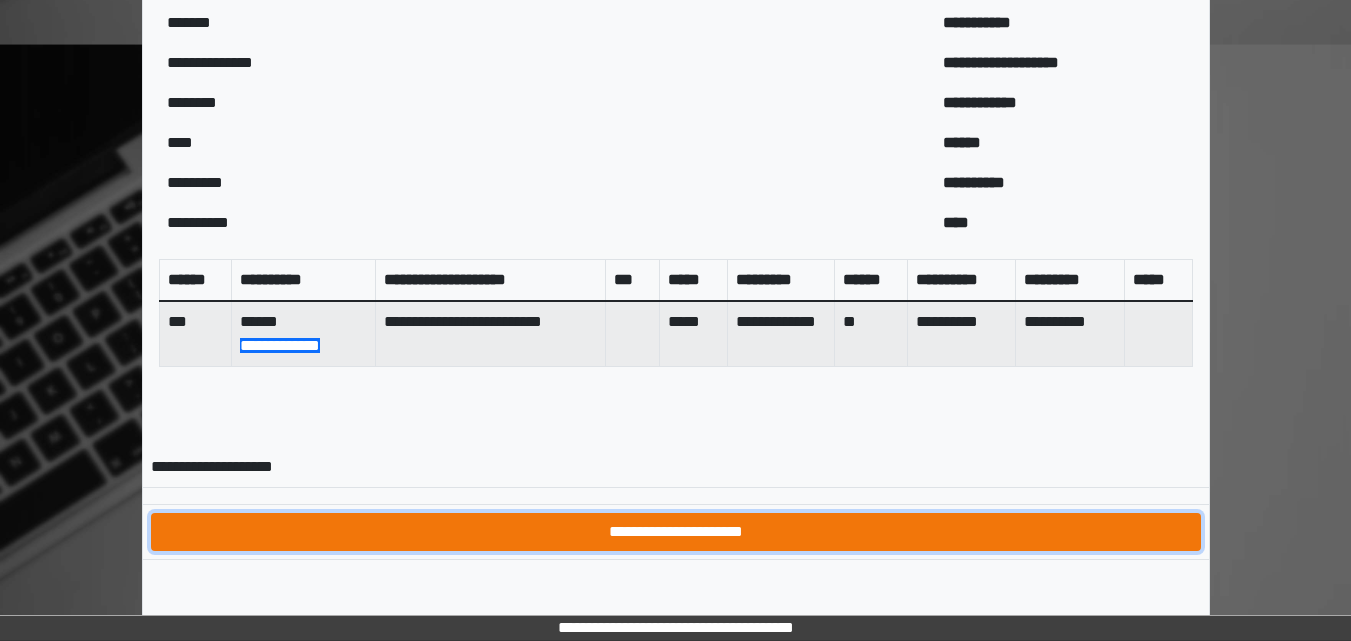 click on "**********" at bounding box center [676, 532] 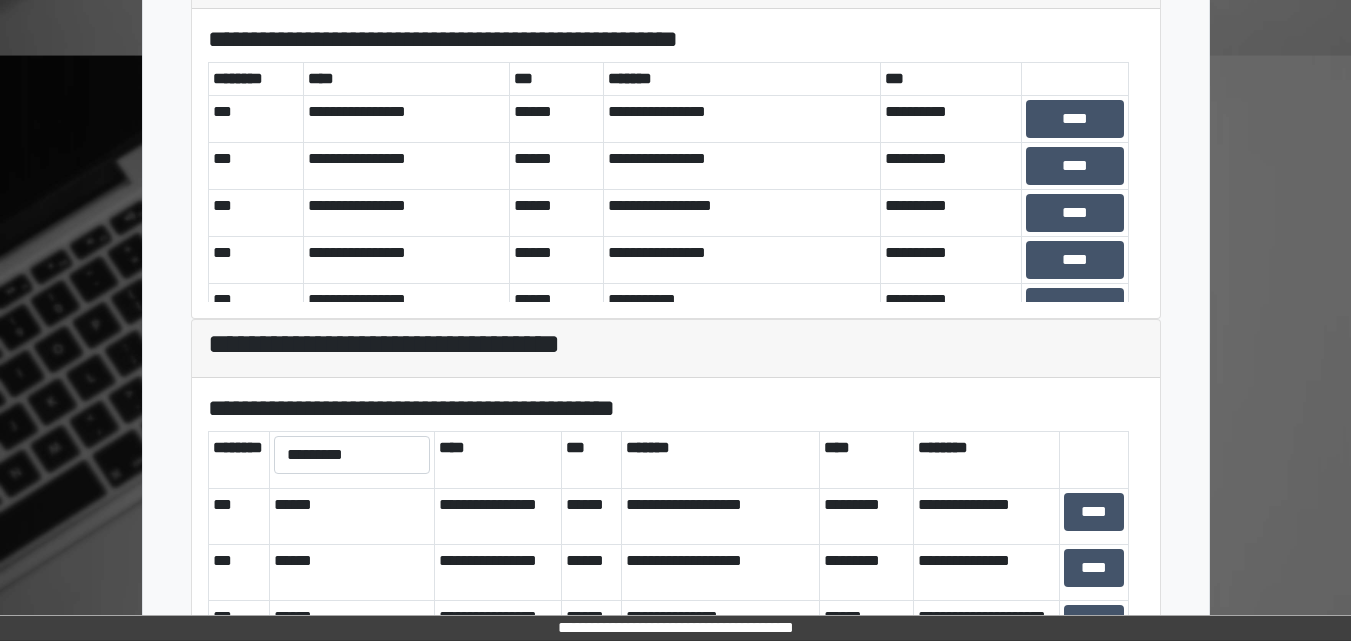 scroll, scrollTop: 784, scrollLeft: 0, axis: vertical 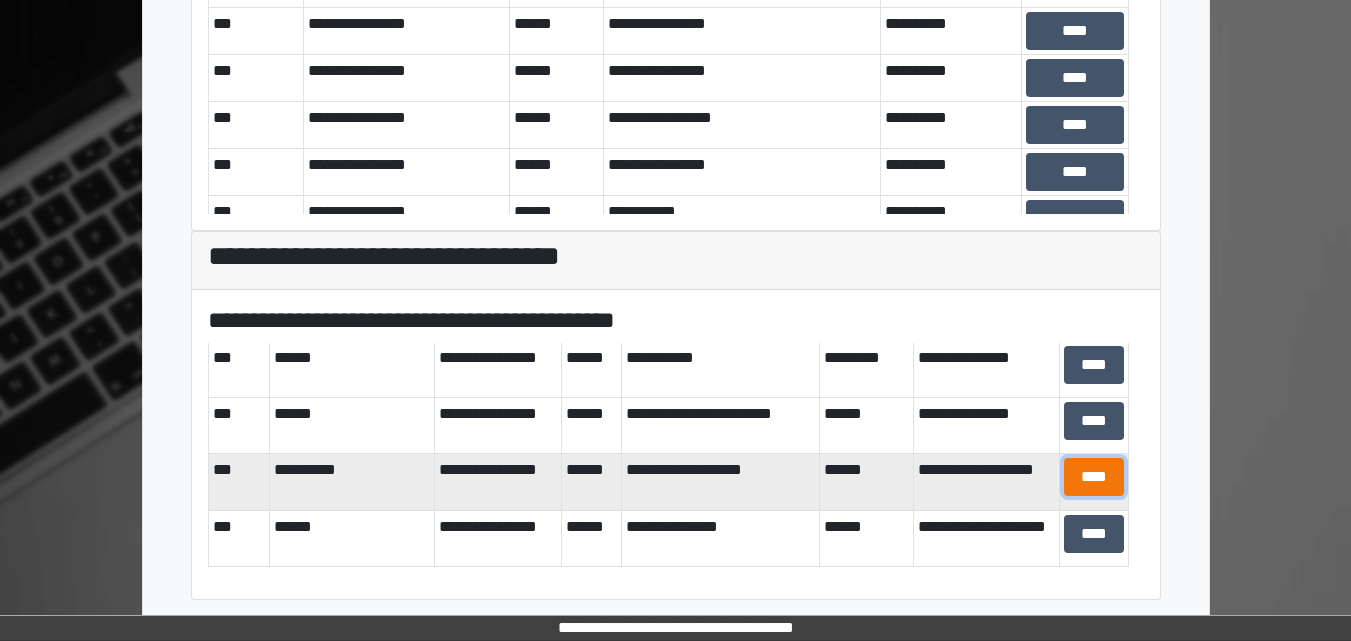 click on "****" at bounding box center [1094, 477] 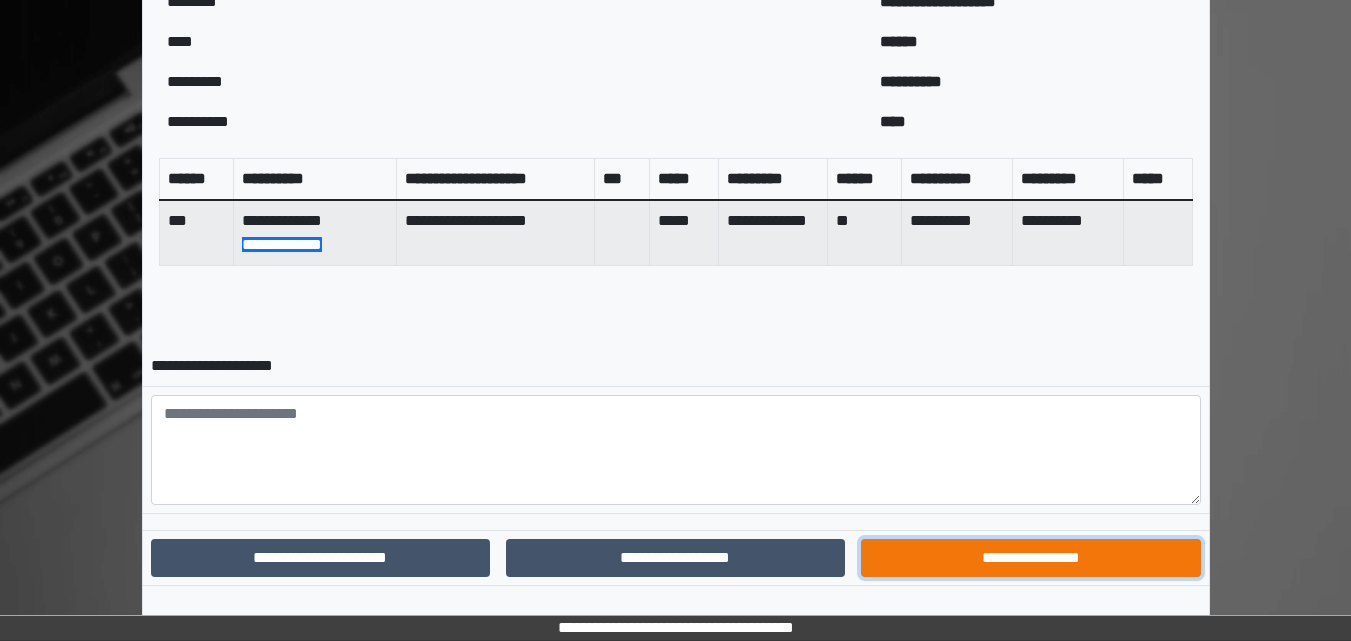 click on "**********" at bounding box center [1030, 558] 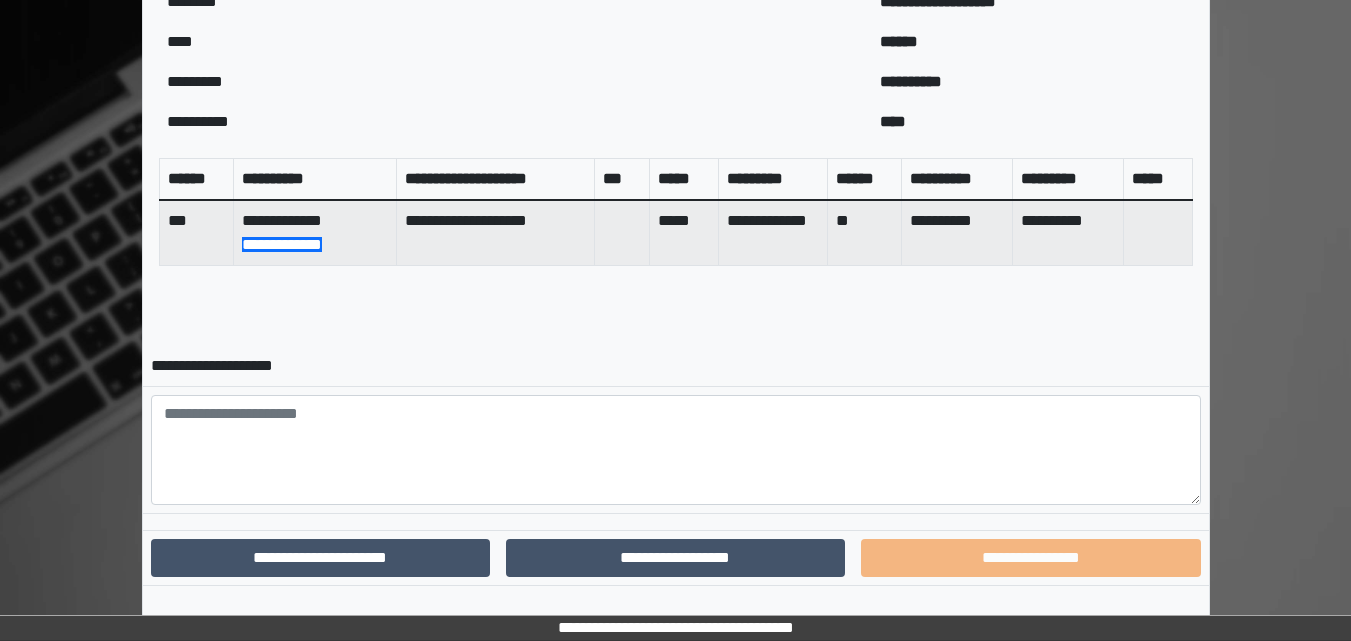 scroll, scrollTop: 707, scrollLeft: 0, axis: vertical 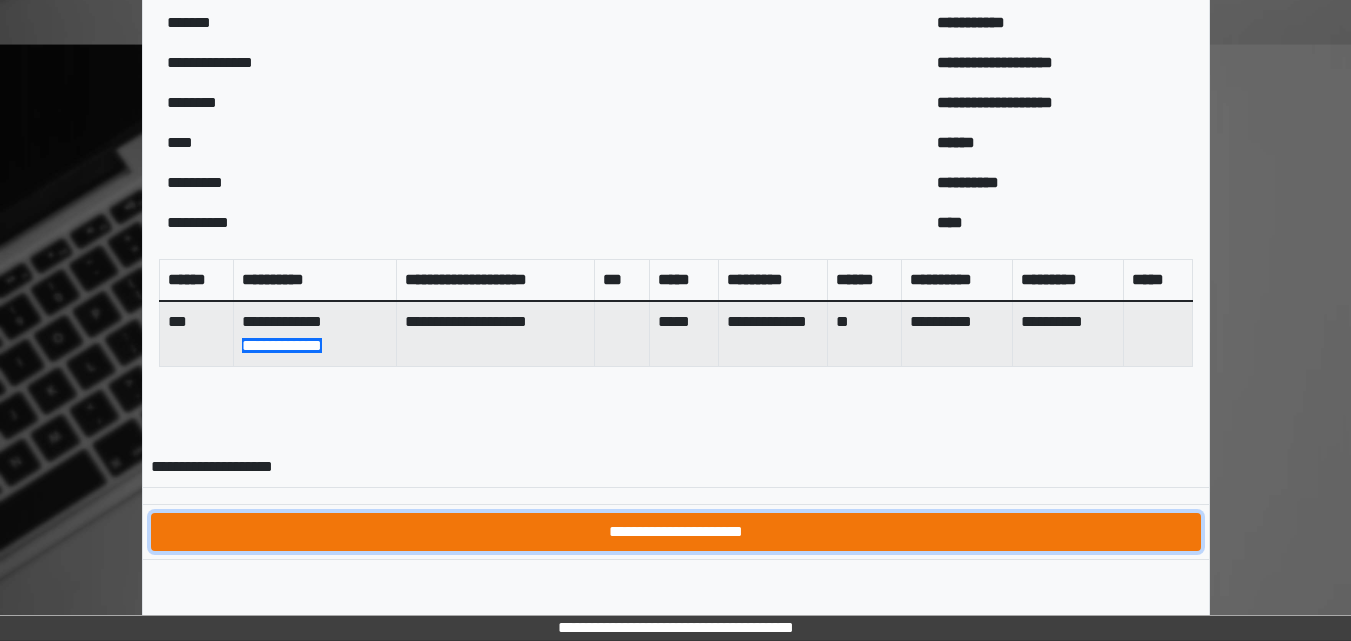 click on "**********" at bounding box center [676, 532] 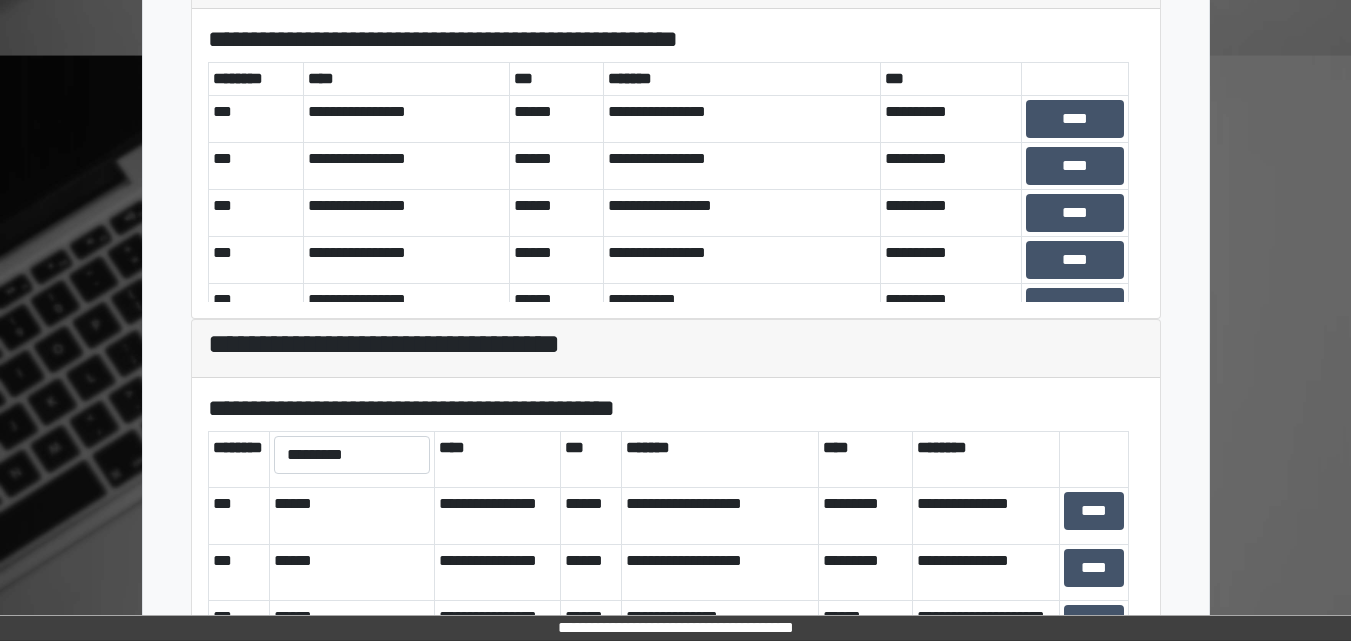 scroll, scrollTop: 784, scrollLeft: 0, axis: vertical 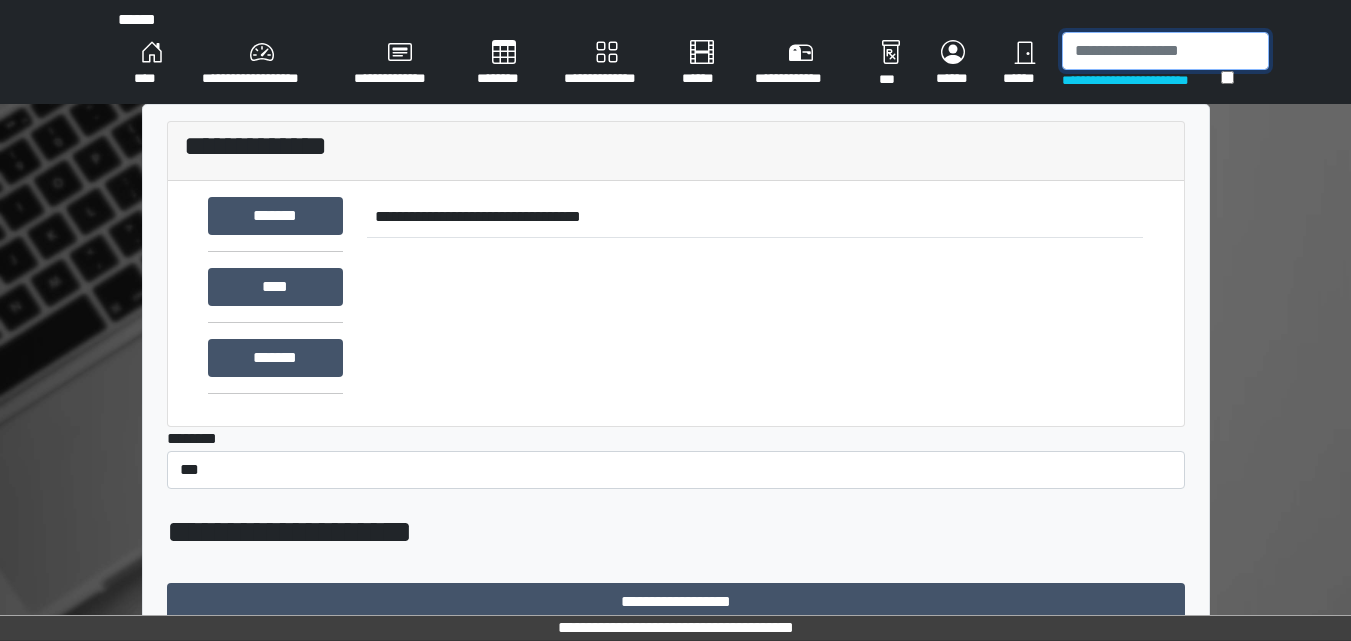 click at bounding box center (1165, 51) 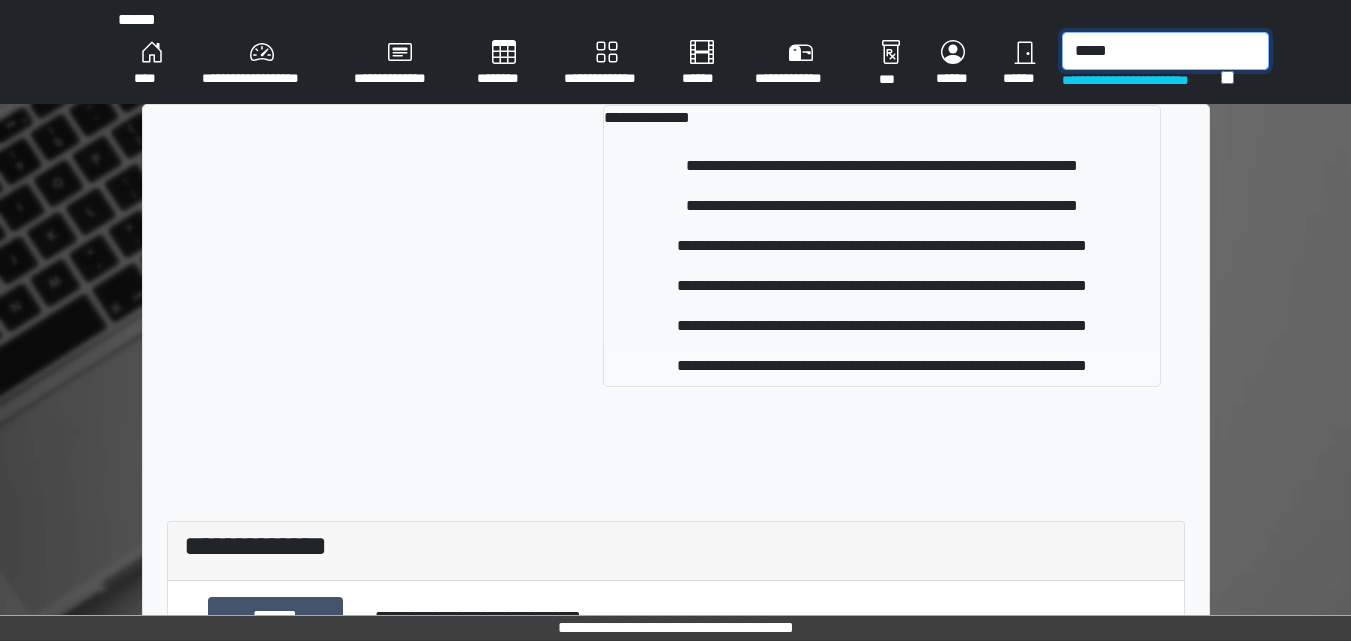 type on "*****" 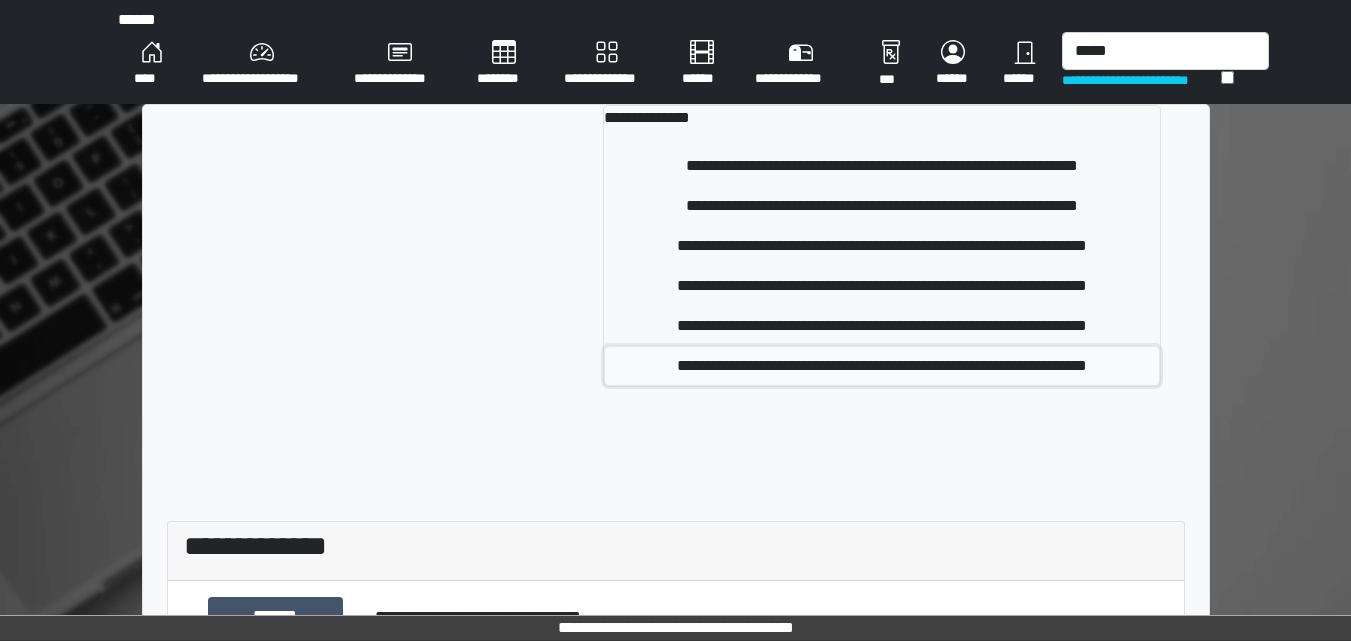 click on "**********" at bounding box center [881, 366] 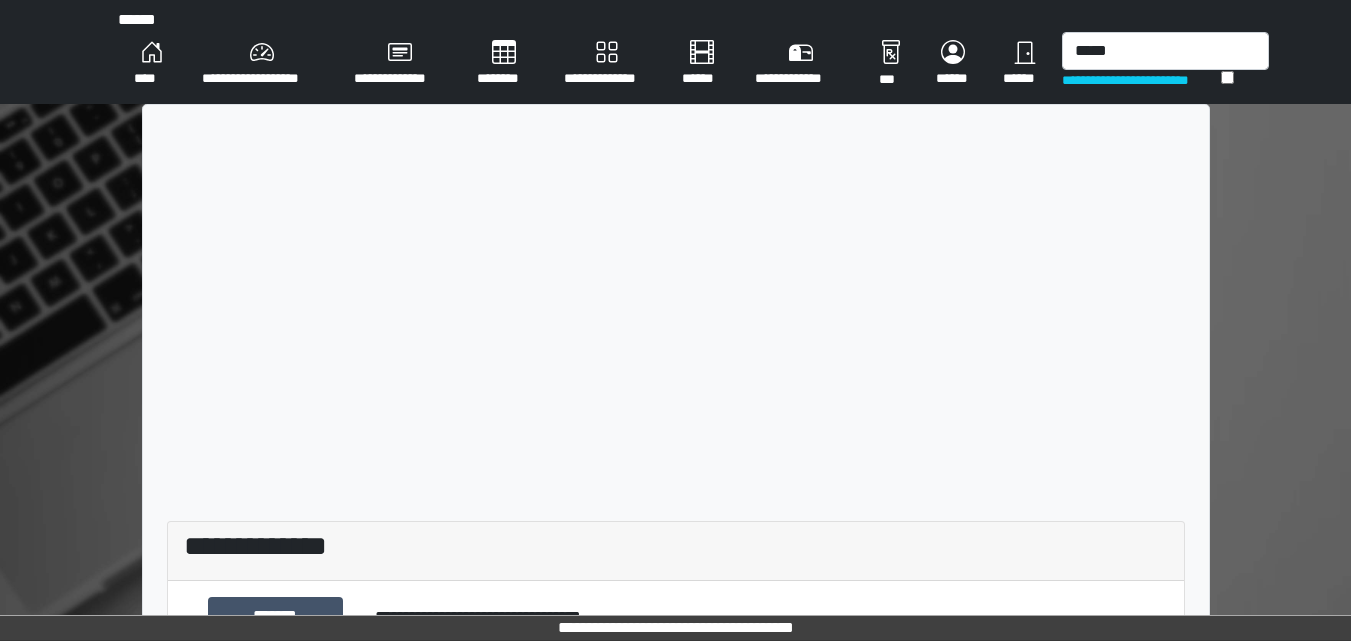 type 